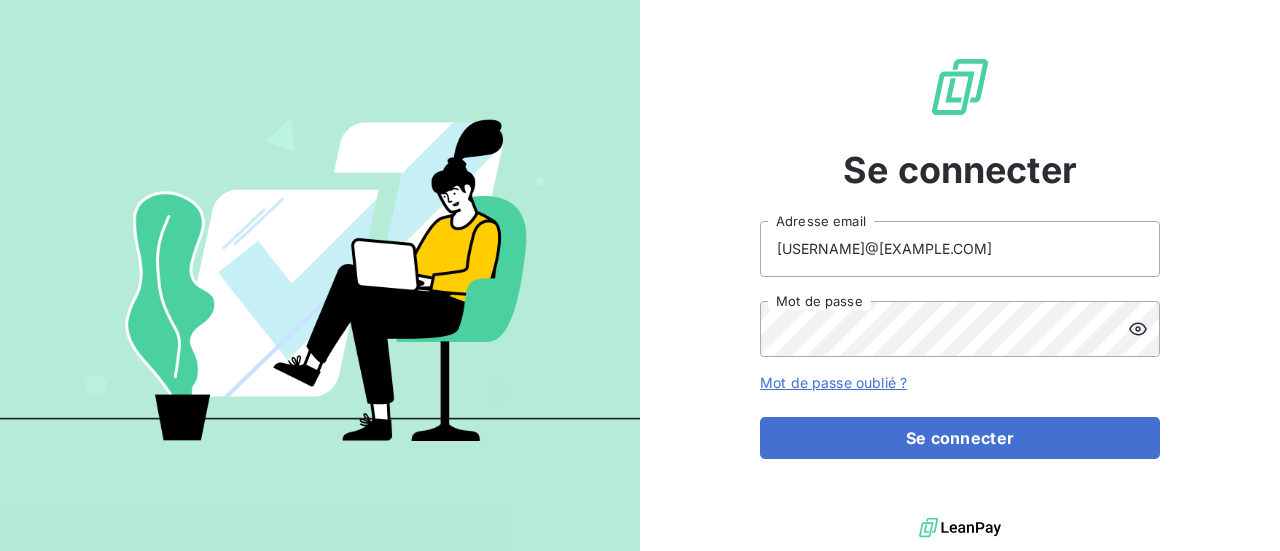 scroll, scrollTop: 0, scrollLeft: 0, axis: both 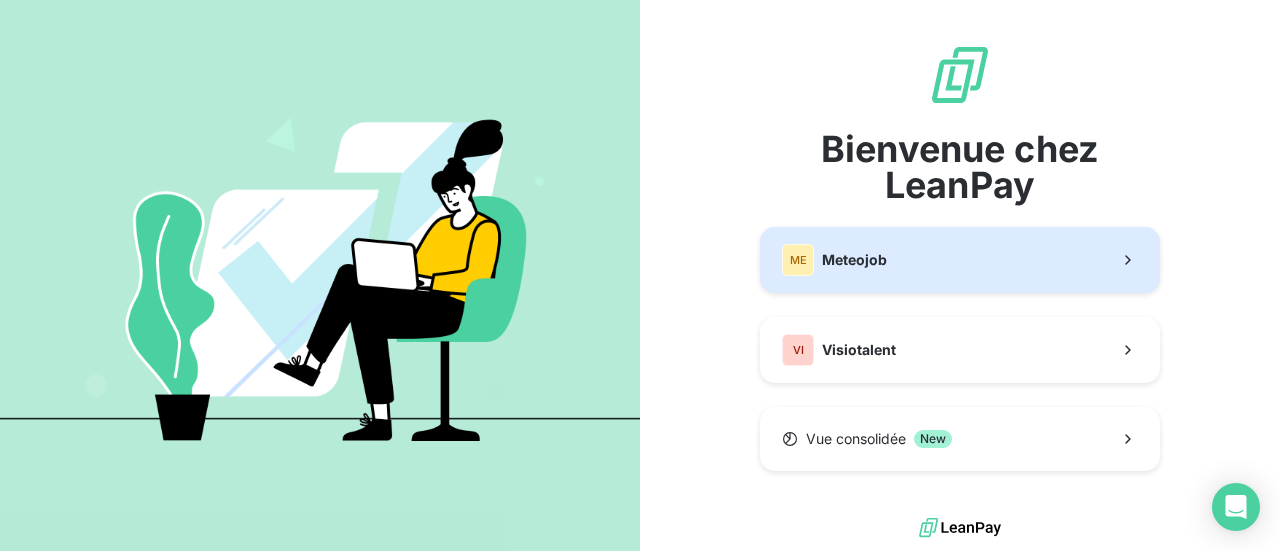 click on "ME Meteojob" at bounding box center [960, 260] 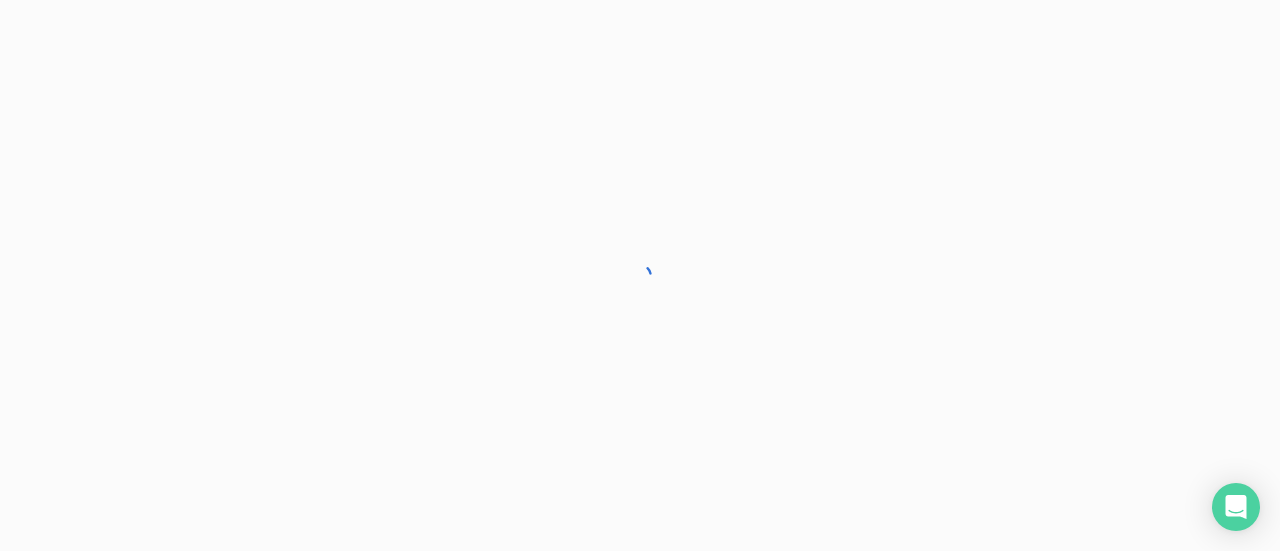 scroll, scrollTop: 0, scrollLeft: 0, axis: both 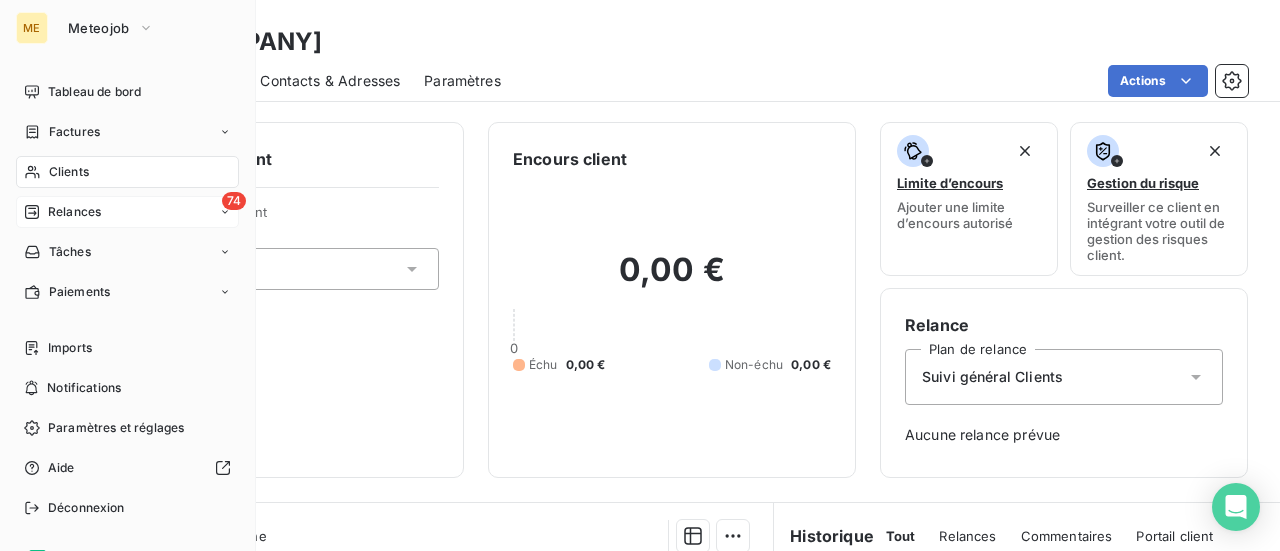 click on "Relances" at bounding box center (74, 212) 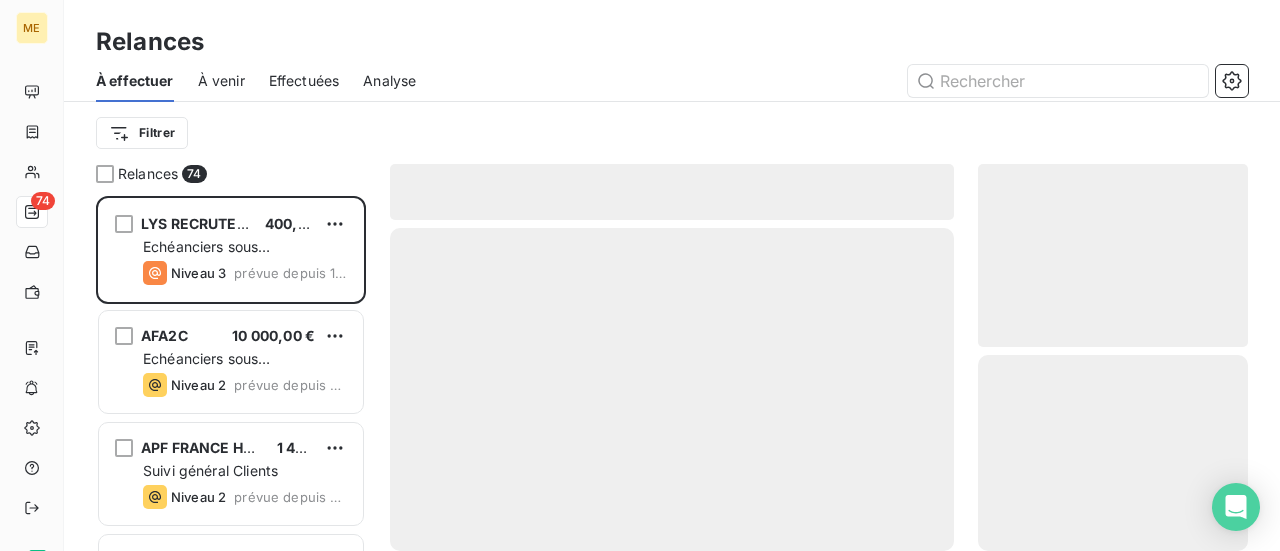 scroll, scrollTop: 16, scrollLeft: 16, axis: both 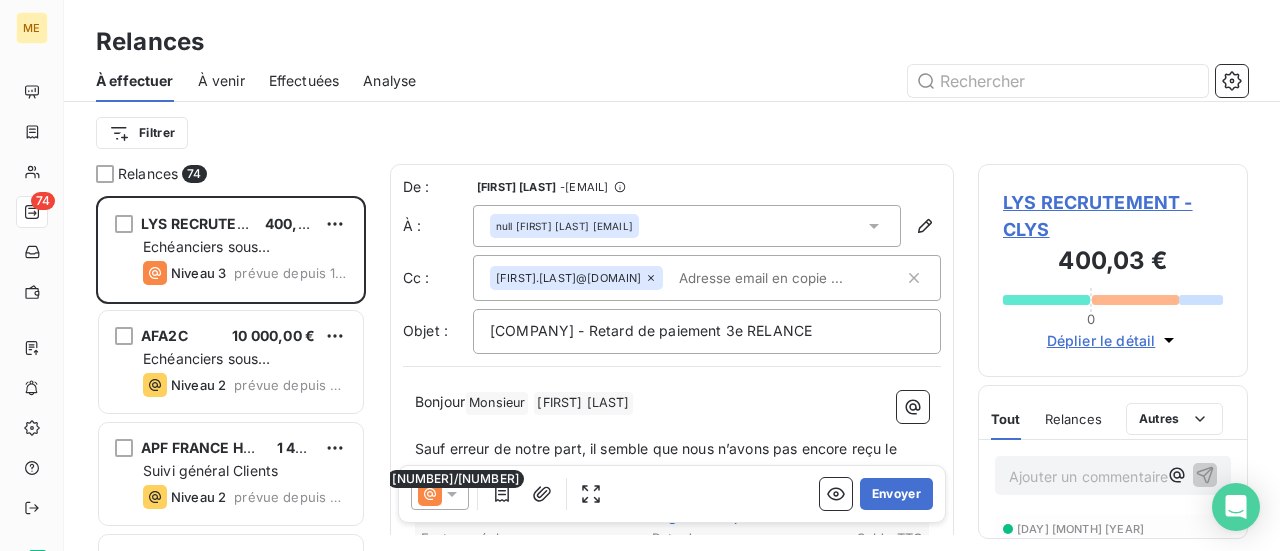 click on "À venir" at bounding box center (221, 81) 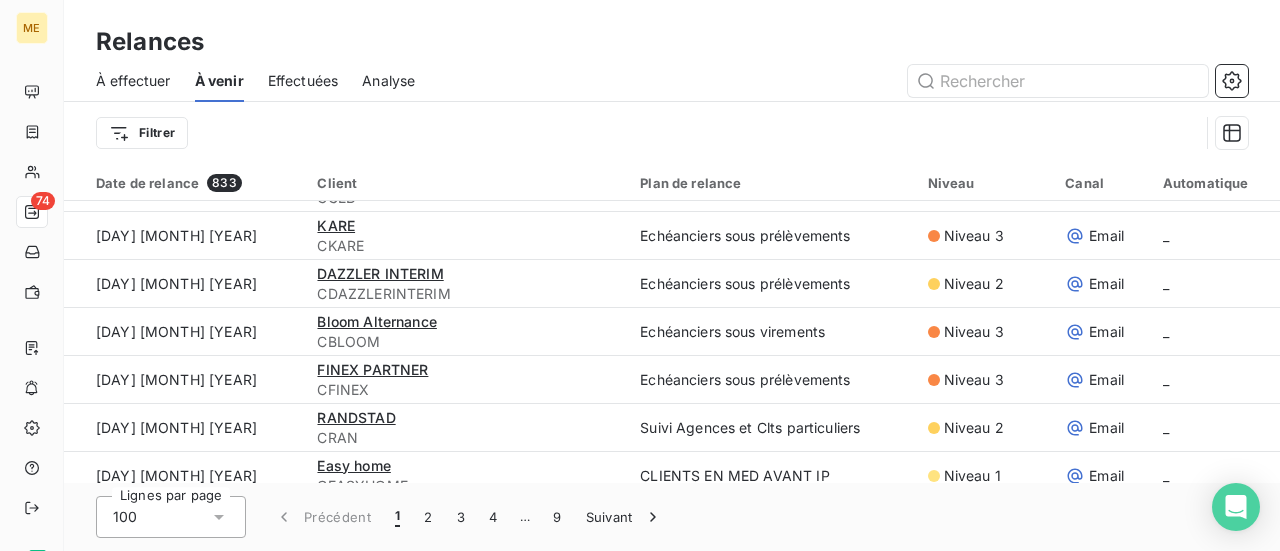 scroll, scrollTop: 0, scrollLeft: 0, axis: both 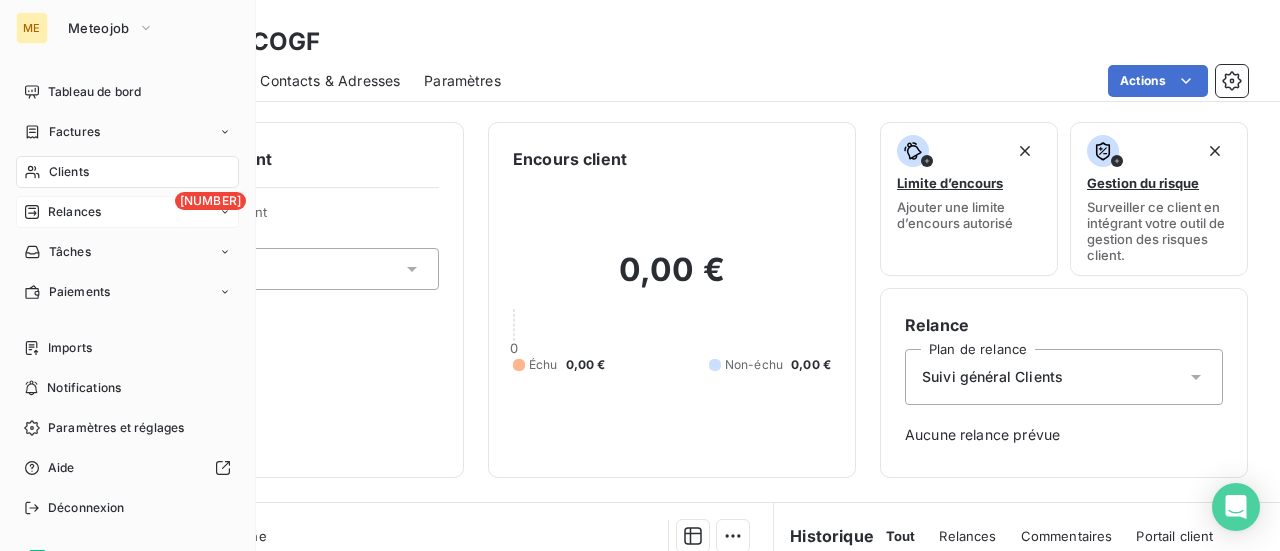 click on "74 Relances" at bounding box center (127, 212) 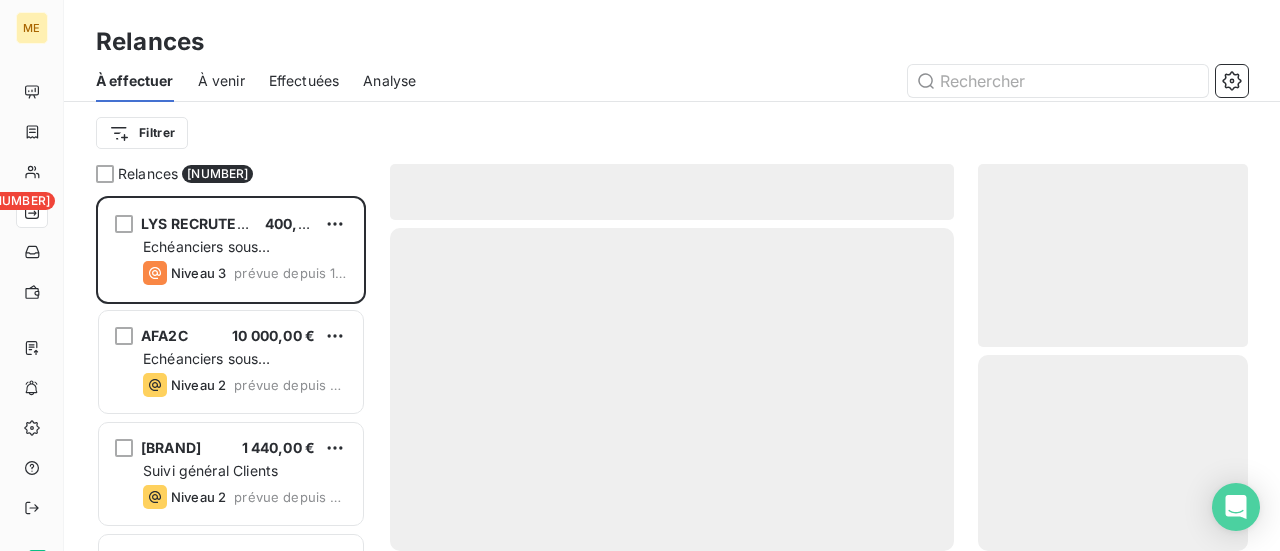 scroll, scrollTop: 16, scrollLeft: 16, axis: both 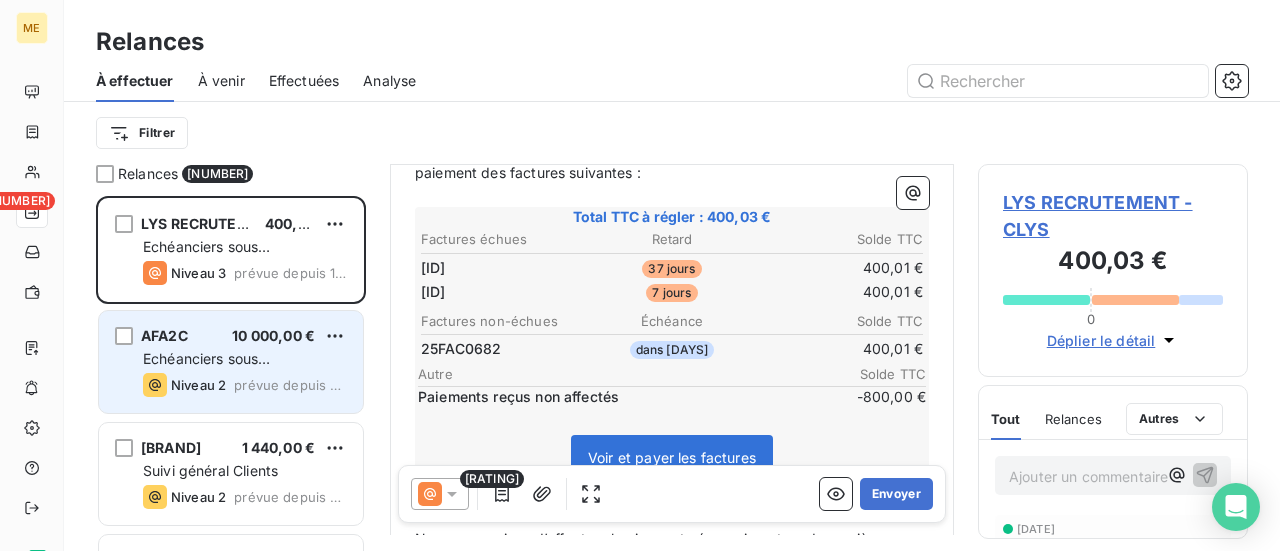 click on "Echéanciers sous prélèvements" at bounding box center (245, 359) 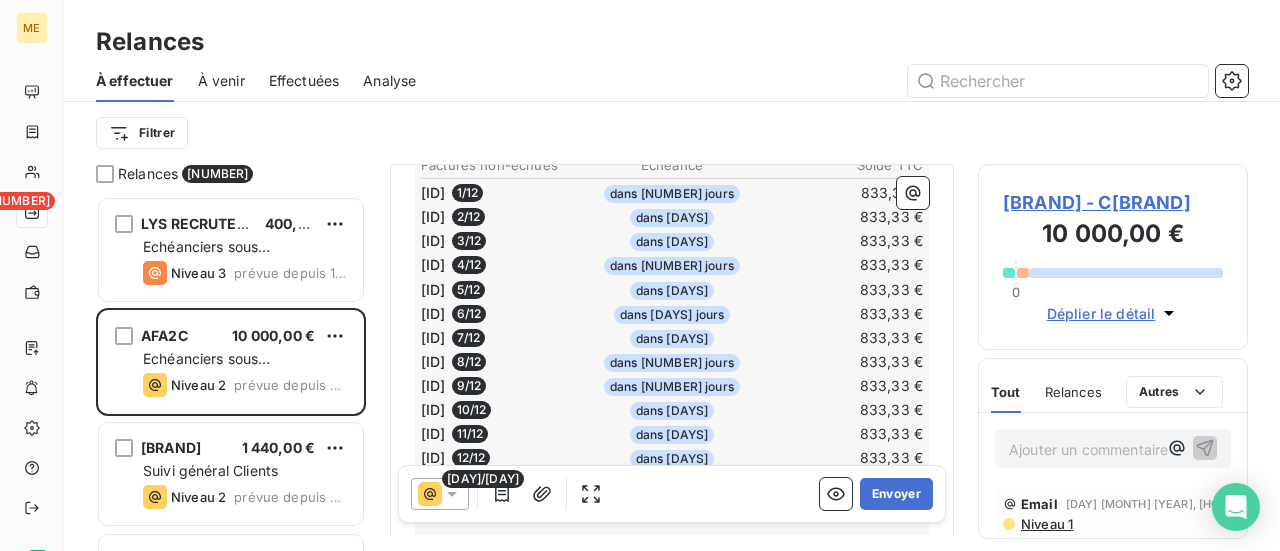 scroll, scrollTop: 402, scrollLeft: 0, axis: vertical 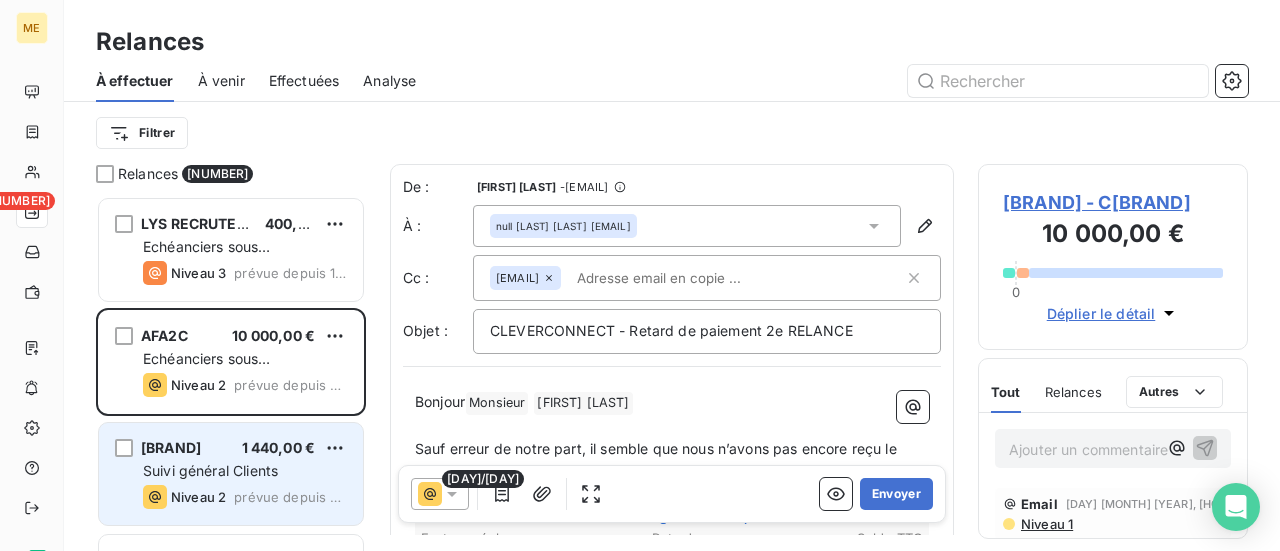 click on "1 440,00 €" at bounding box center [210, 223] 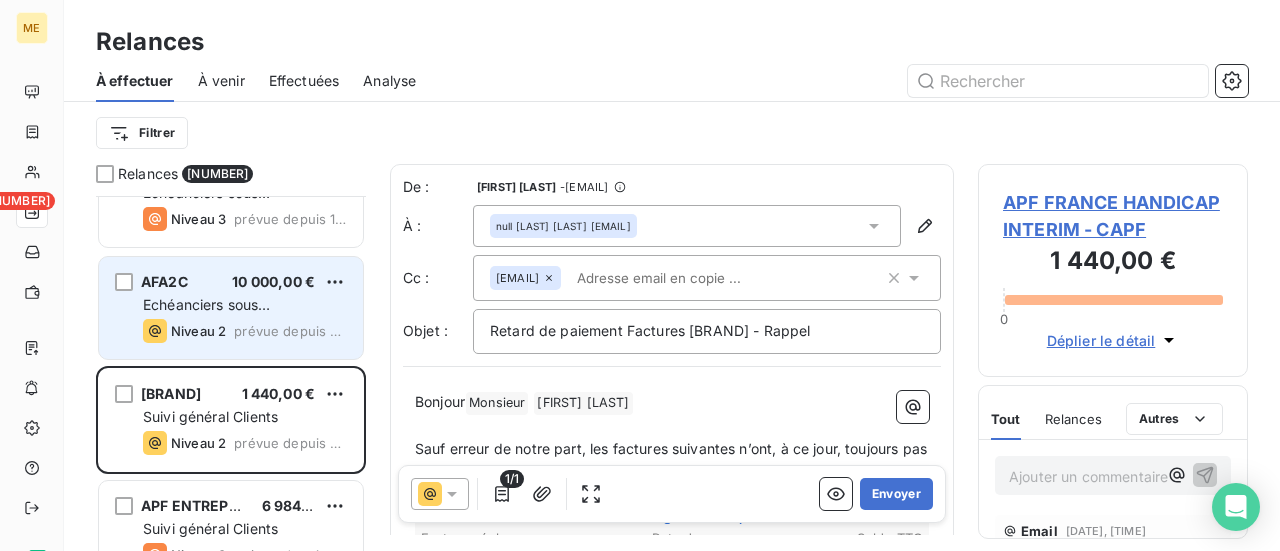 scroll, scrollTop: 100, scrollLeft: 0, axis: vertical 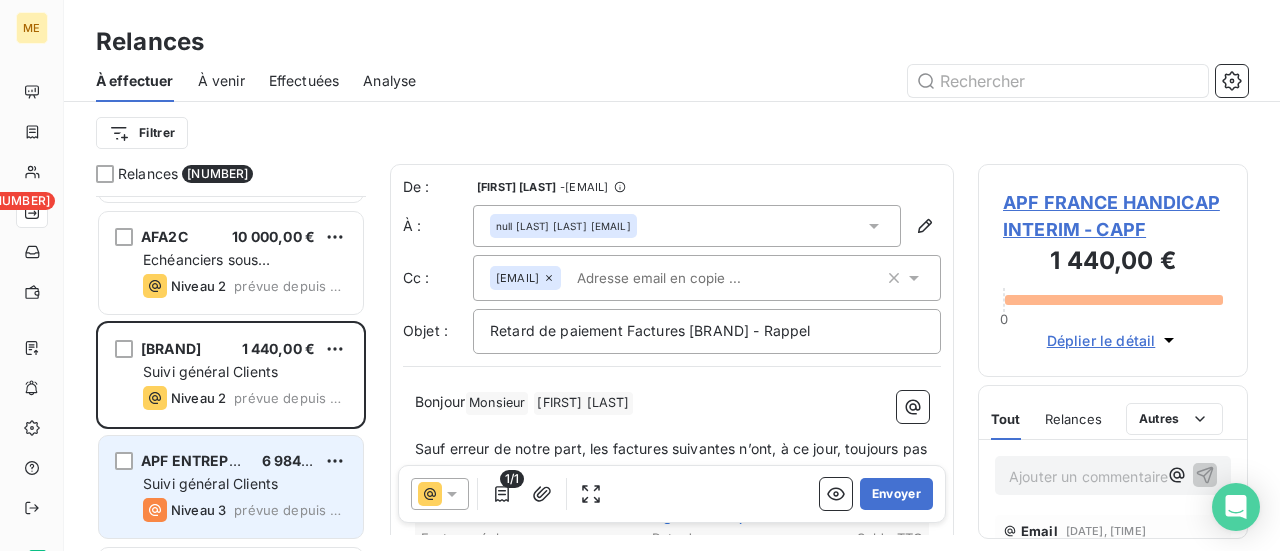 click on "6 984,00 €" at bounding box center (210, 124) 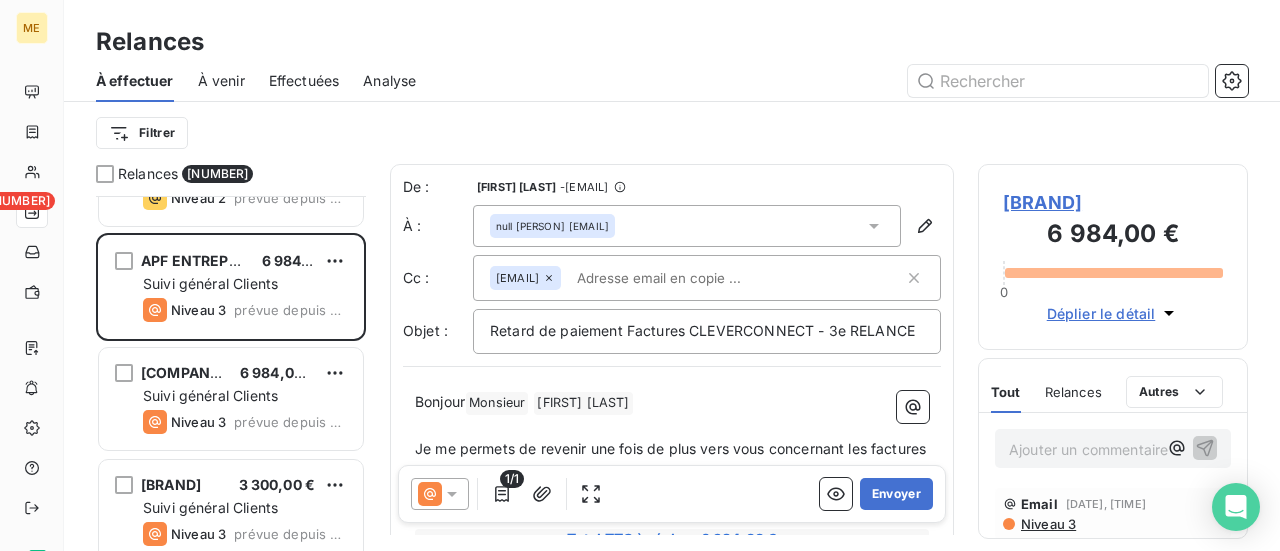 scroll, scrollTop: 400, scrollLeft: 0, axis: vertical 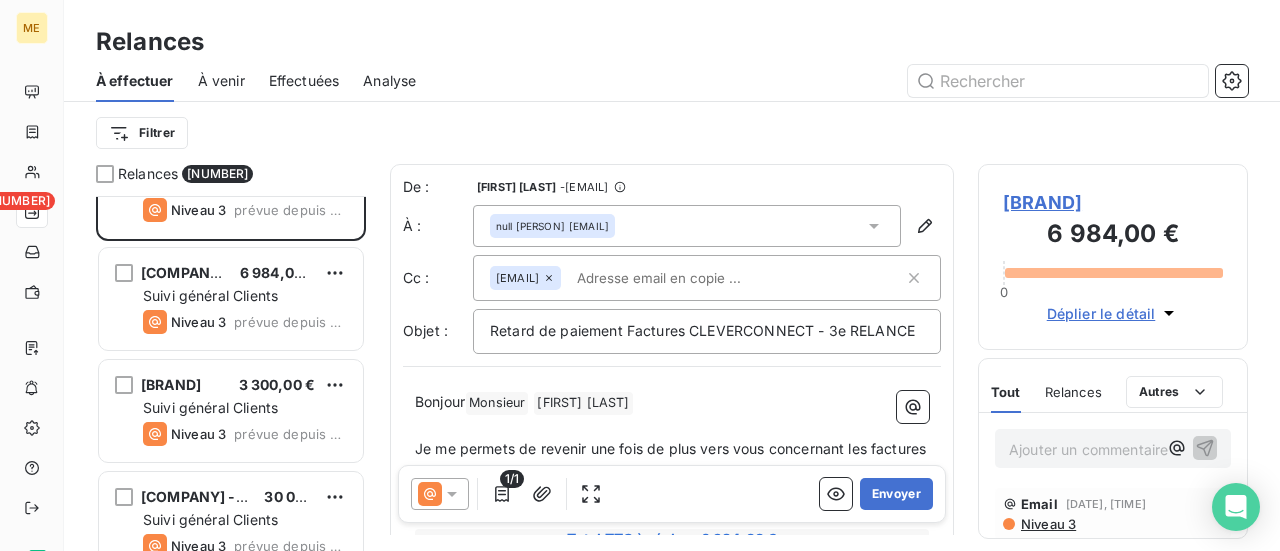 click on "3 300,00 €" at bounding box center [171, 48] 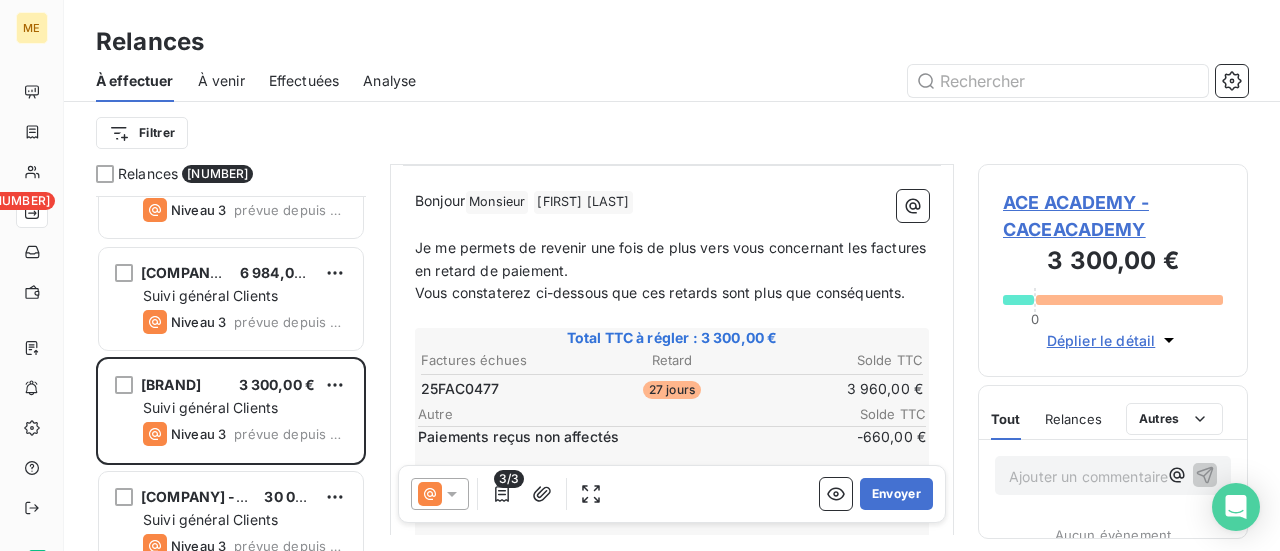 scroll, scrollTop: 302, scrollLeft: 0, axis: vertical 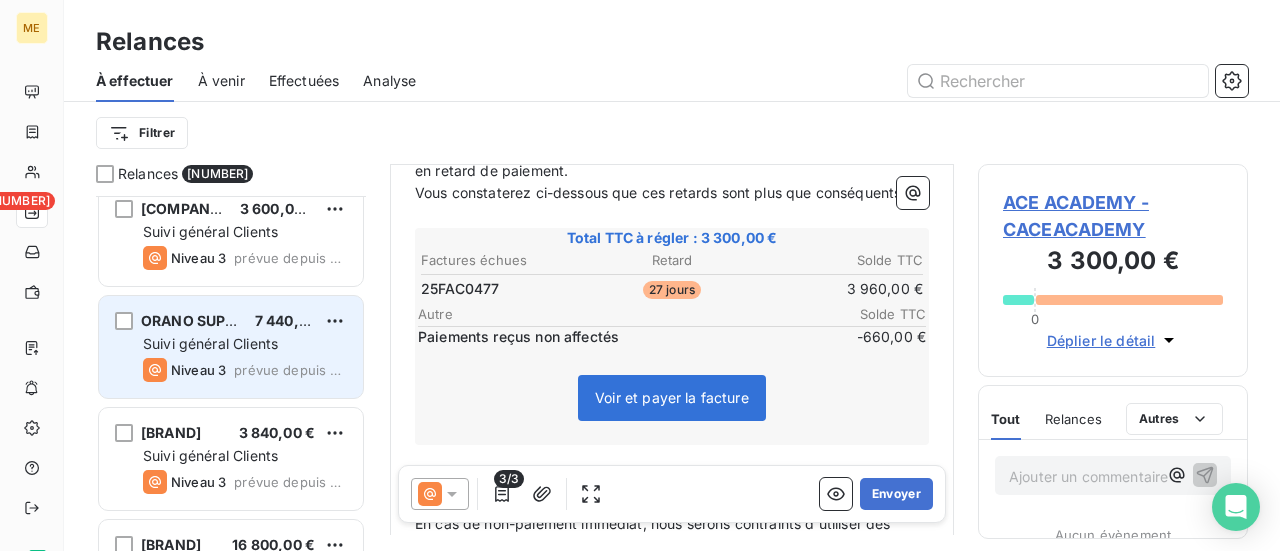 click on "Niveau 3 prévue depuis hier" at bounding box center (245, 146) 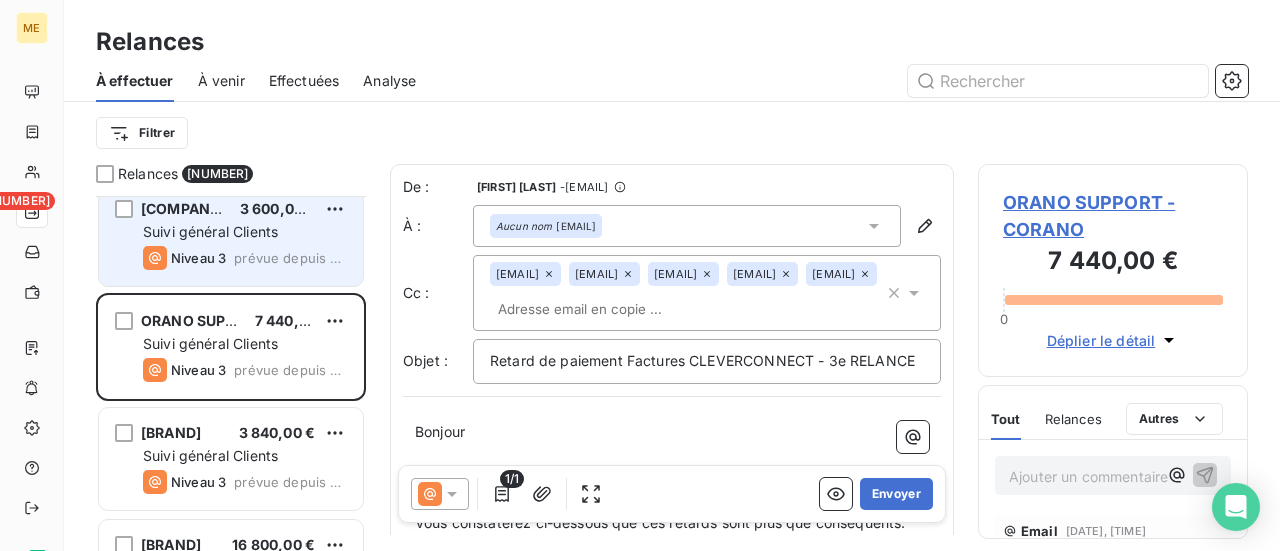 click on "Suivi général Clients" at bounding box center [210, 119] 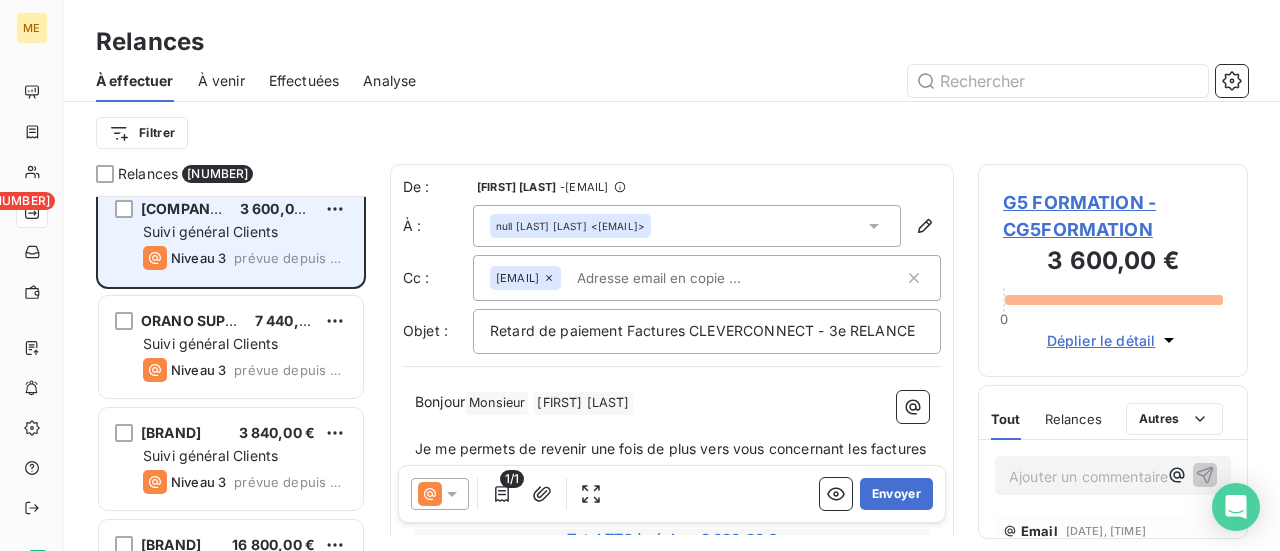 scroll, scrollTop: 900, scrollLeft: 0, axis: vertical 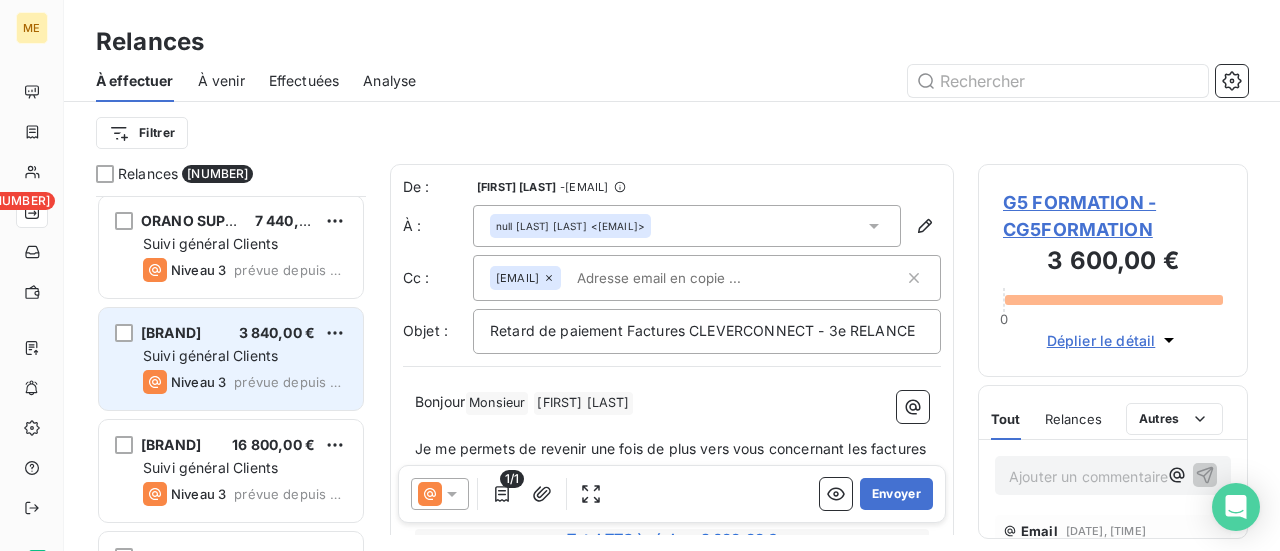 click on "Suivi général Clients" at bounding box center [210, 243] 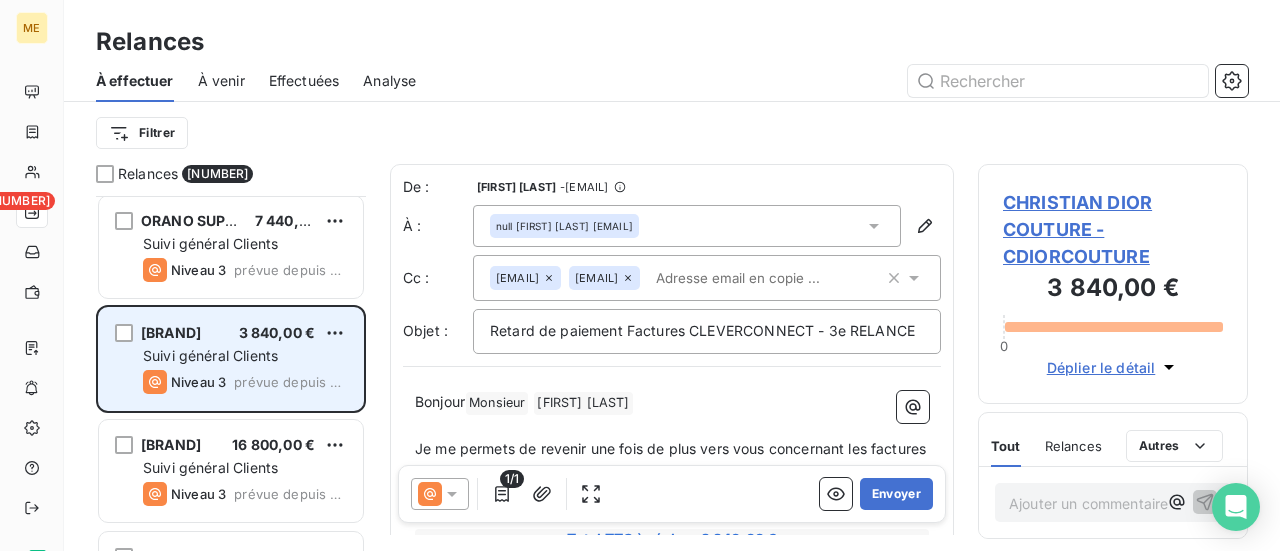 scroll, scrollTop: 1000, scrollLeft: 0, axis: vertical 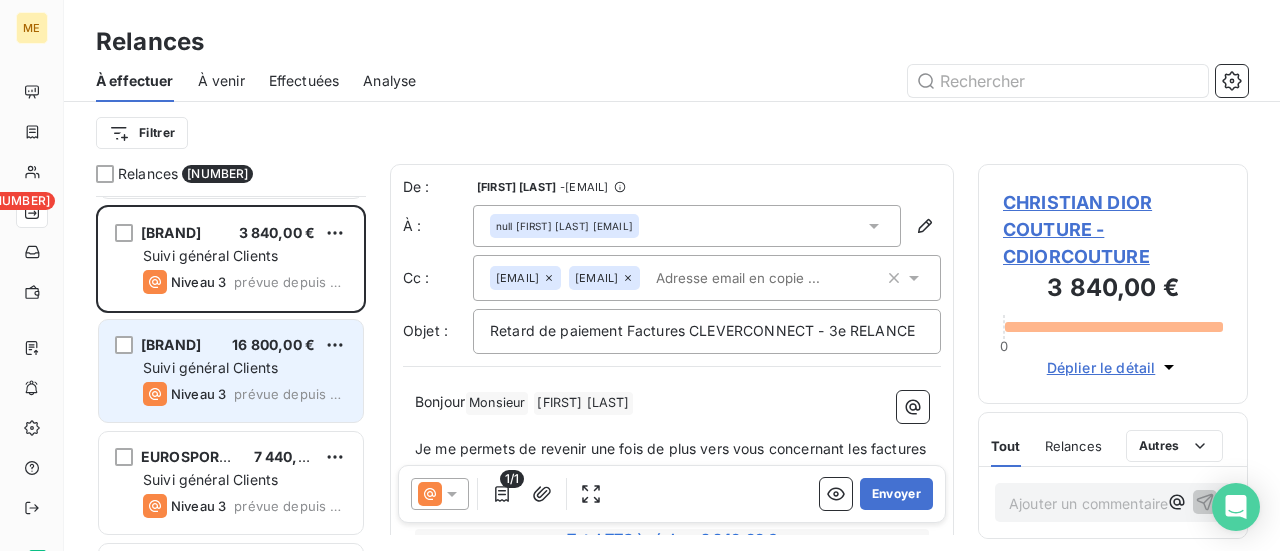 click on "Suivi général Clients" at bounding box center [210, 31] 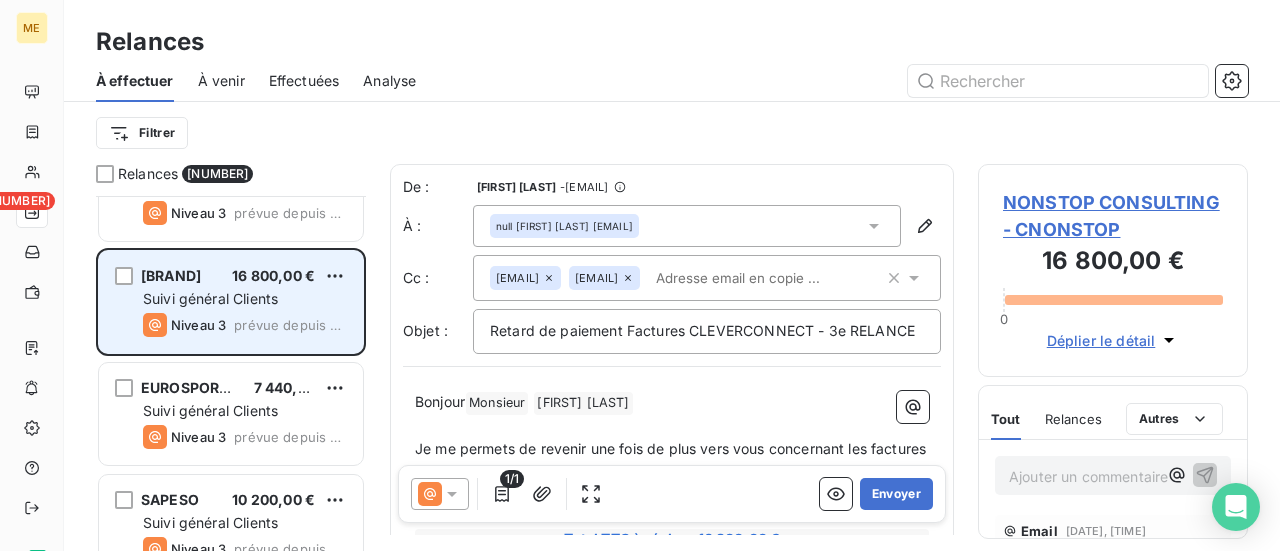 scroll, scrollTop: 1100, scrollLeft: 0, axis: vertical 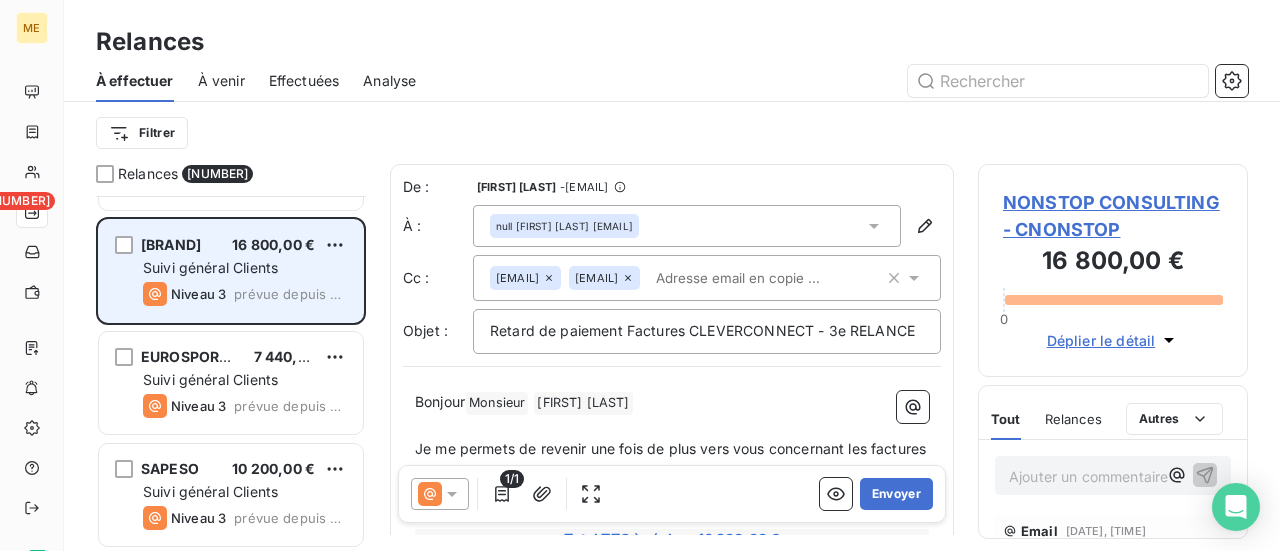 click on "7 440,00 €" at bounding box center [202, 20] 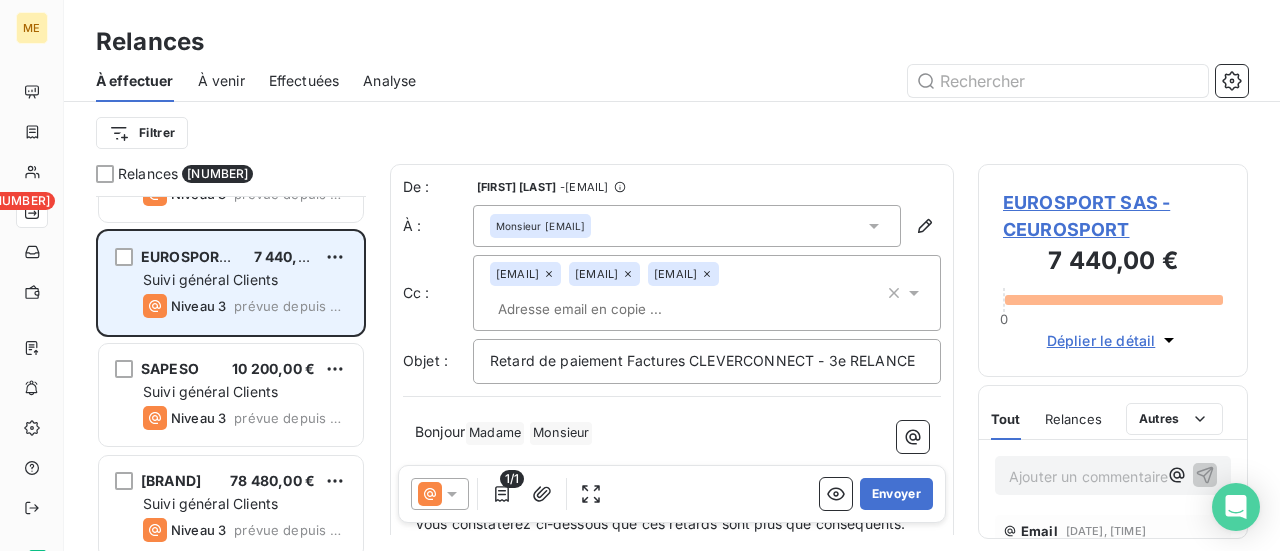scroll, scrollTop: 1300, scrollLeft: 0, axis: vertical 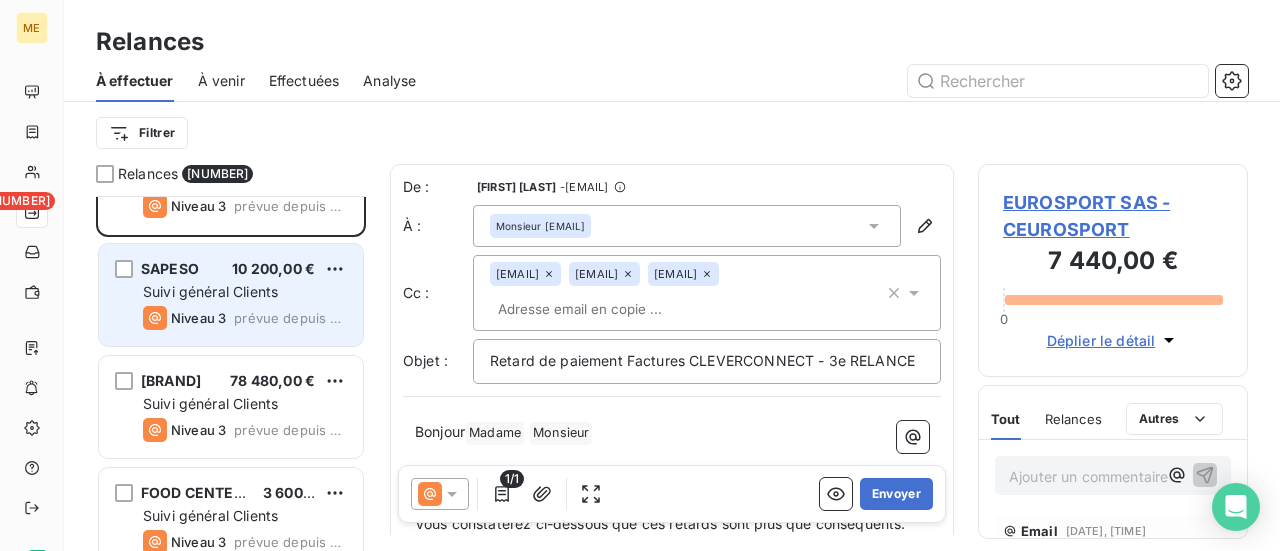 click on "Suivi général Clients" at bounding box center [210, 67] 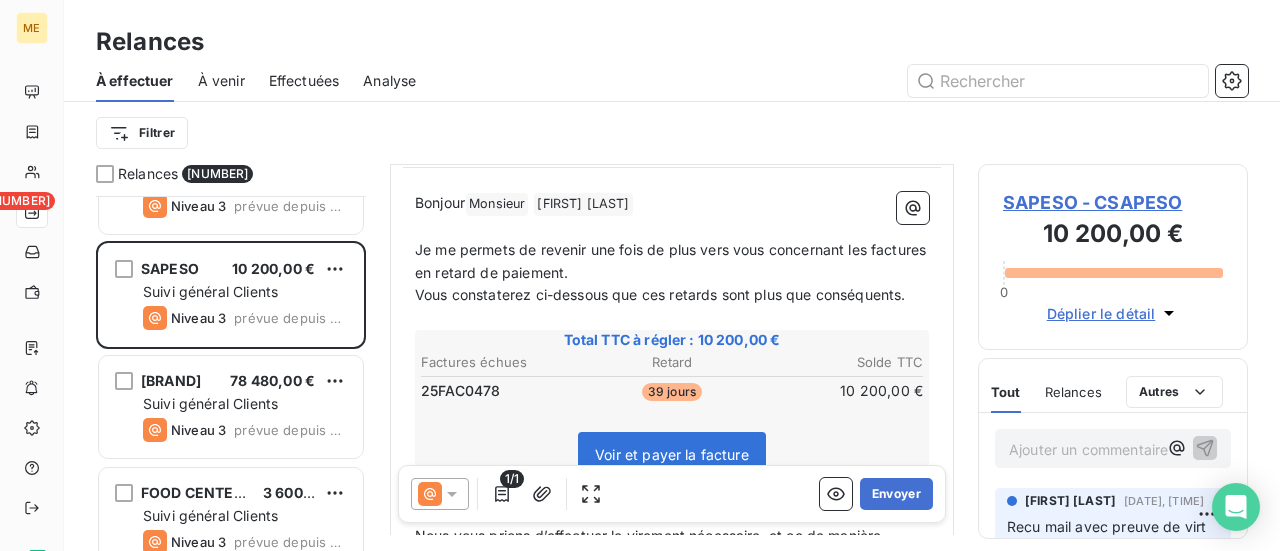scroll, scrollTop: 100, scrollLeft: 0, axis: vertical 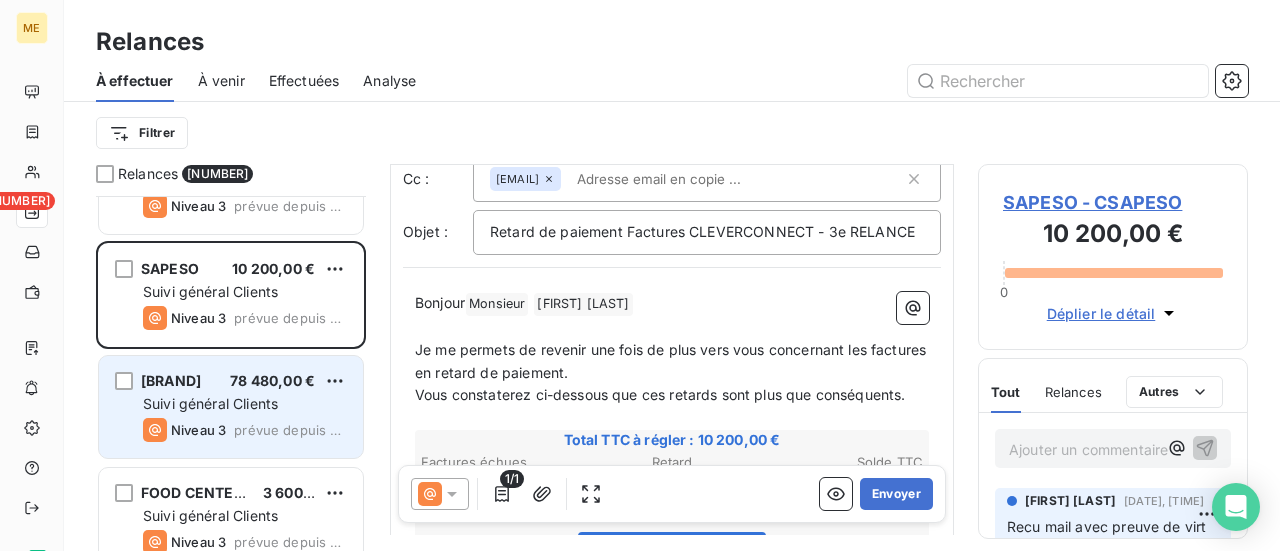 click on "[COMPANY] [CURRENCY] Suivi général Clients Niveau 3 prévue depuis hier" at bounding box center [231, 71] 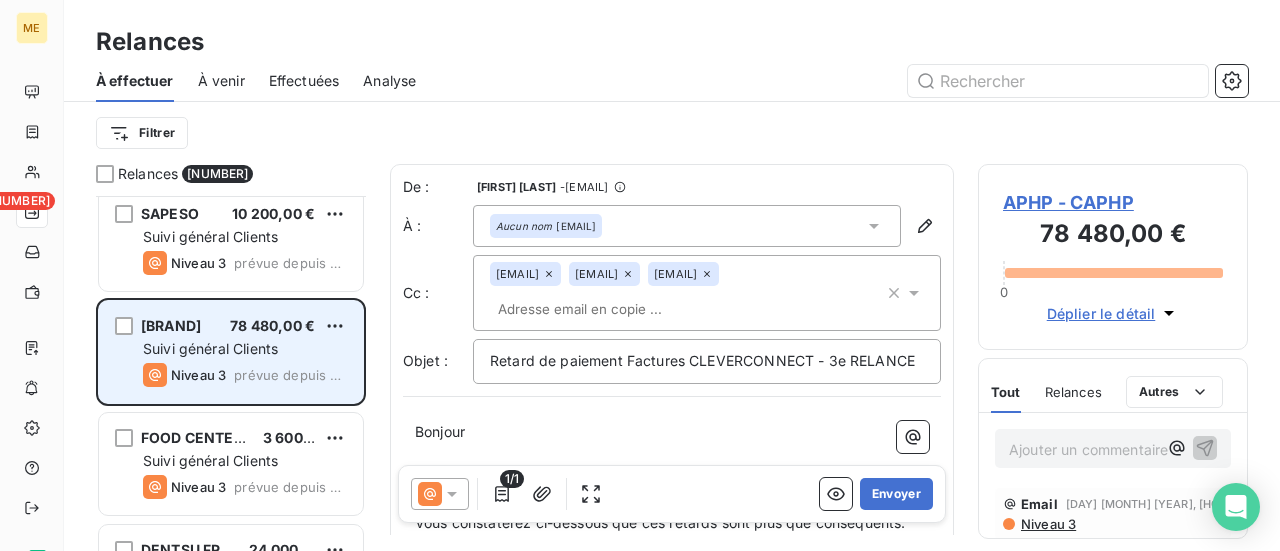scroll, scrollTop: 1400, scrollLeft: 0, axis: vertical 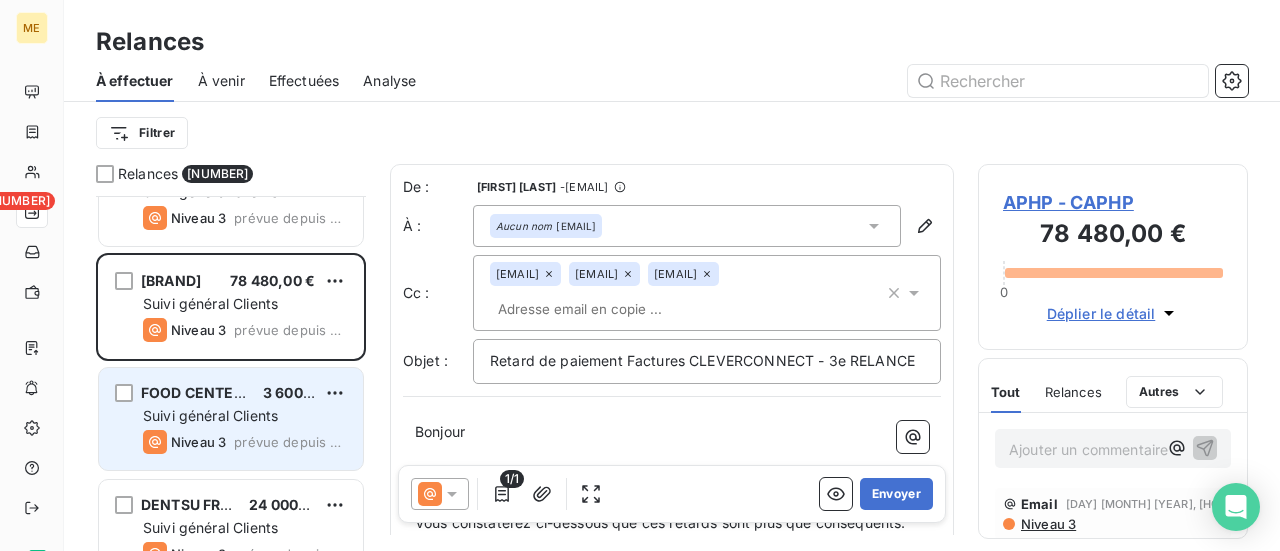 click on "Suivi général Clients" at bounding box center (210, 79) 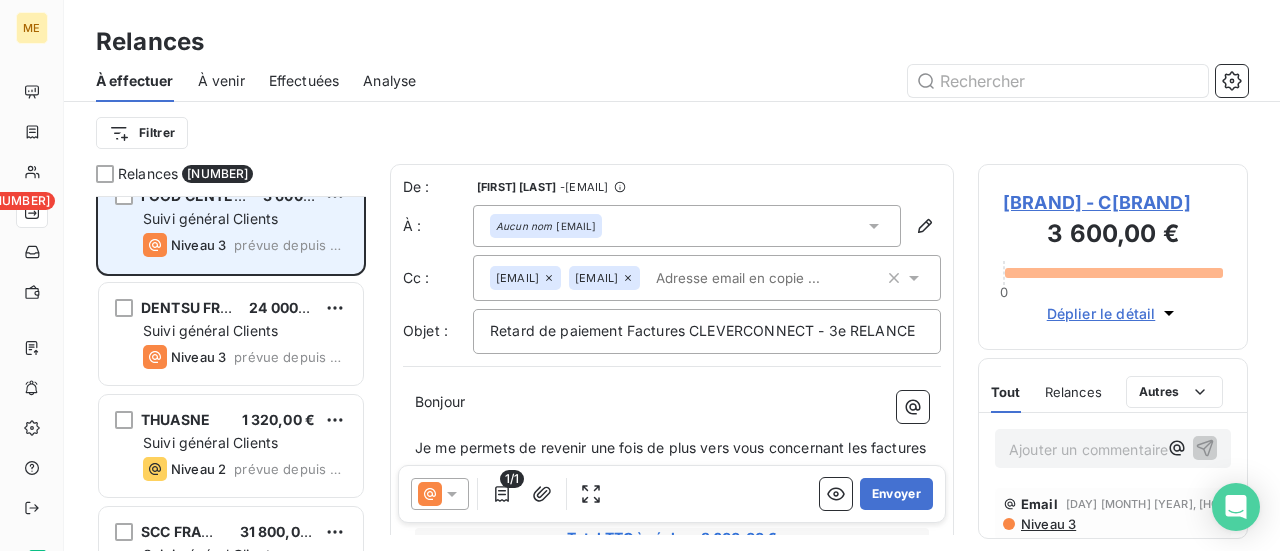 scroll, scrollTop: 1600, scrollLeft: 0, axis: vertical 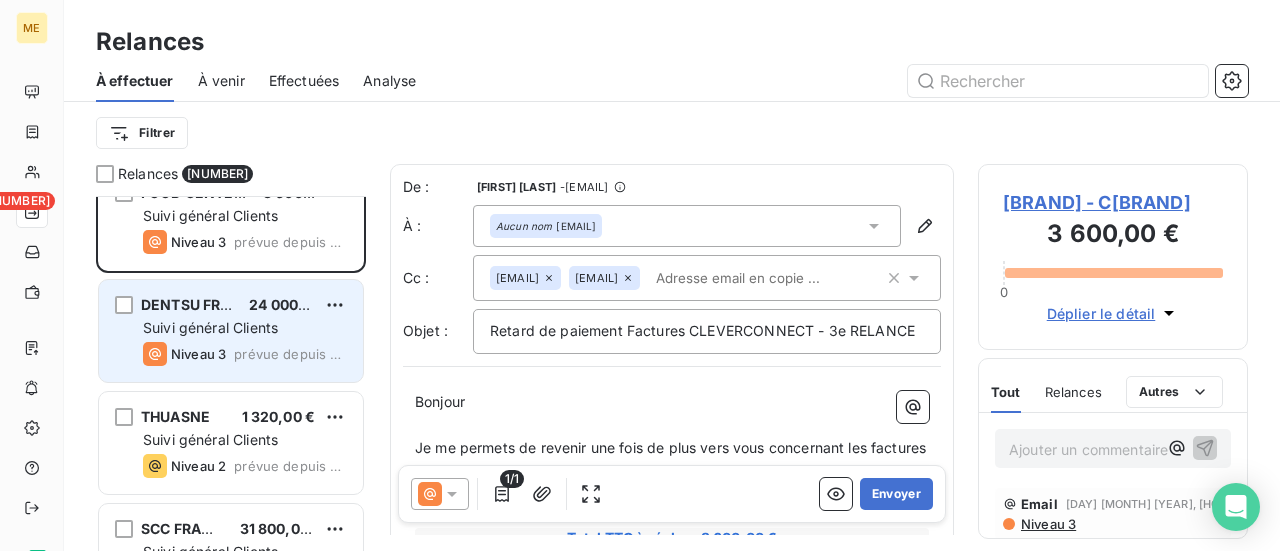 click on "Suivi général Clients" at bounding box center [210, 103] 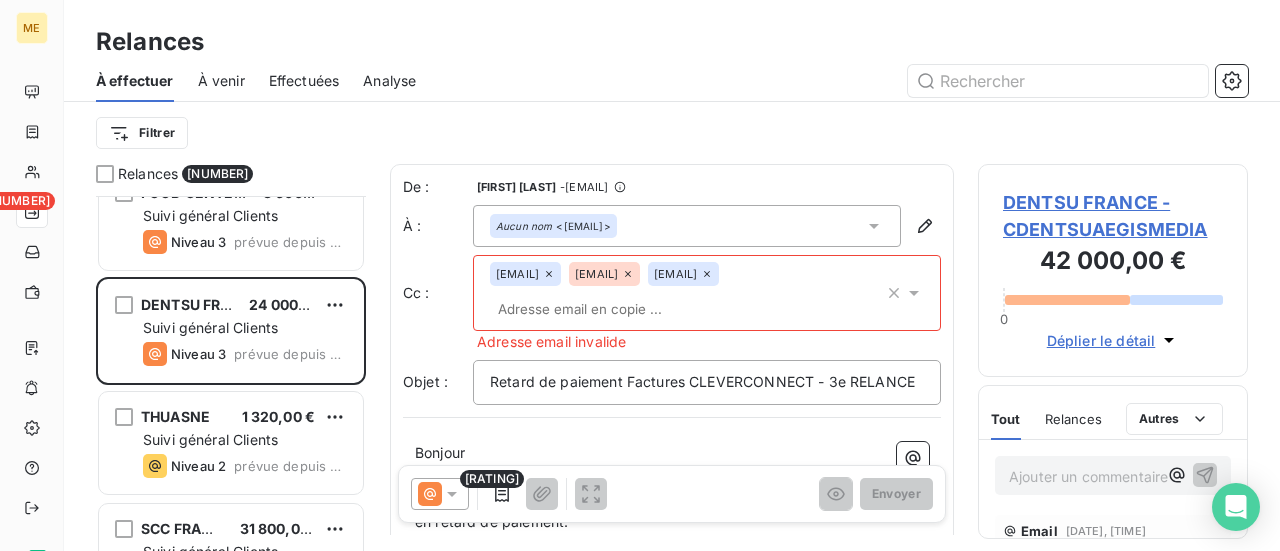 scroll, scrollTop: 1700, scrollLeft: 0, axis: vertical 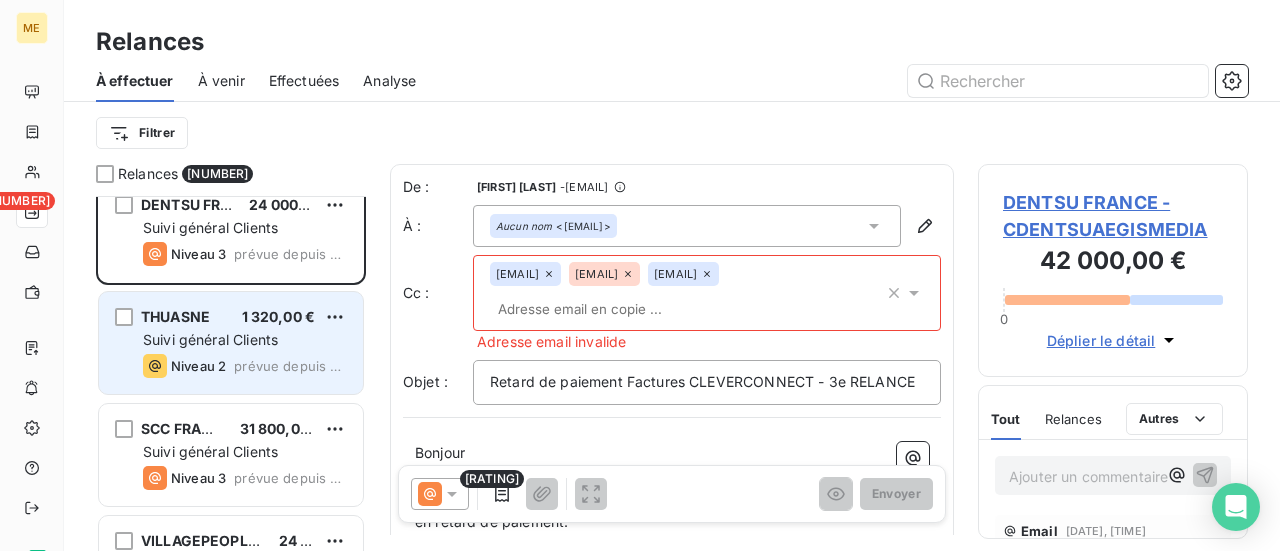 click on "Niveau 2 prévue depuis hier" at bounding box center [245, 142] 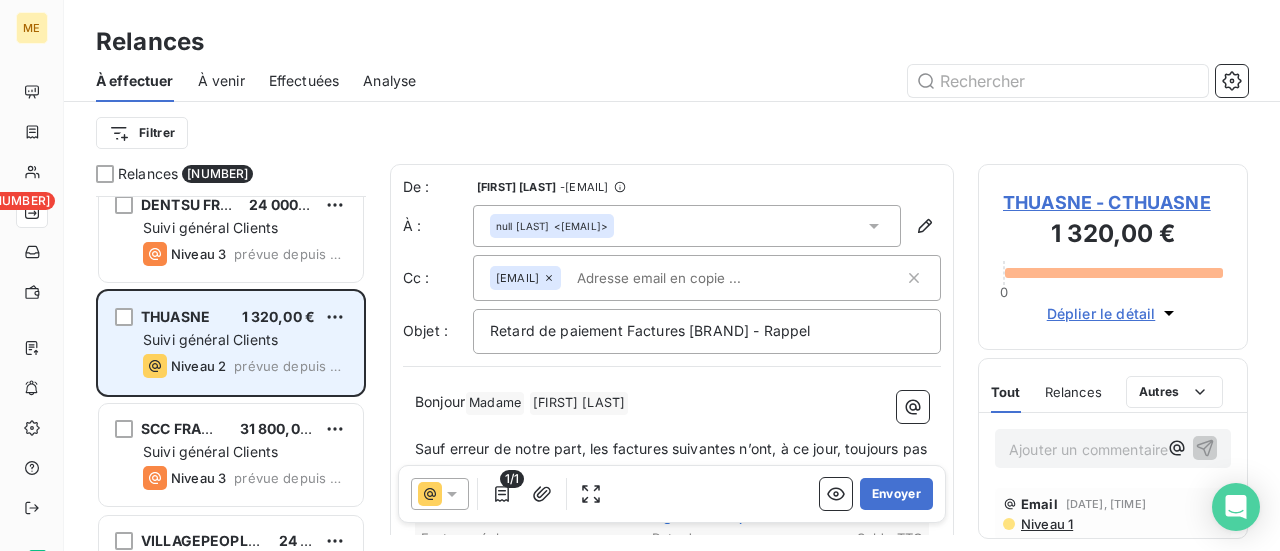 scroll, scrollTop: 1800, scrollLeft: 0, axis: vertical 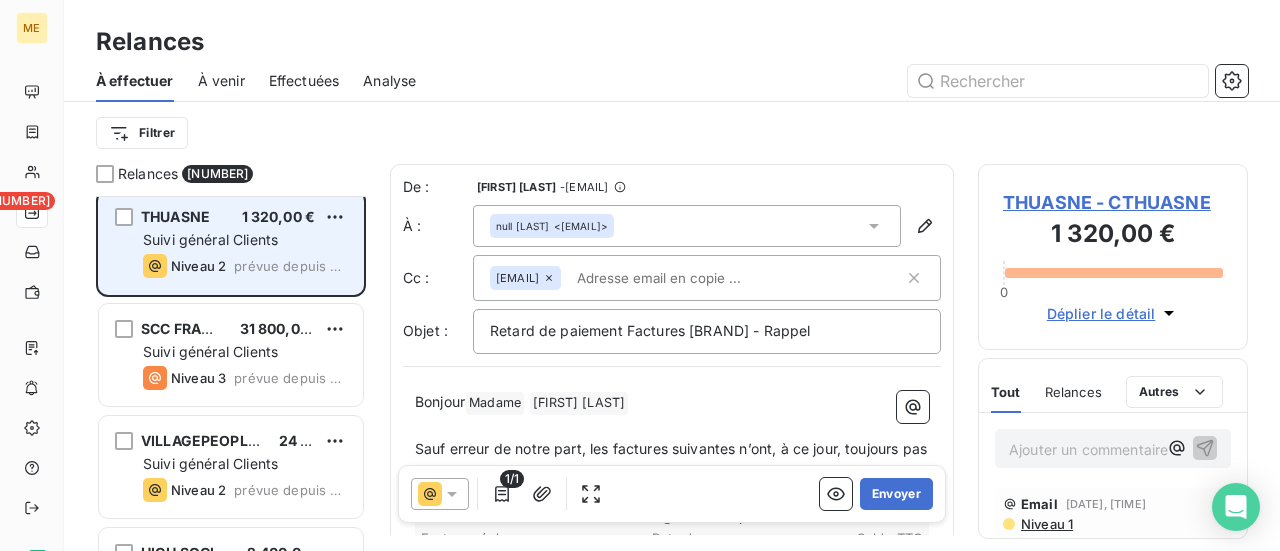 click on "Suivi général Clients" at bounding box center (245, 128) 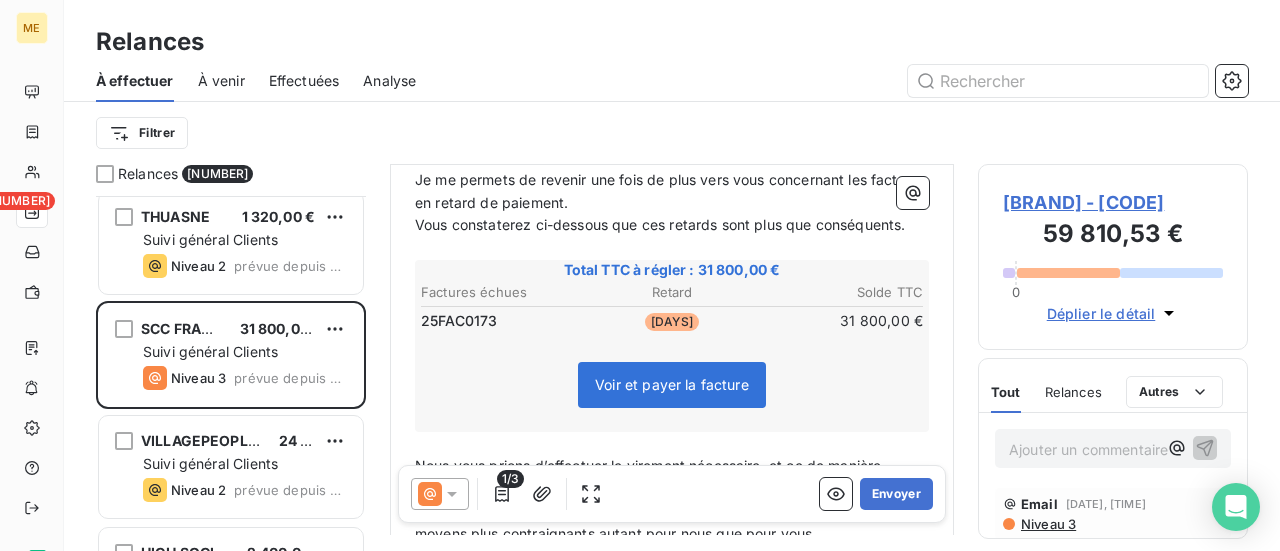 scroll, scrollTop: 302, scrollLeft: 0, axis: vertical 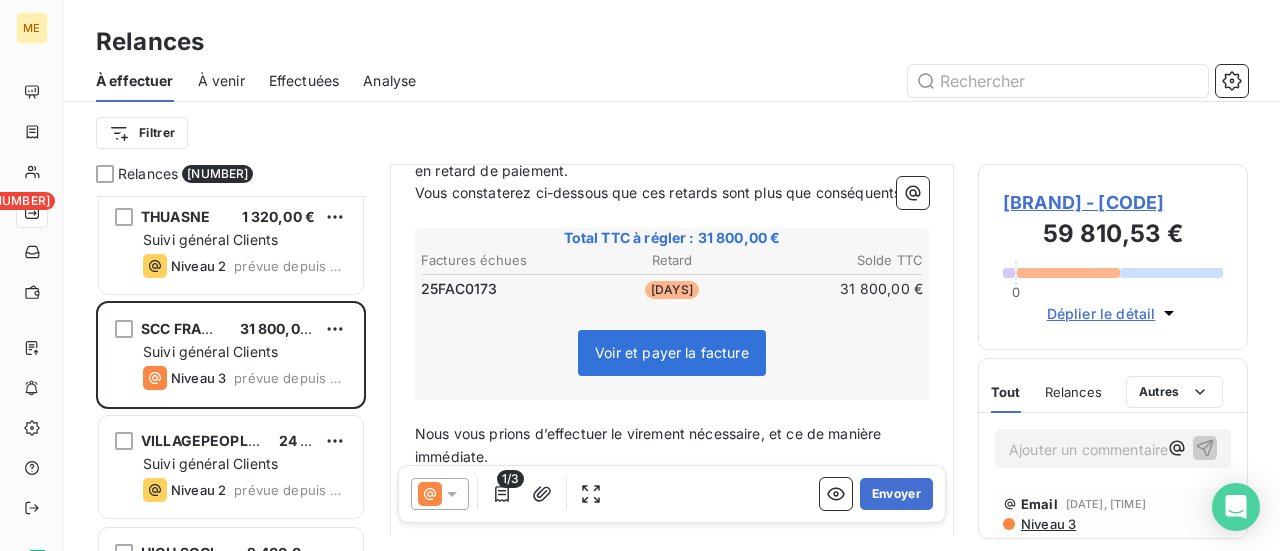 click on "[BRAND] - [CODE]" at bounding box center (1113, 202) 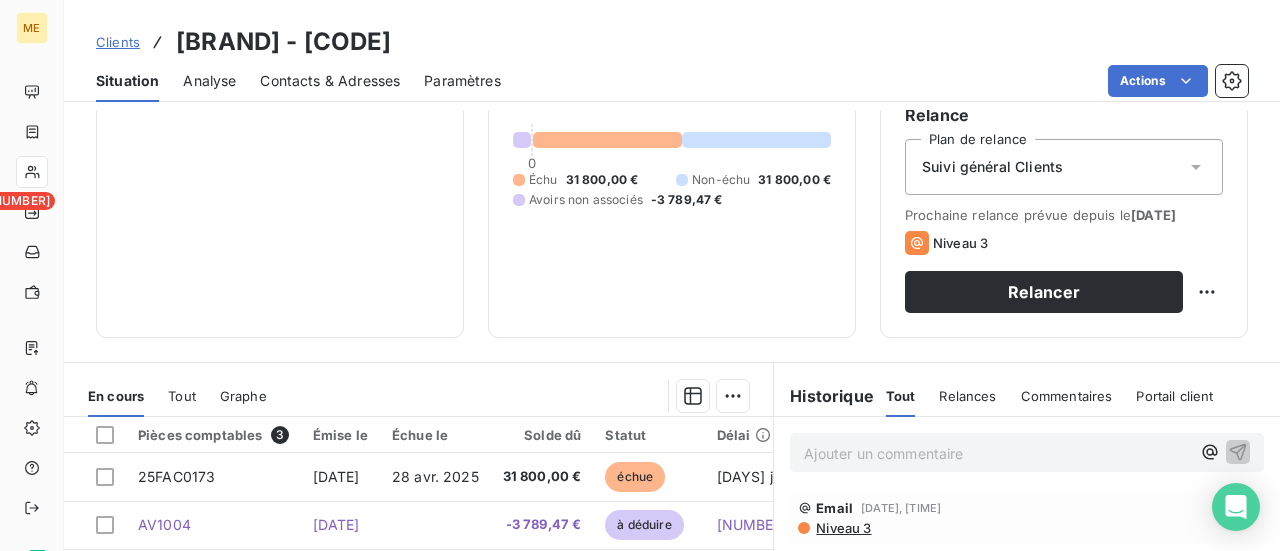 scroll, scrollTop: 300, scrollLeft: 0, axis: vertical 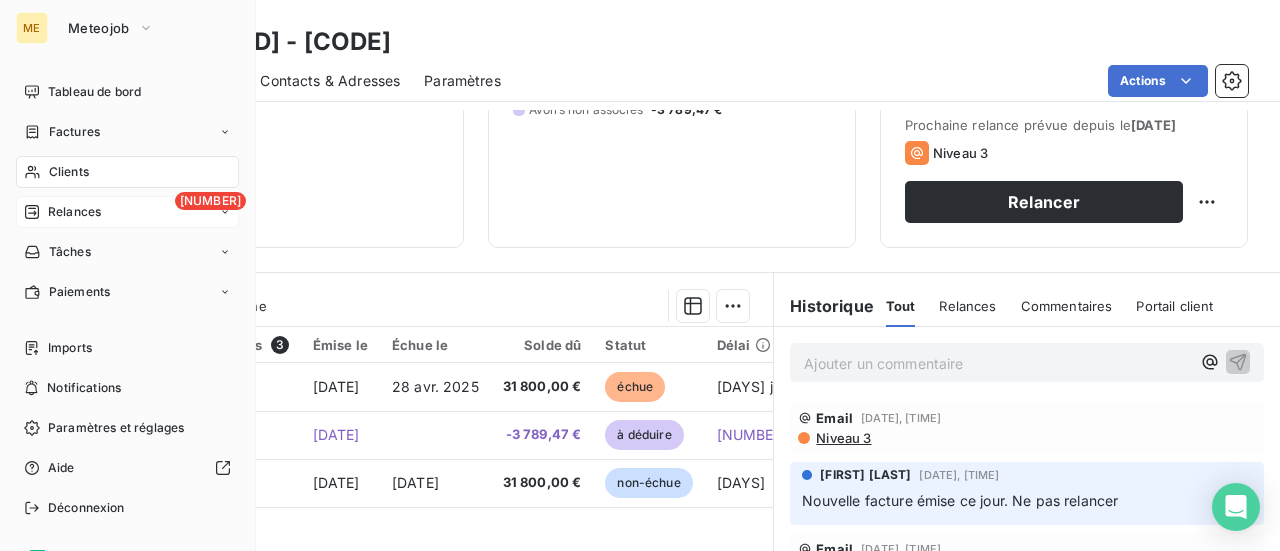 click on "Relances" at bounding box center [74, 212] 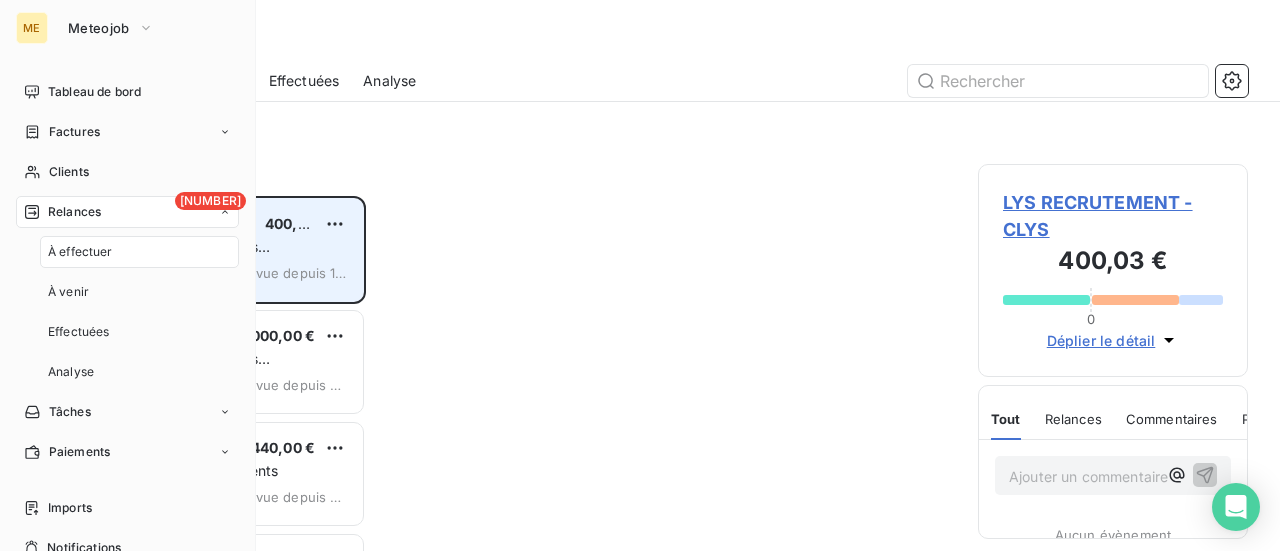 scroll, scrollTop: 16, scrollLeft: 16, axis: both 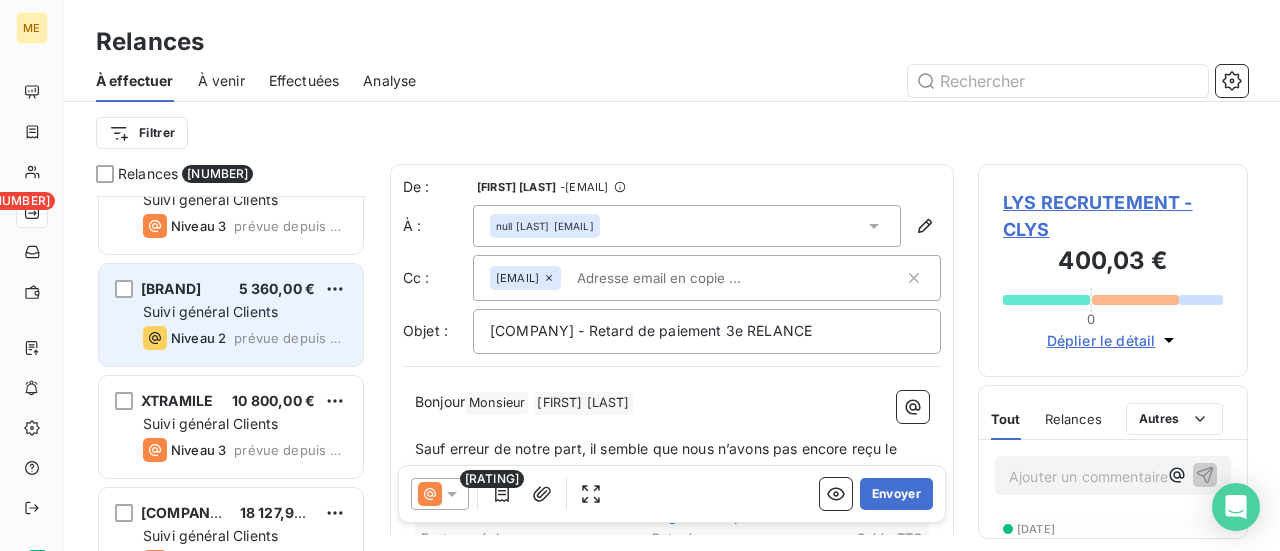 click on "prévue depuis hier" at bounding box center [290, 114] 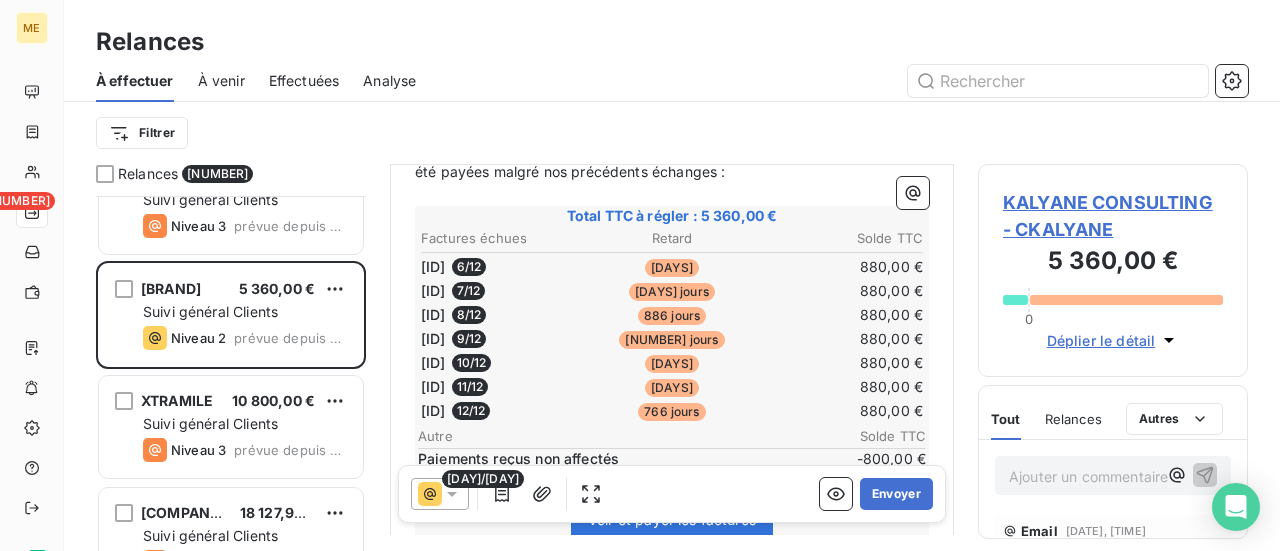 scroll, scrollTop: 400, scrollLeft: 0, axis: vertical 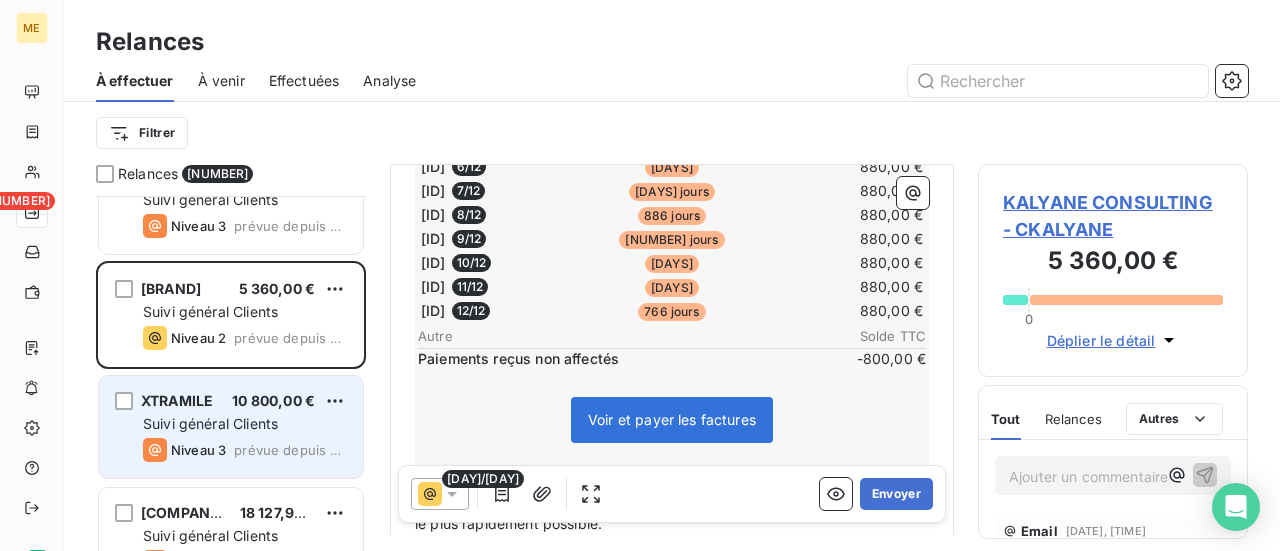click on "Suivi général Clients" at bounding box center [210, 87] 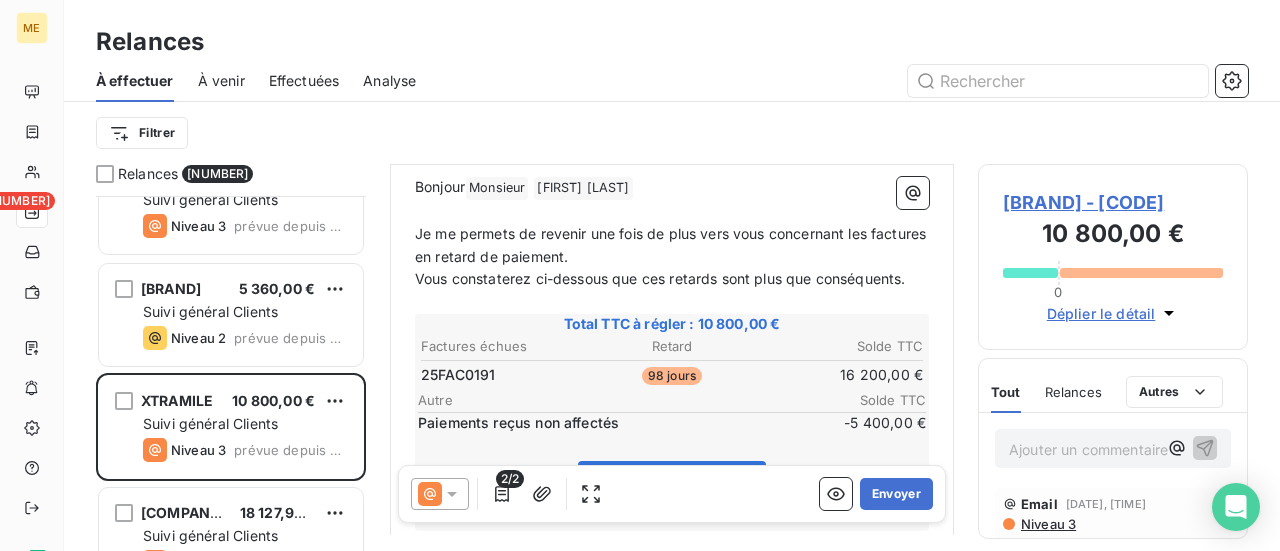 scroll, scrollTop: 302, scrollLeft: 0, axis: vertical 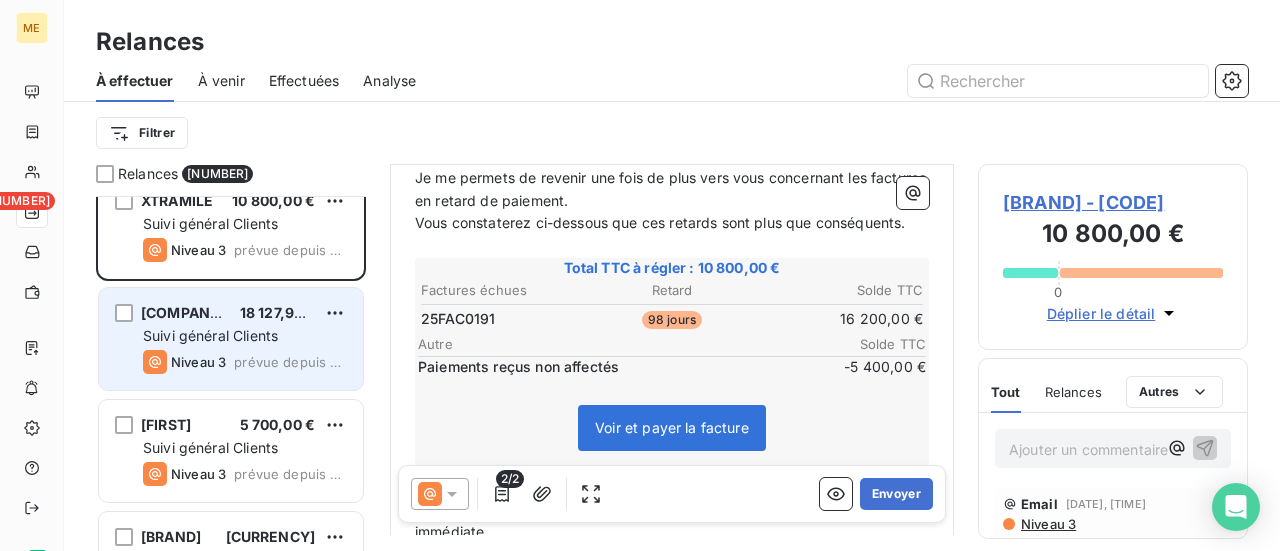 click on "Suivi général Clients" at bounding box center [210, 111] 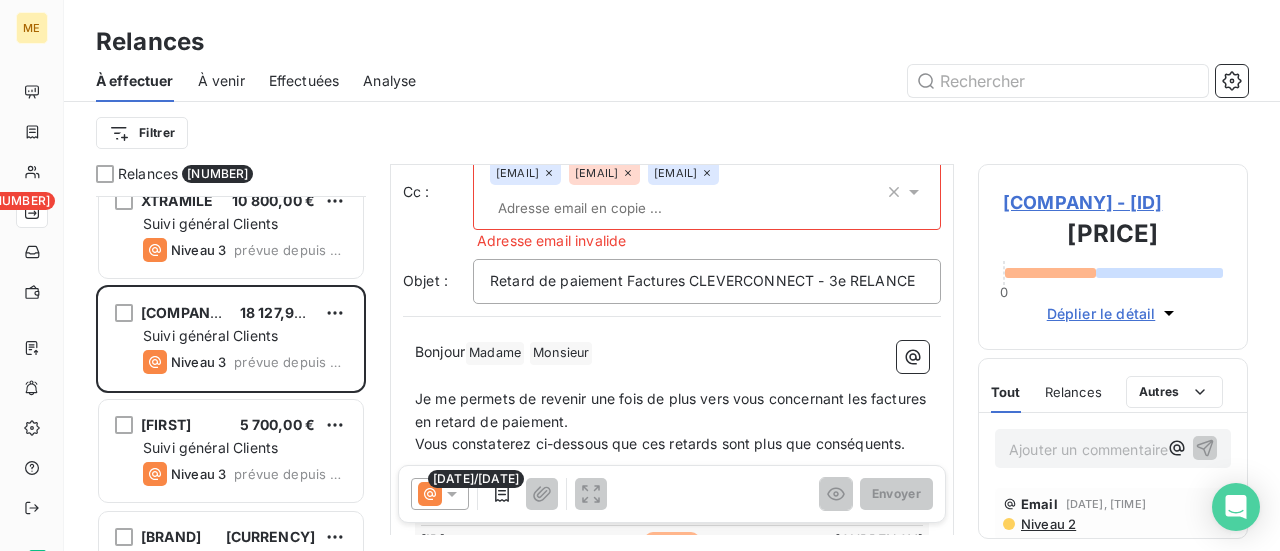 scroll, scrollTop: 202, scrollLeft: 0, axis: vertical 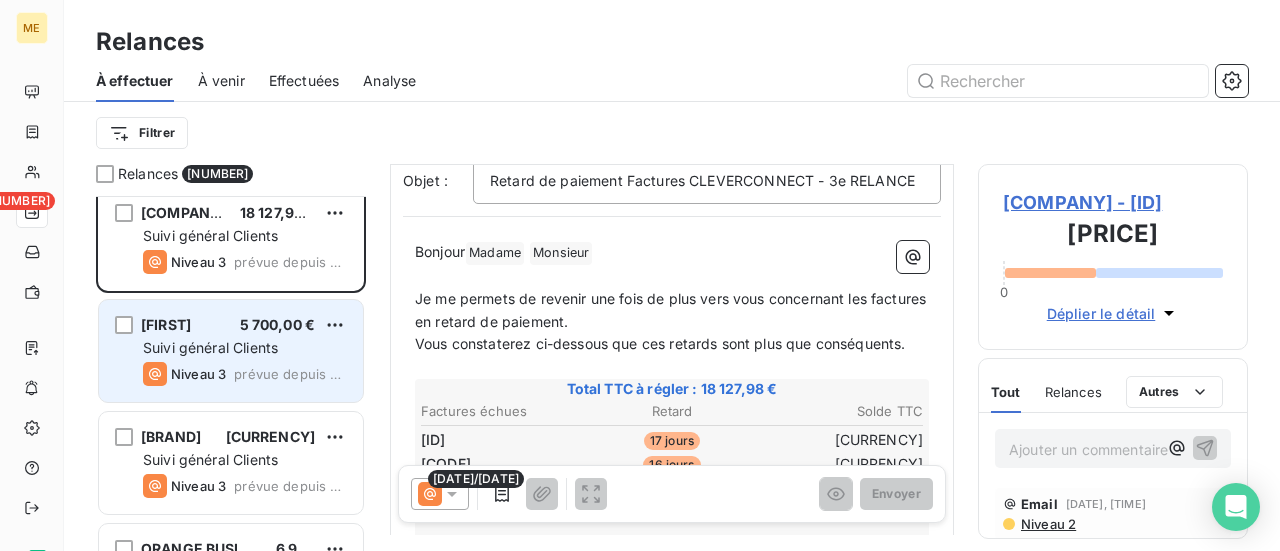 click on "prévue depuis hier" at bounding box center (290, 150) 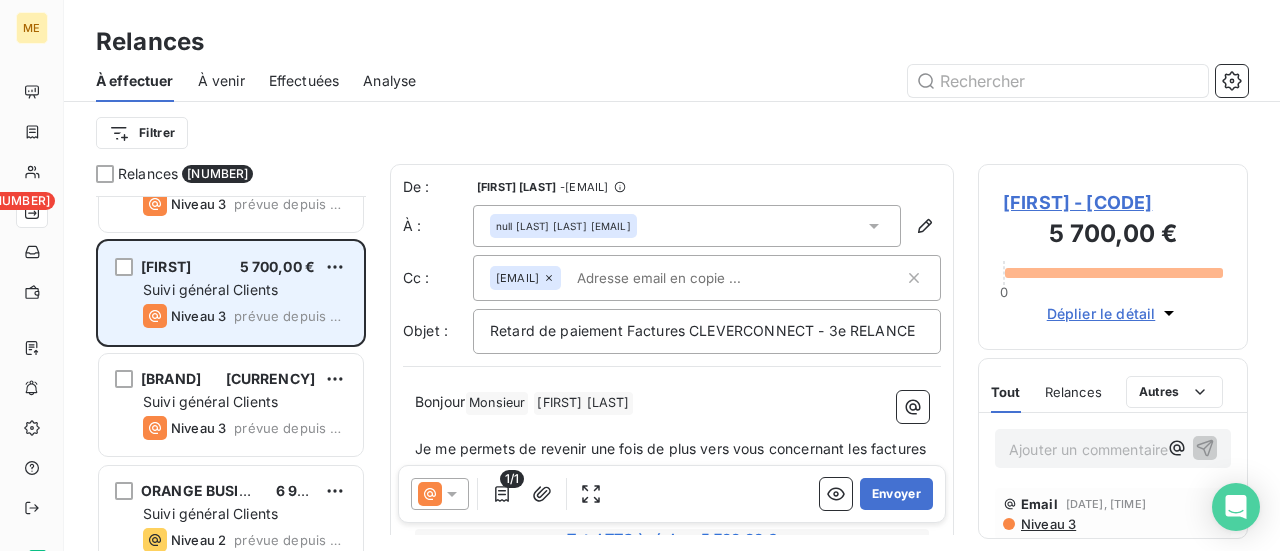 scroll, scrollTop: 2800, scrollLeft: 0, axis: vertical 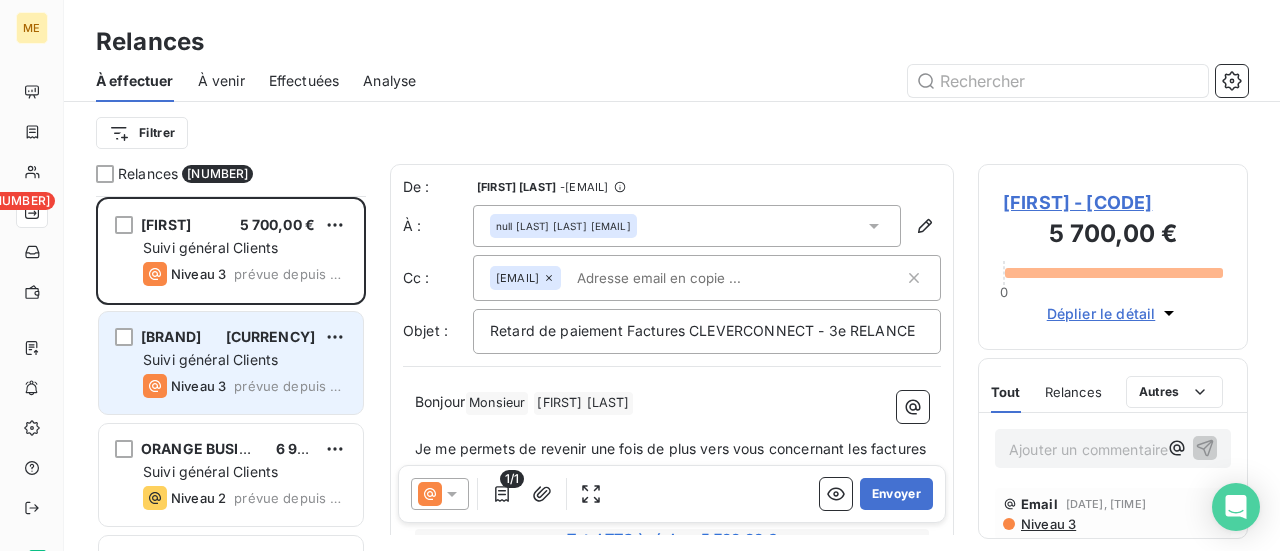 click on "Suivi général Clients" at bounding box center [210, 135] 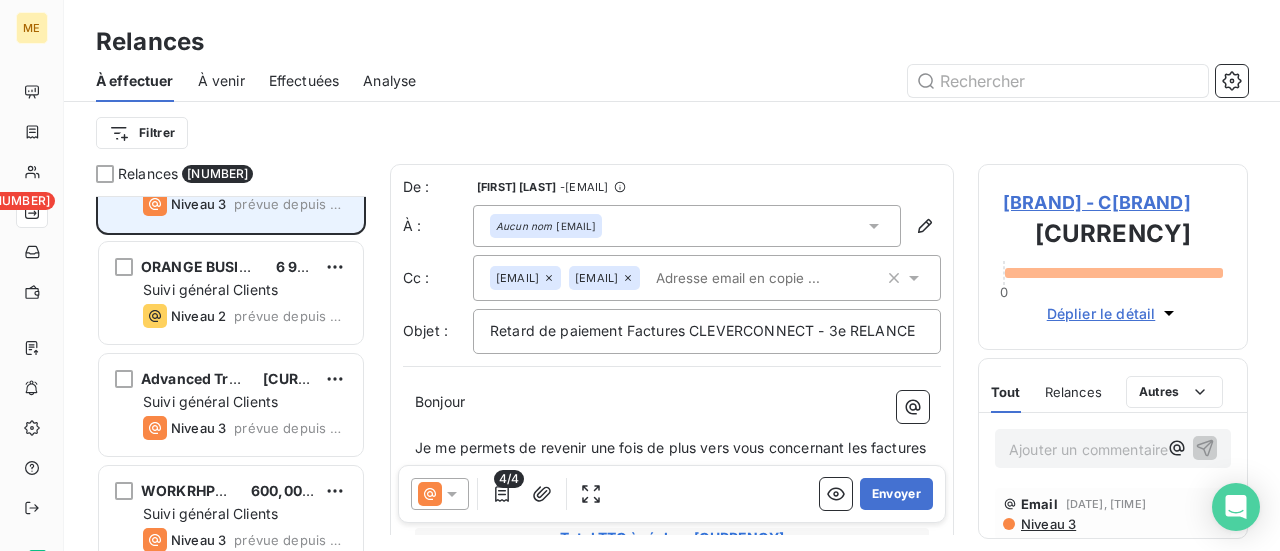 scroll, scrollTop: 3000, scrollLeft: 0, axis: vertical 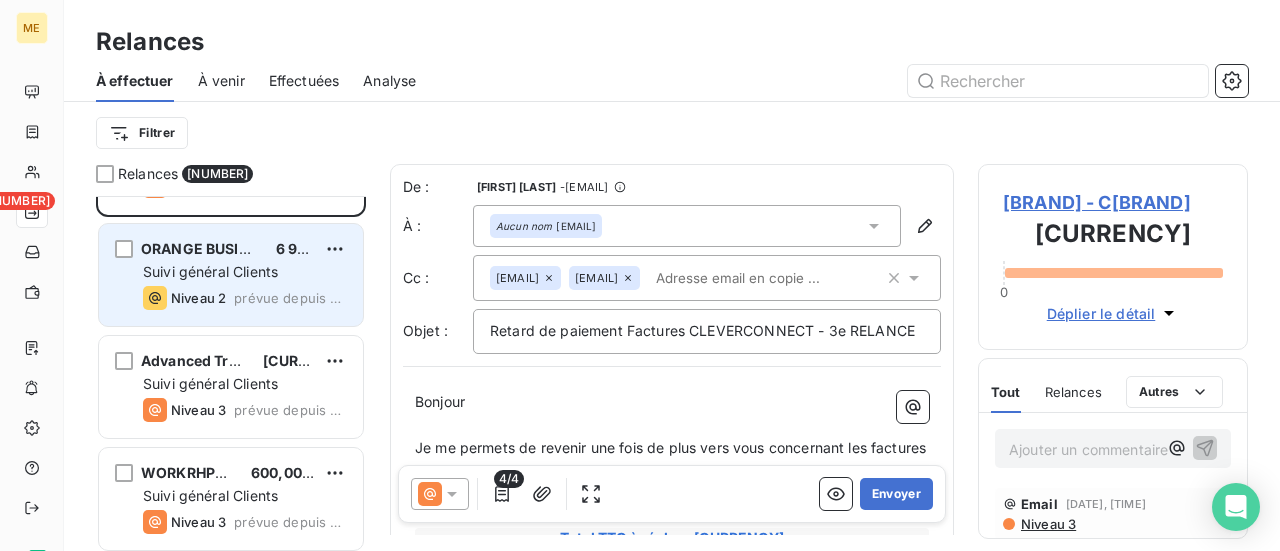 click on "ORANGE BUSINESS SERVICES SA [PRICE] Suivi général Clients Niveau 2 prévue depuis hier" at bounding box center [231, 51] 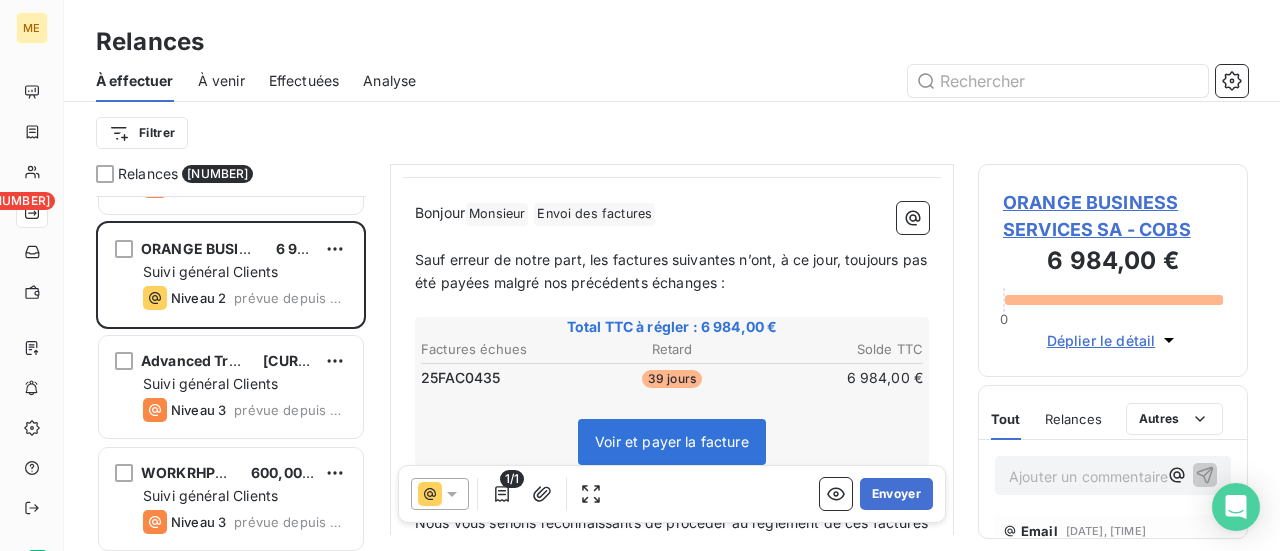 scroll, scrollTop: 202, scrollLeft: 0, axis: vertical 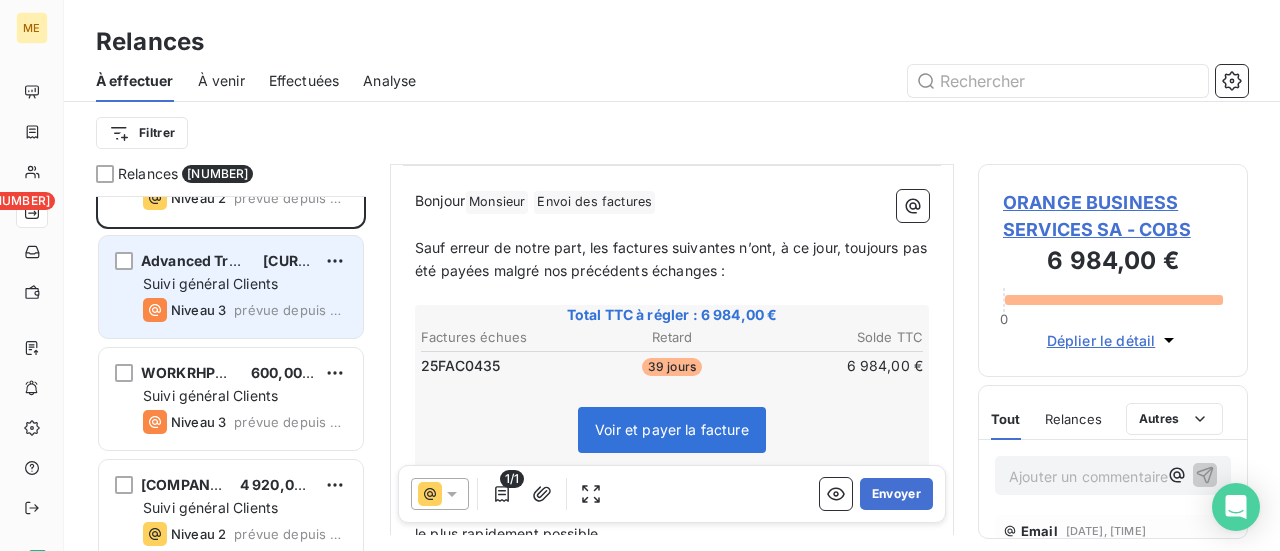 click on "Suivi général Clients" at bounding box center (210, 59) 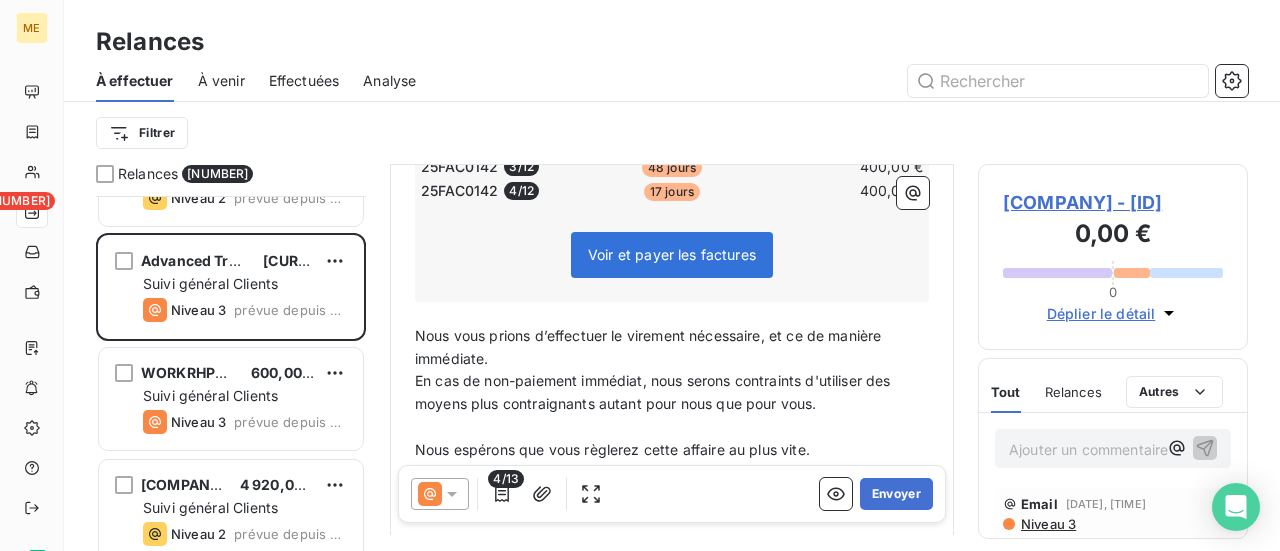 scroll, scrollTop: 502, scrollLeft: 0, axis: vertical 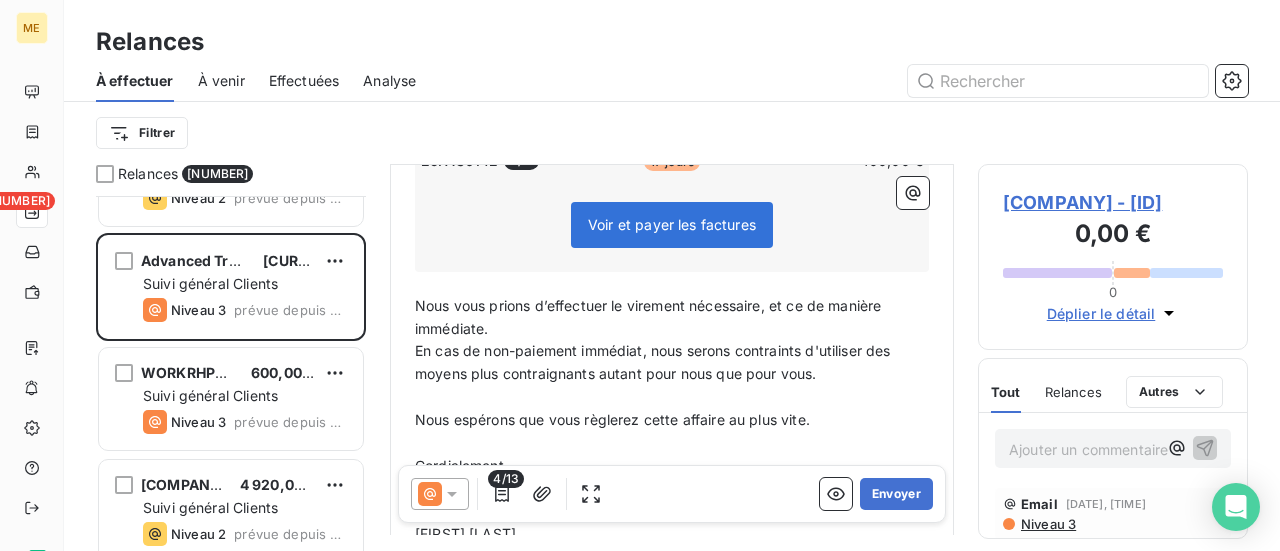 click on "[COMPANY] - [ID]" at bounding box center (1113, 202) 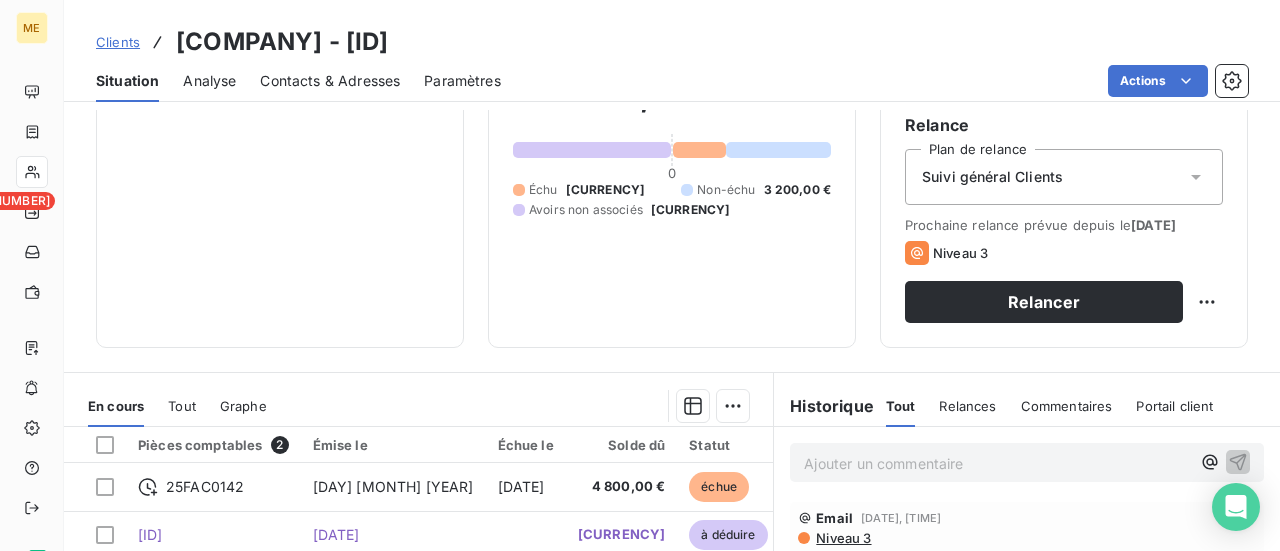 scroll, scrollTop: 300, scrollLeft: 0, axis: vertical 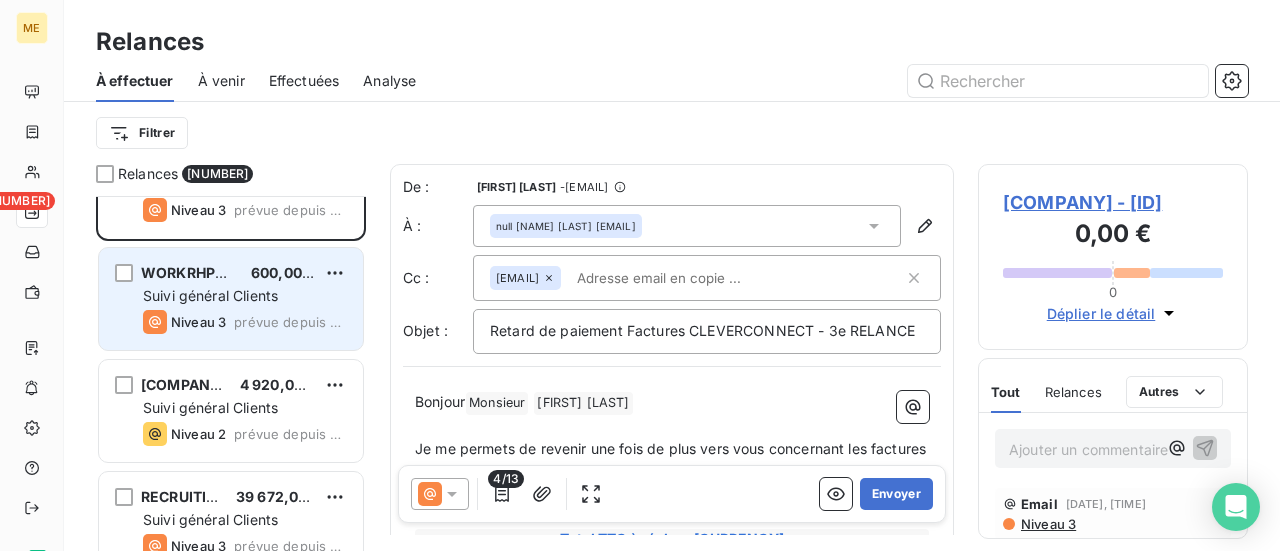 click on "Niveau 3" at bounding box center [198, 98] 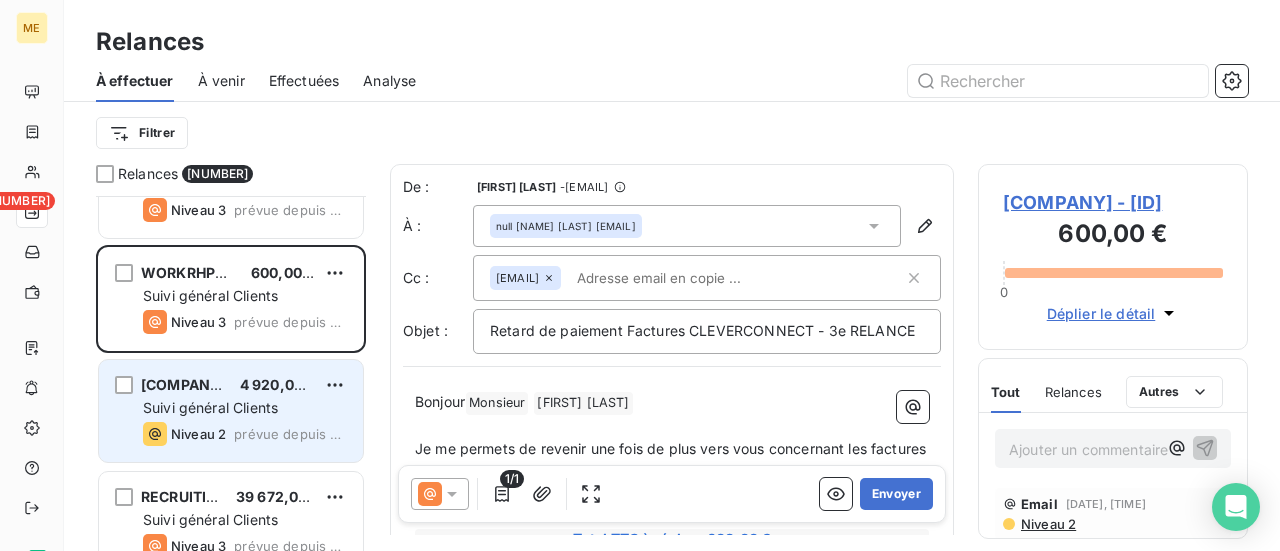 click on "Suivi général Clients" at bounding box center (210, 71) 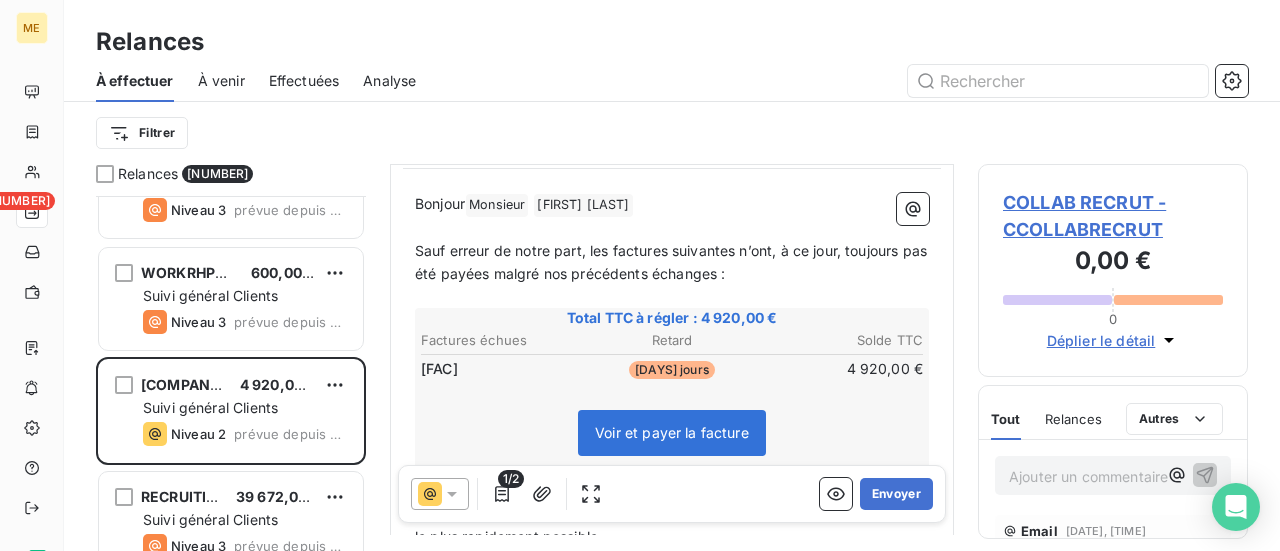 scroll, scrollTop: 200, scrollLeft: 0, axis: vertical 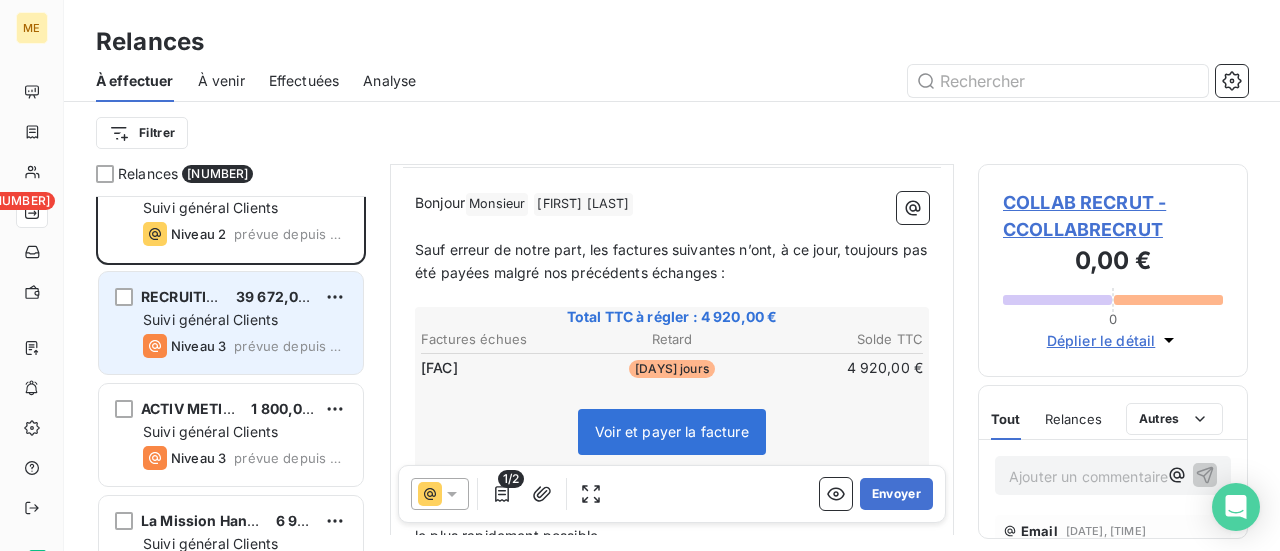 click on "prévue depuis hier" at bounding box center [290, 122] 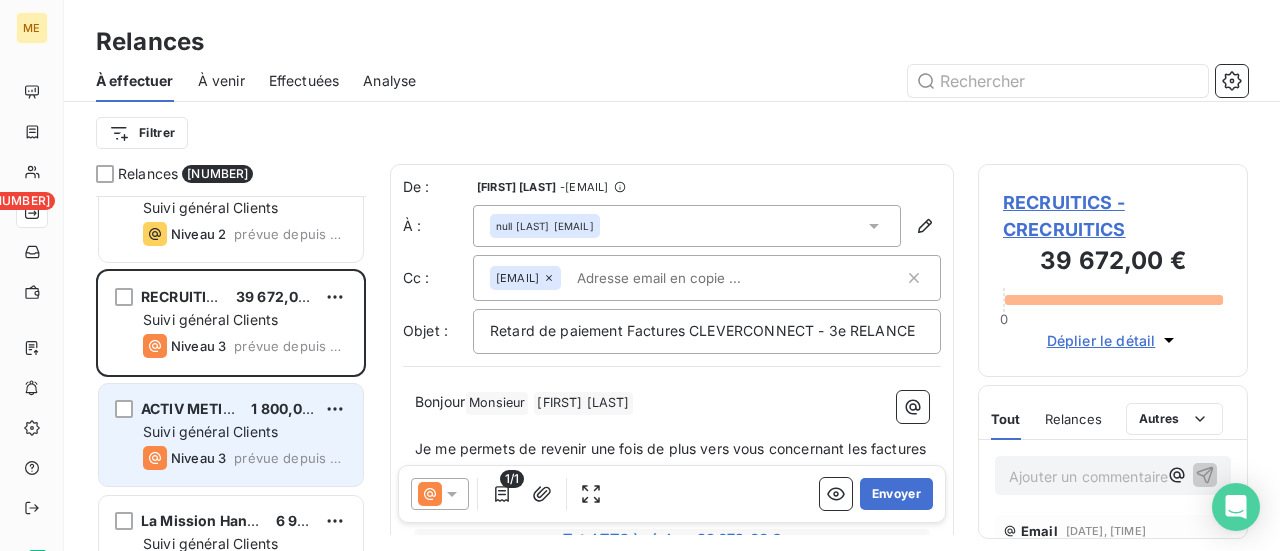 click on "Suivi général Clients" at bounding box center (245, 96) 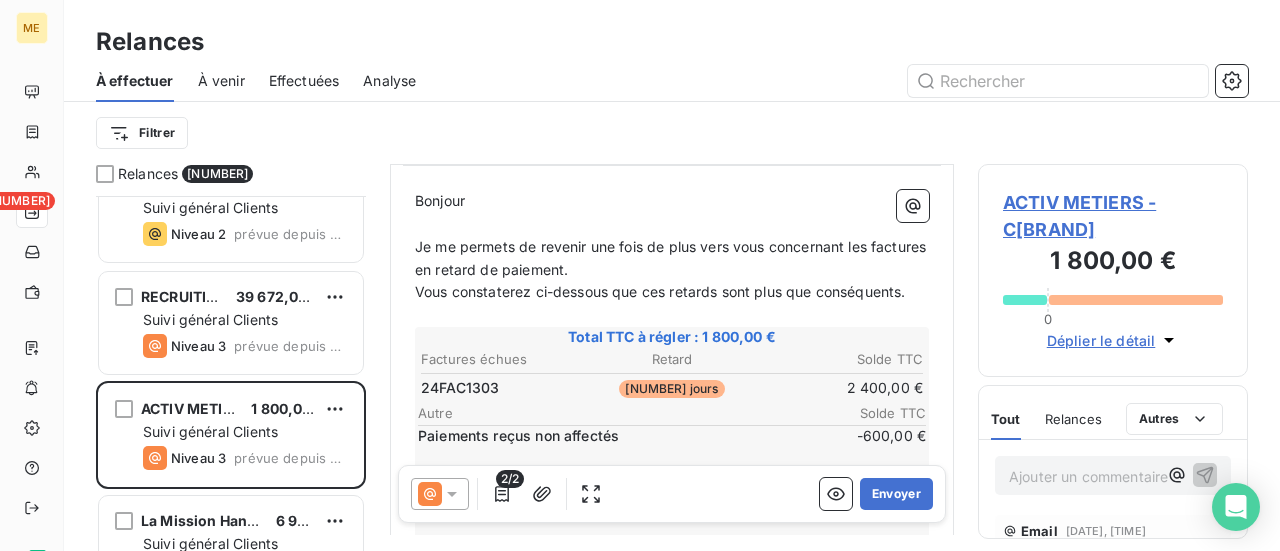 scroll, scrollTop: 302, scrollLeft: 0, axis: vertical 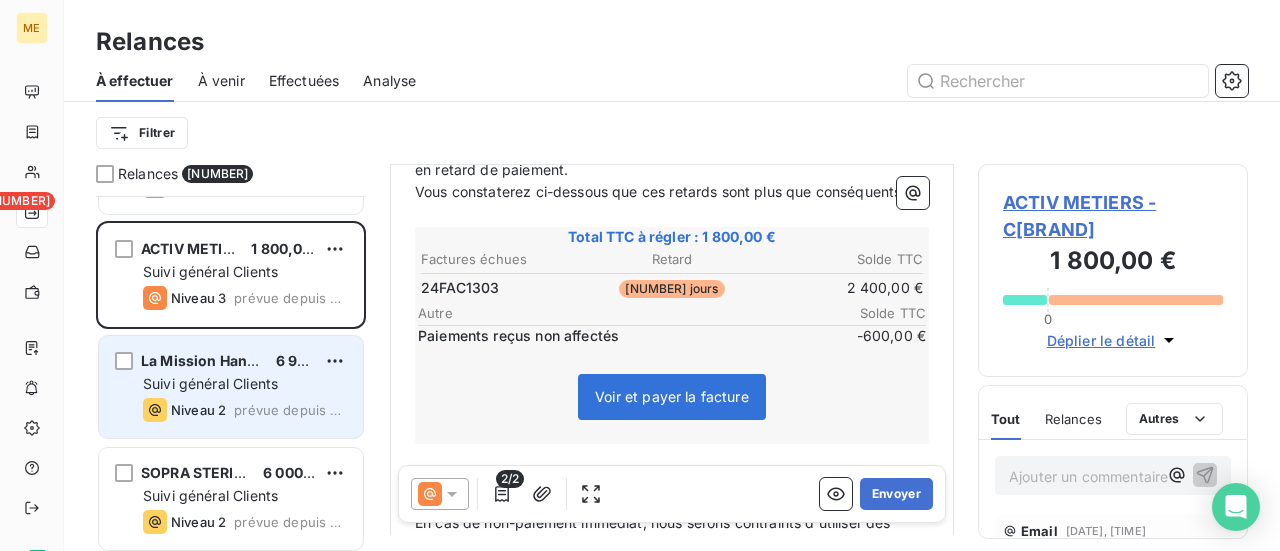 click on "Niveau 2 prévue depuis hier" at bounding box center (245, 74) 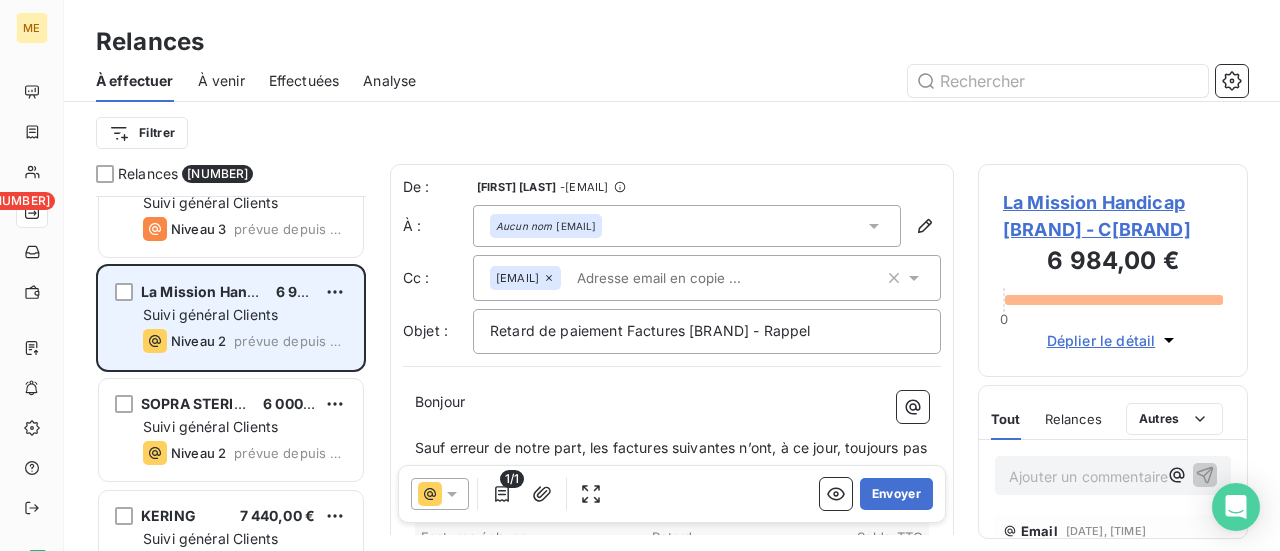 scroll, scrollTop: 3660, scrollLeft: 0, axis: vertical 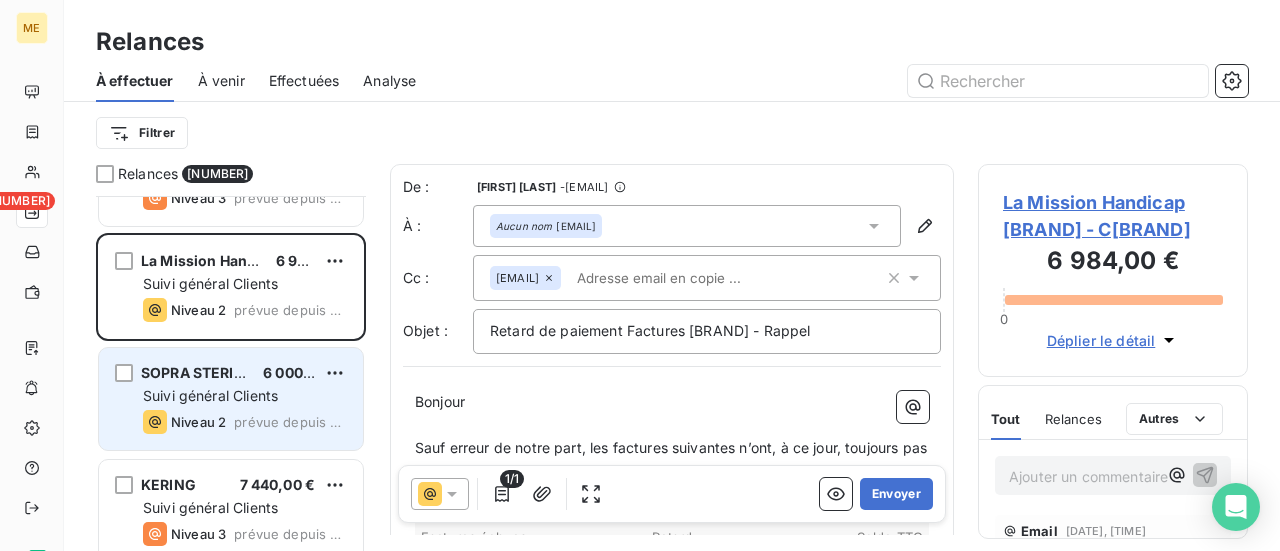 click on "Suivi général Clients" at bounding box center (210, 59) 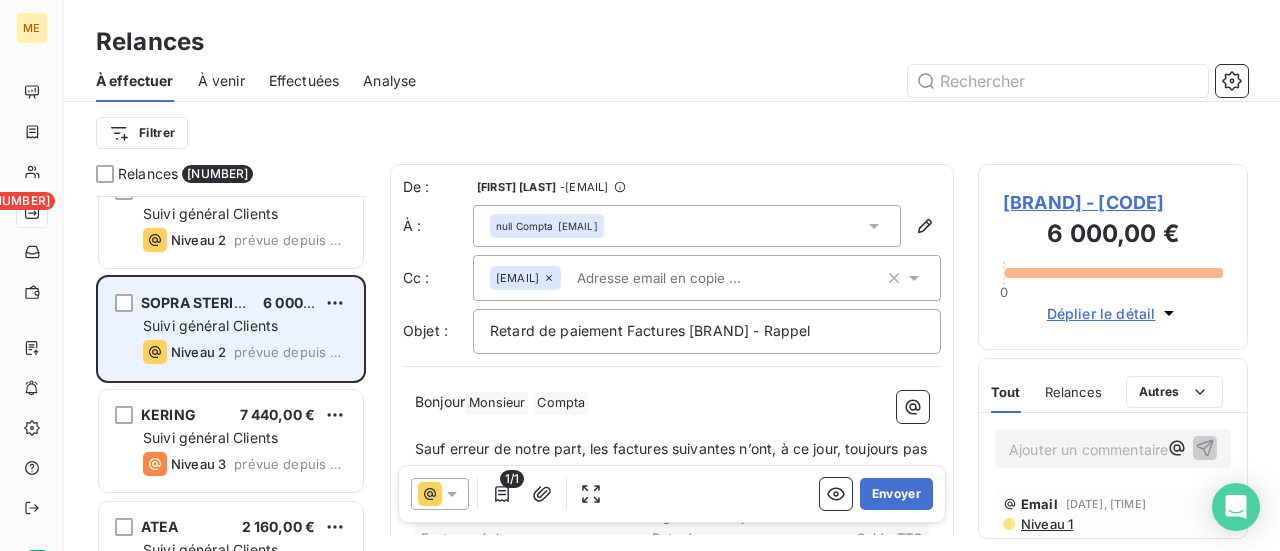 scroll, scrollTop: 3760, scrollLeft: 0, axis: vertical 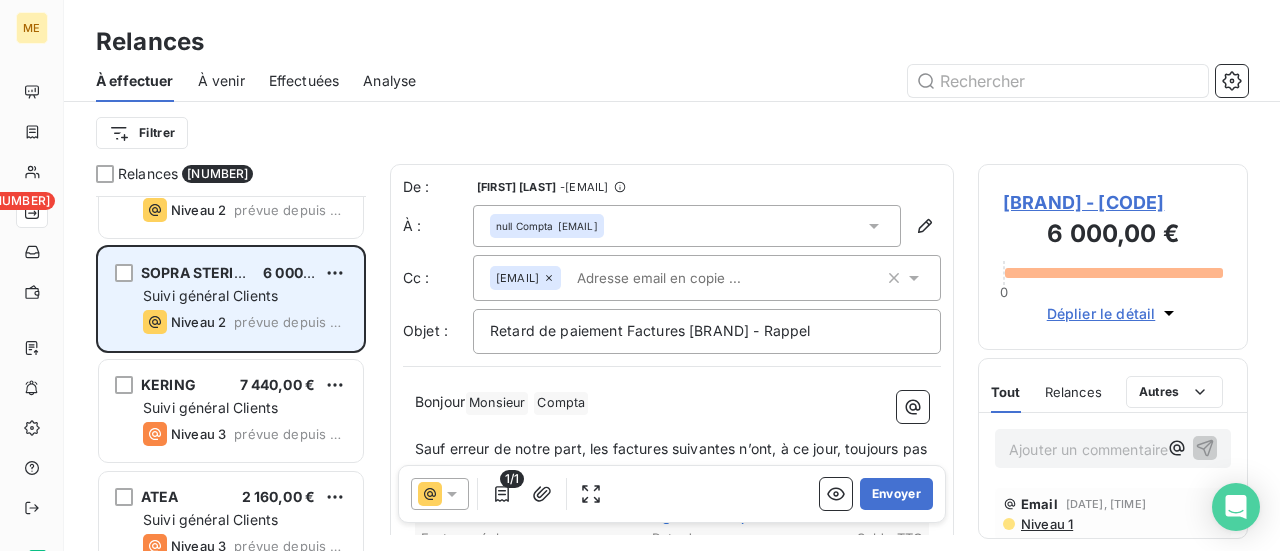 click on "KERING [PRICE]" at bounding box center [245, 49] 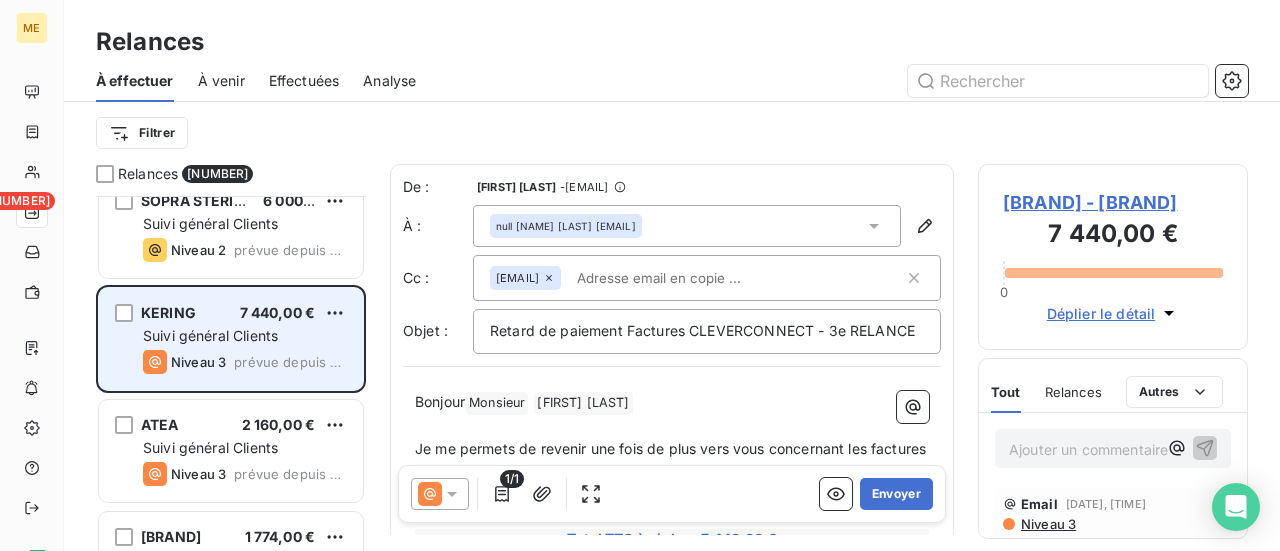 scroll, scrollTop: 3860, scrollLeft: 0, axis: vertical 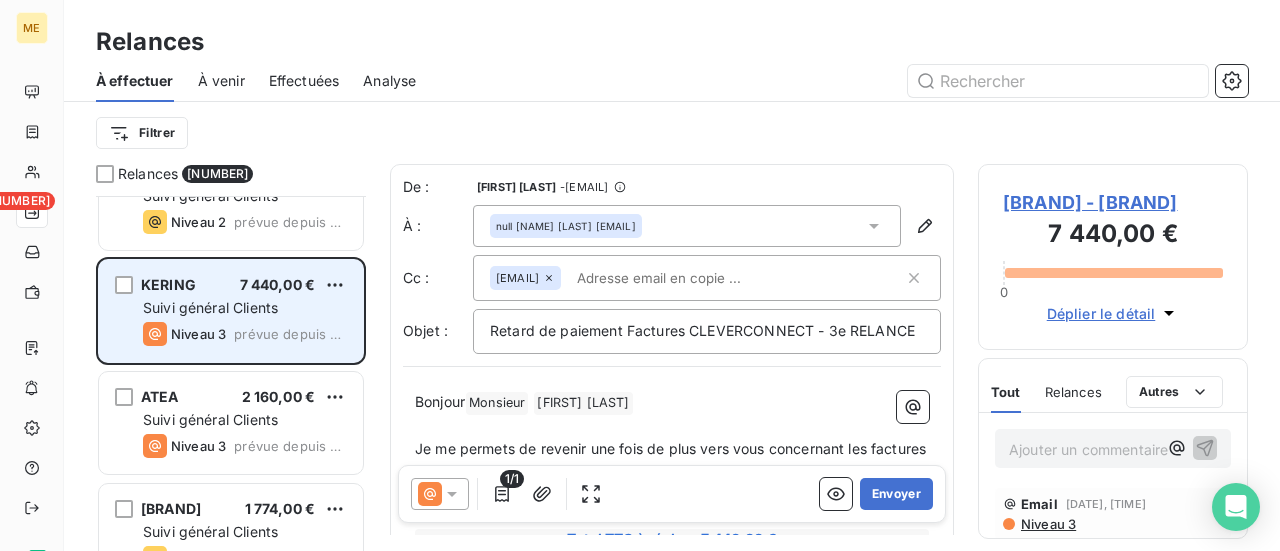 click on "ATEA [PRICE] Suivi général Clients Niveau 3 prévue depuis hier" at bounding box center [231, 87] 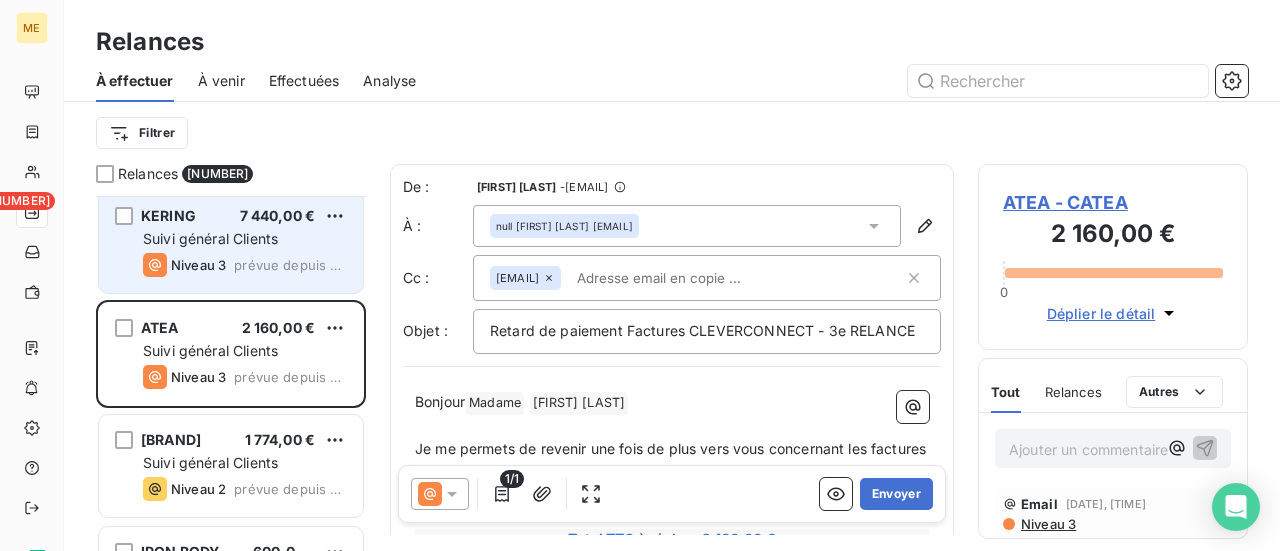 scroll, scrollTop: 3960, scrollLeft: 0, axis: vertical 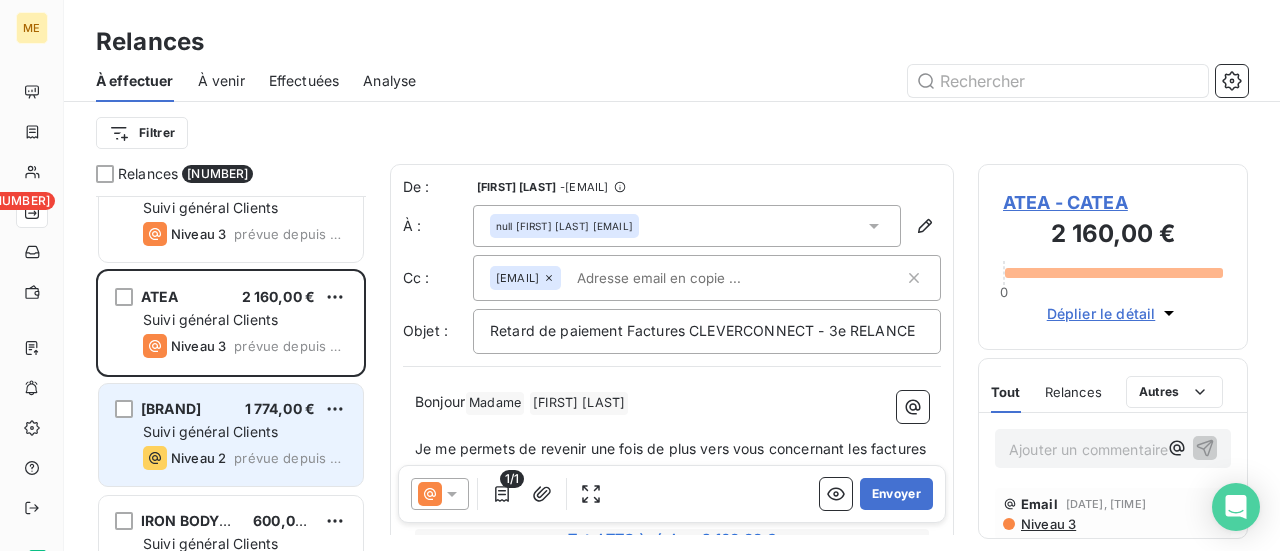 click on "[BRAND]" at bounding box center [219, 72] 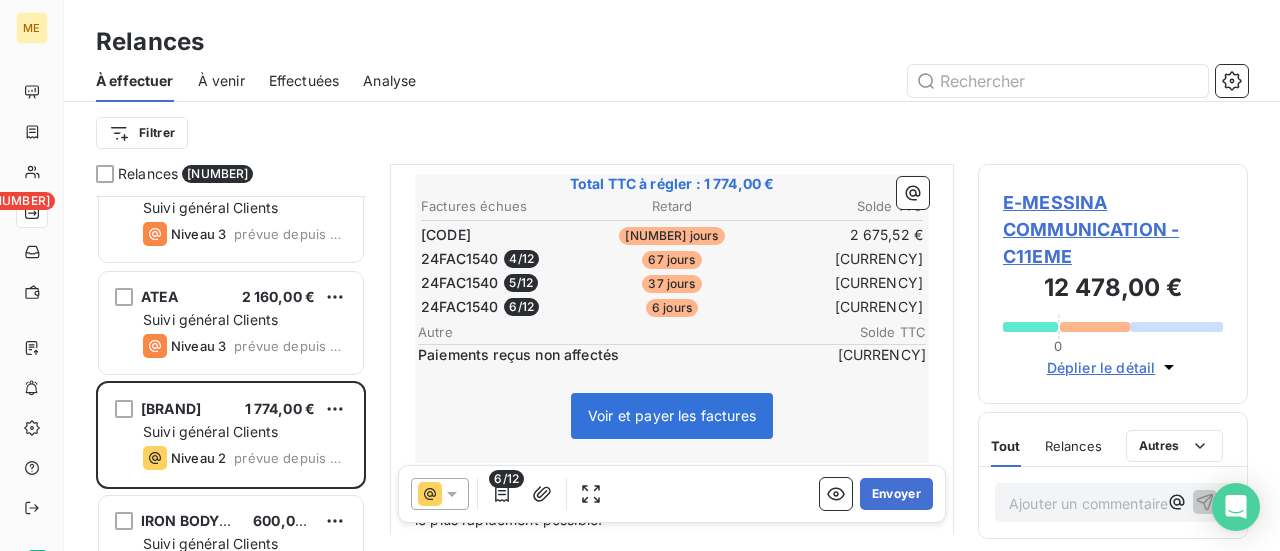 scroll, scrollTop: 300, scrollLeft: 0, axis: vertical 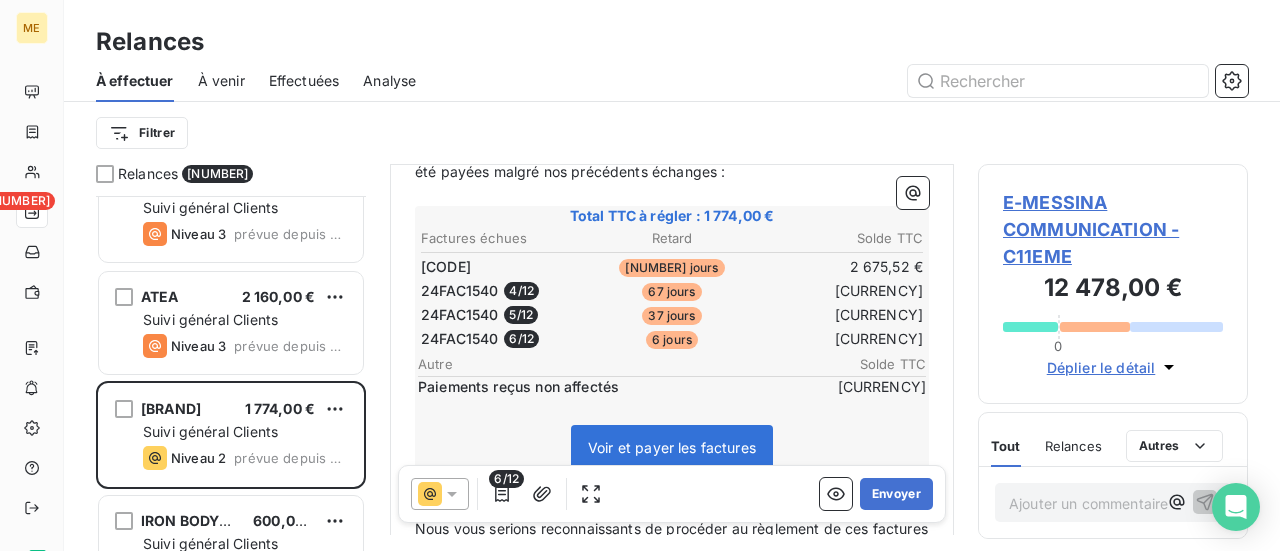 click on "E-MESSINA COMMUNICATION - C11EME" at bounding box center [1113, 229] 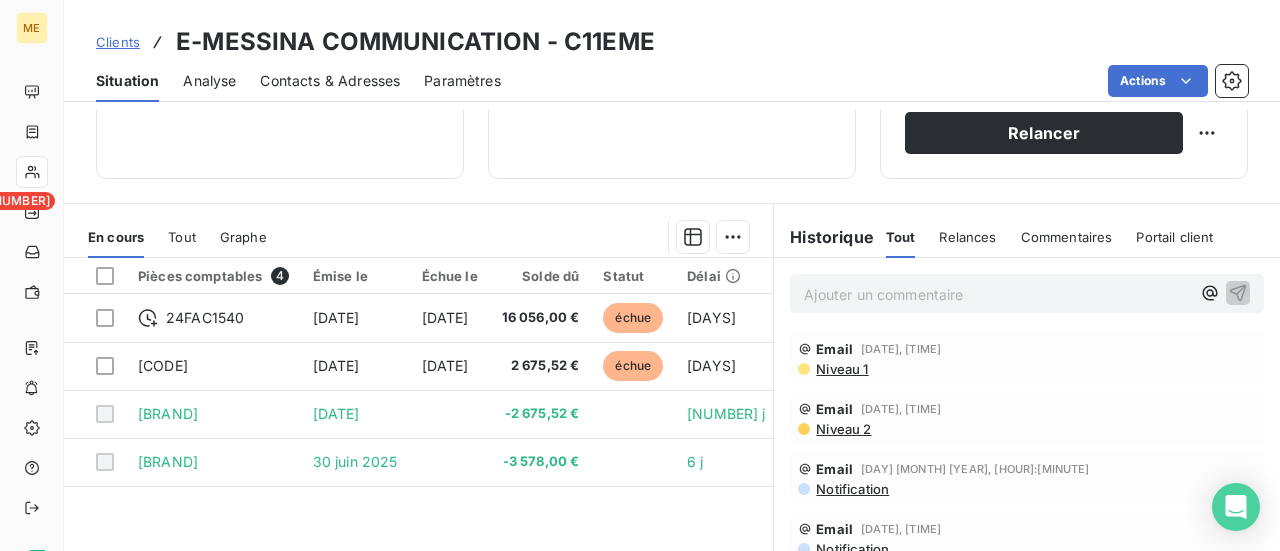 scroll, scrollTop: 400, scrollLeft: 0, axis: vertical 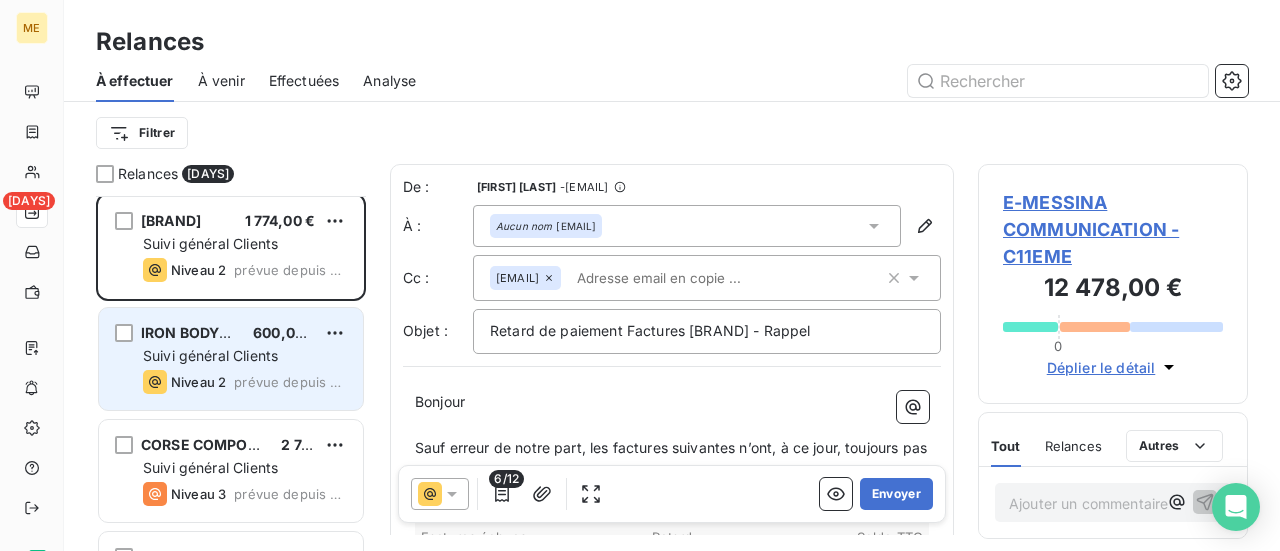 click on "Niveau 2" at bounding box center (198, 158) 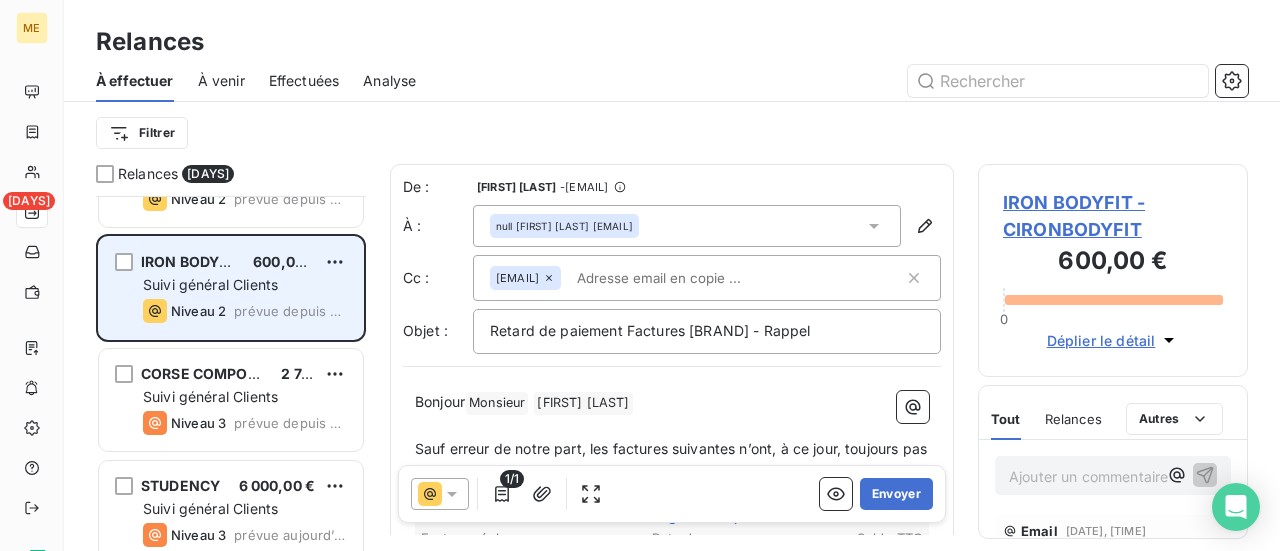 scroll, scrollTop: 3800, scrollLeft: 0, axis: vertical 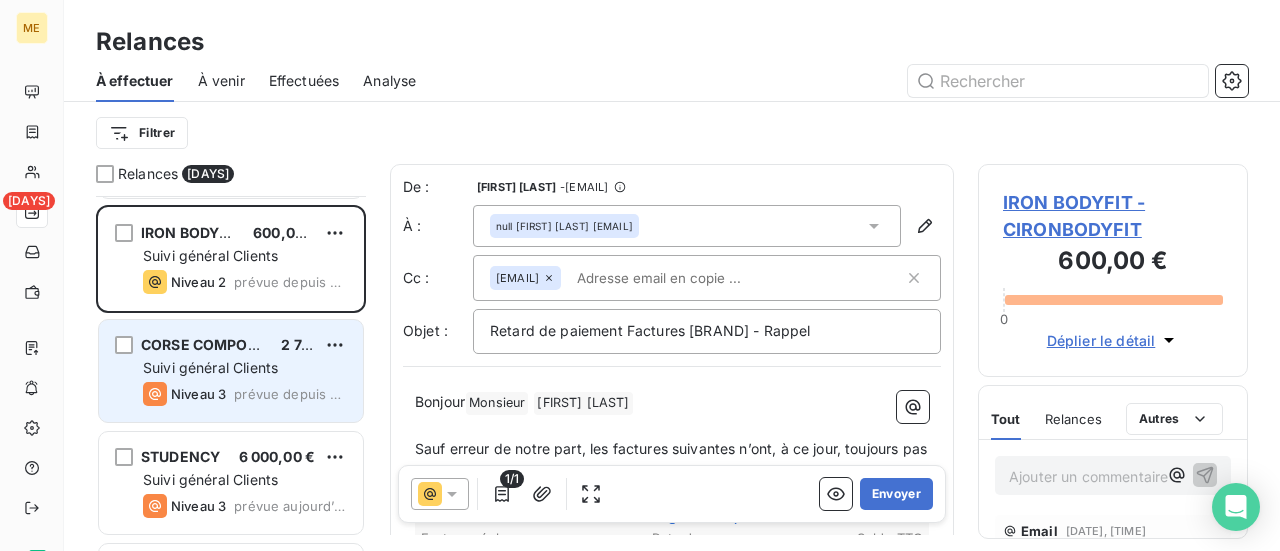 click on "Suivi général Clients" at bounding box center [210, 31] 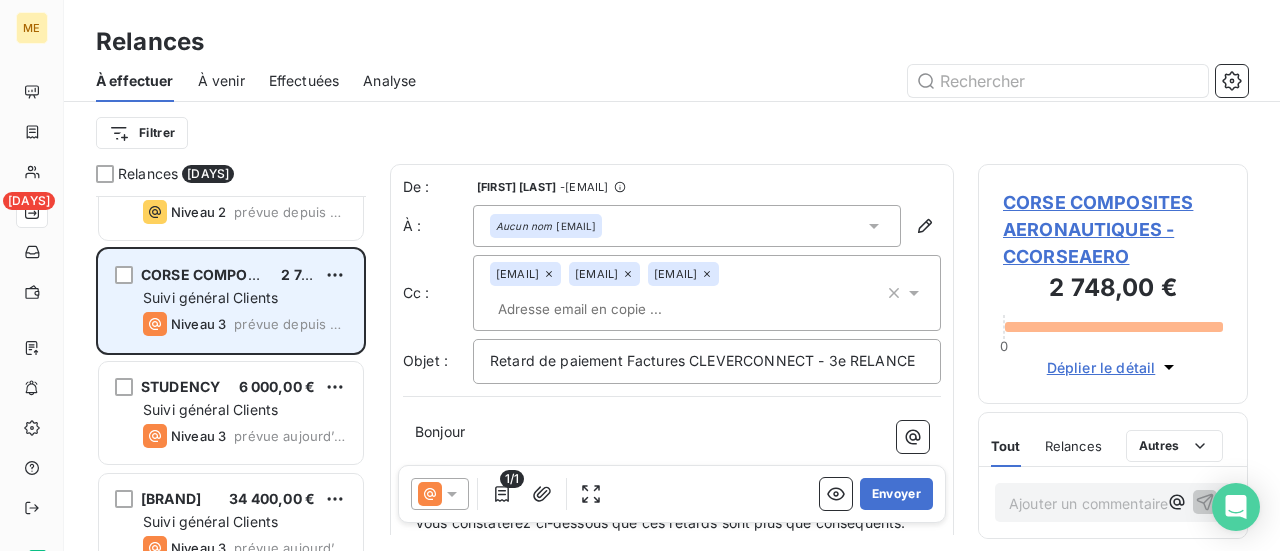 scroll, scrollTop: 3900, scrollLeft: 0, axis: vertical 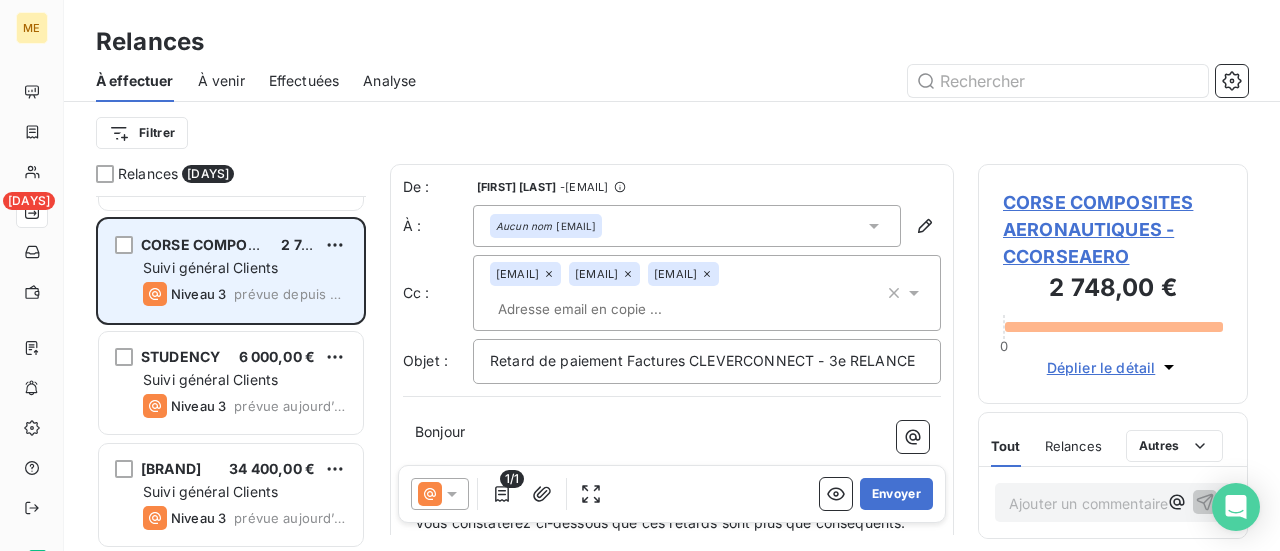 click on "STUDENCY 6 000,00 € Suivi général Clients Niveau 3 prévue aujourd’hui" at bounding box center (231, 47) 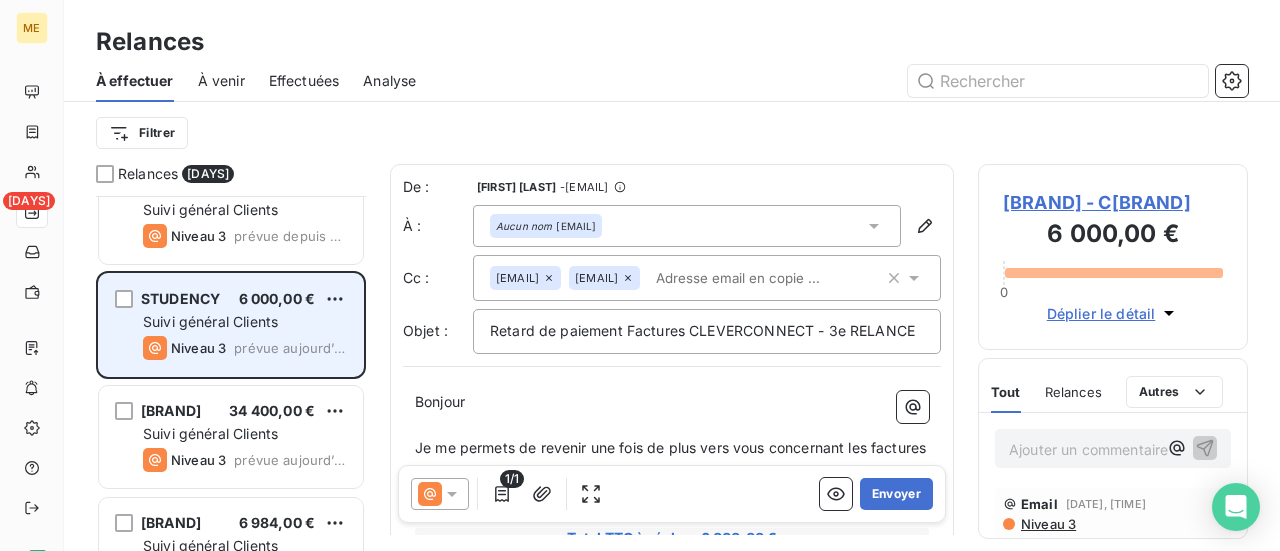 scroll, scrollTop: 4000, scrollLeft: 0, axis: vertical 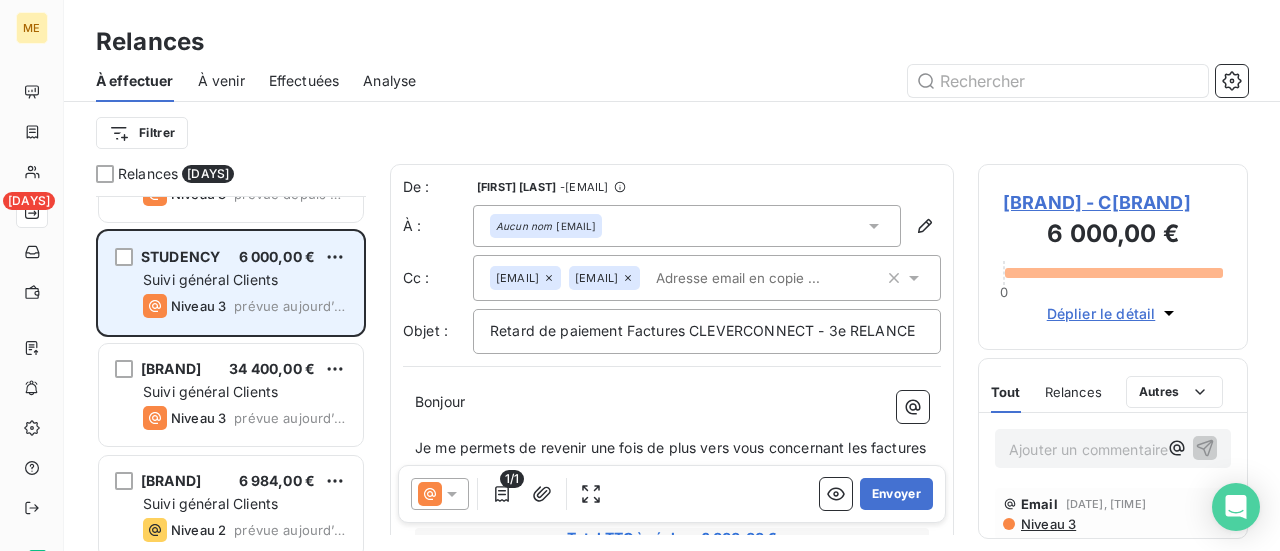 click on "[COMPANY] [CURRENCY]" at bounding box center [245, 33] 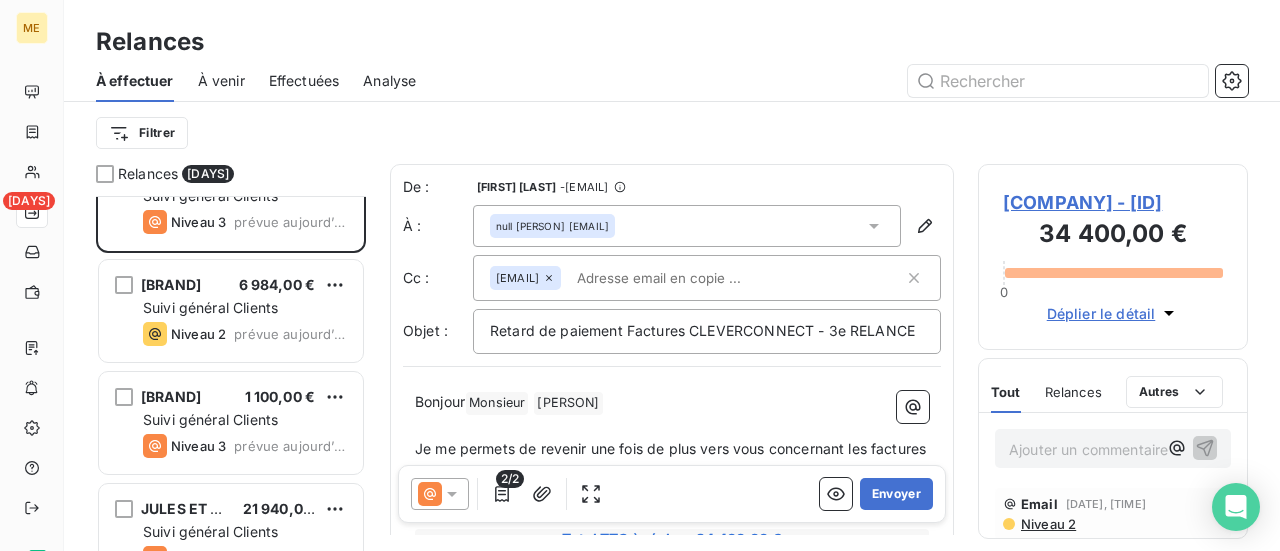 scroll, scrollTop: 4200, scrollLeft: 0, axis: vertical 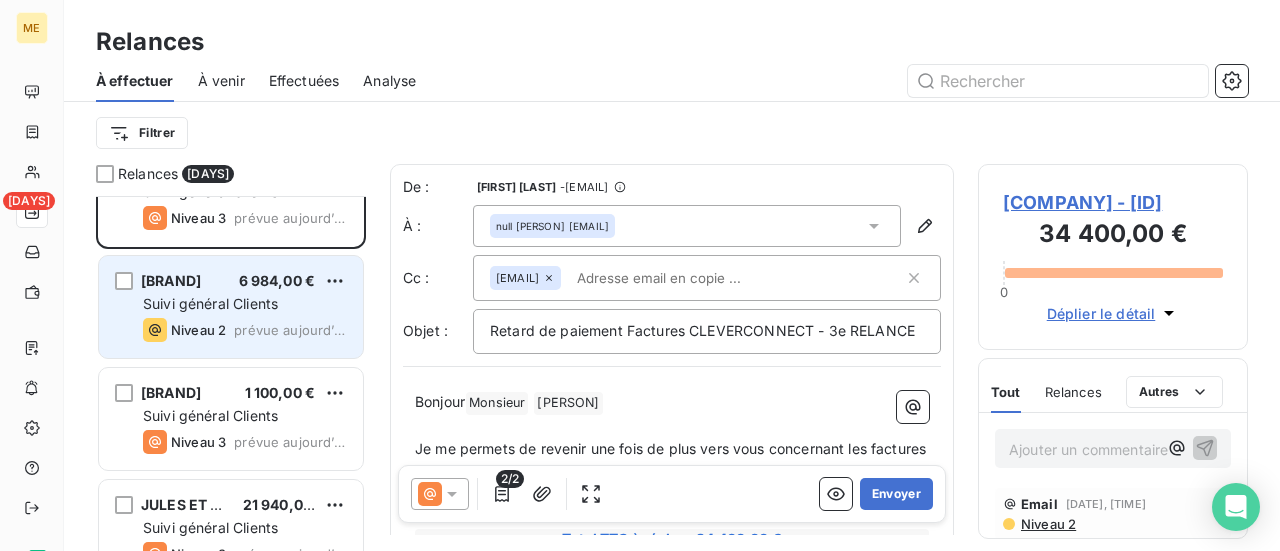 click on "Suivi général Clients" at bounding box center (210, 79) 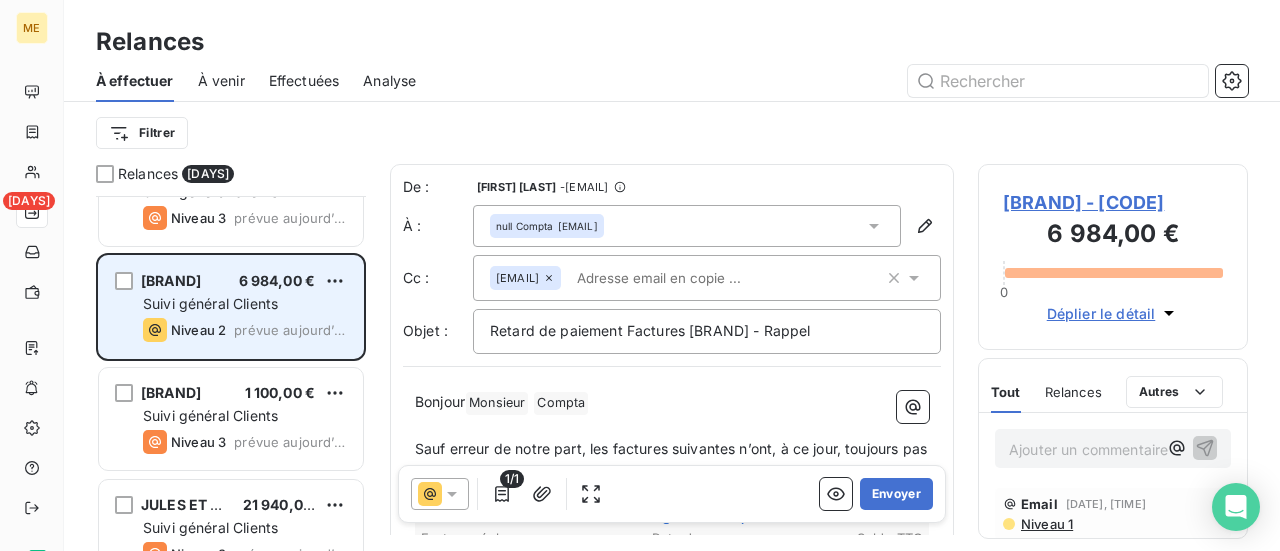 scroll, scrollTop: 4300, scrollLeft: 0, axis: vertical 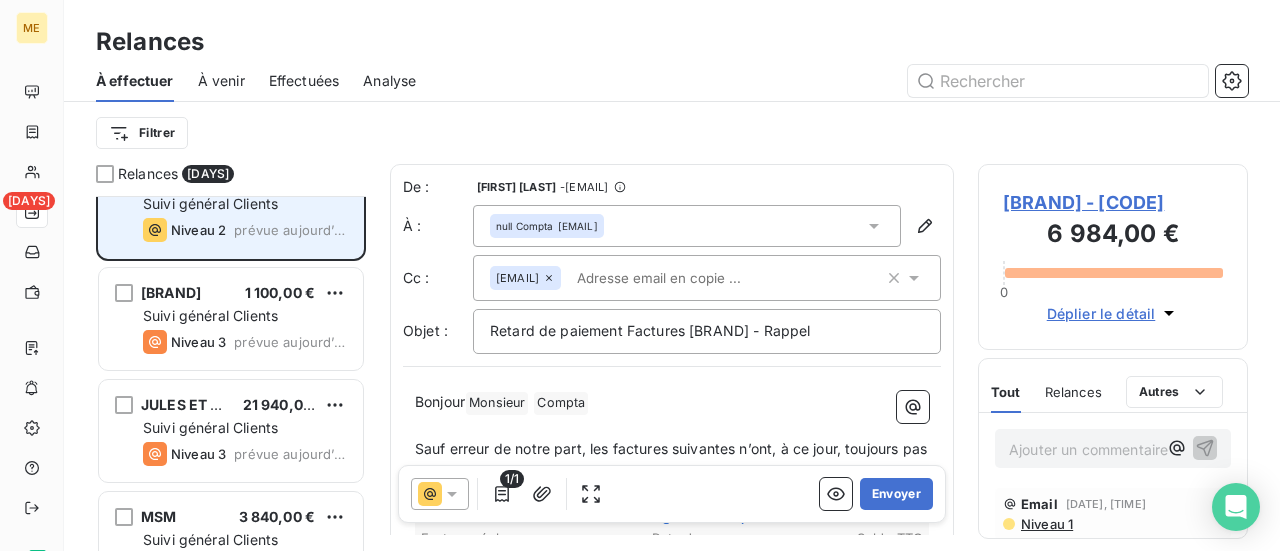 click on "Suivi général Clients" at bounding box center (245, 92) 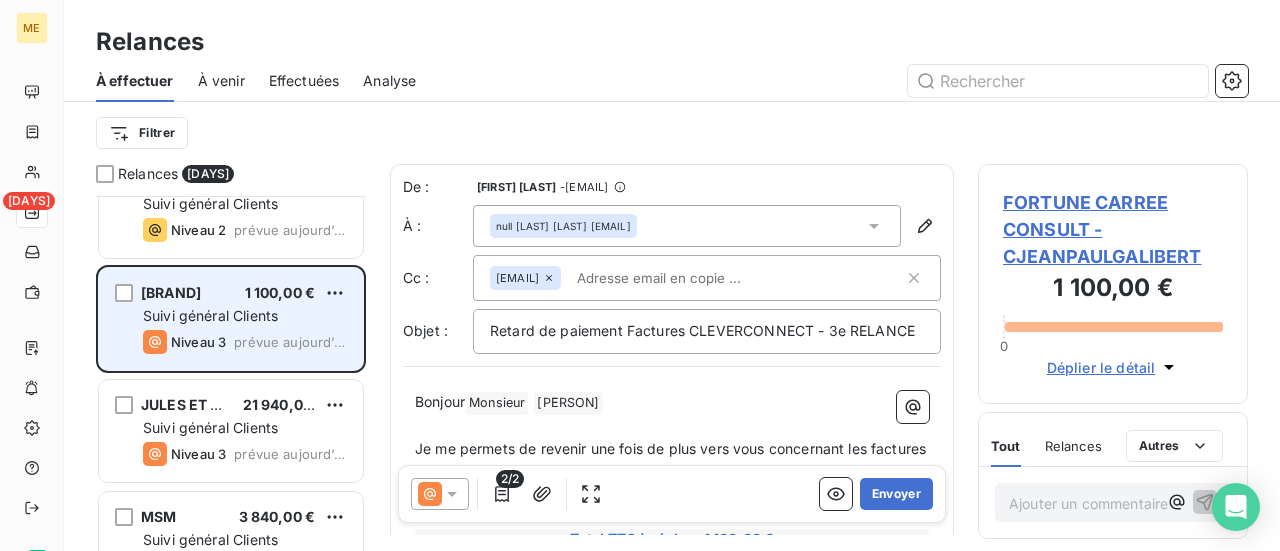 scroll, scrollTop: 4400, scrollLeft: 0, axis: vertical 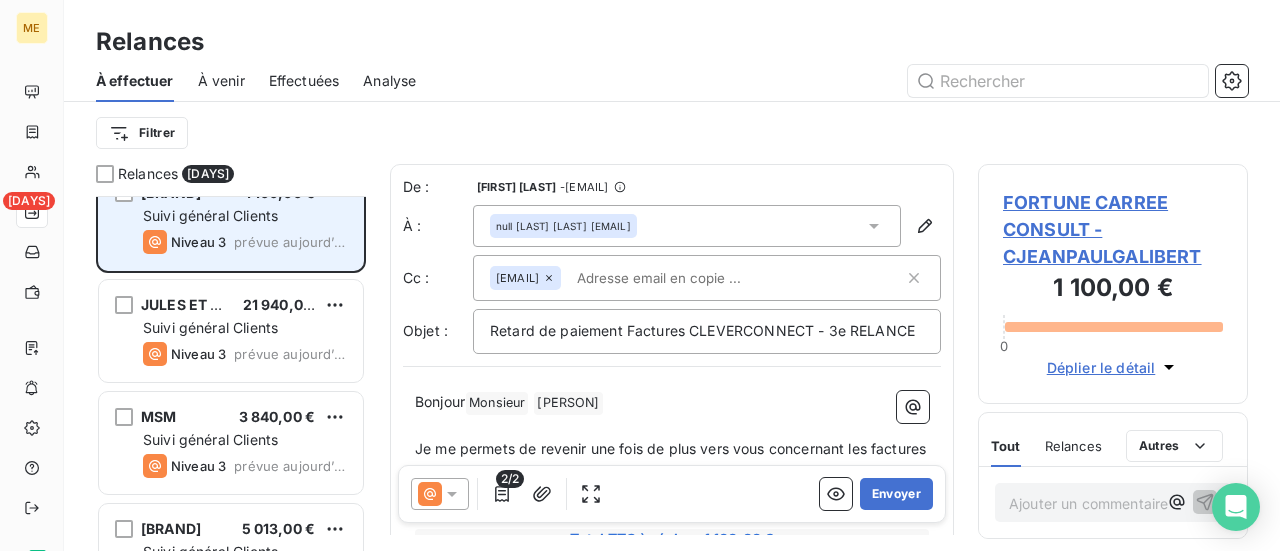 click on "JULES ET MOI" at bounding box center (171, 80) 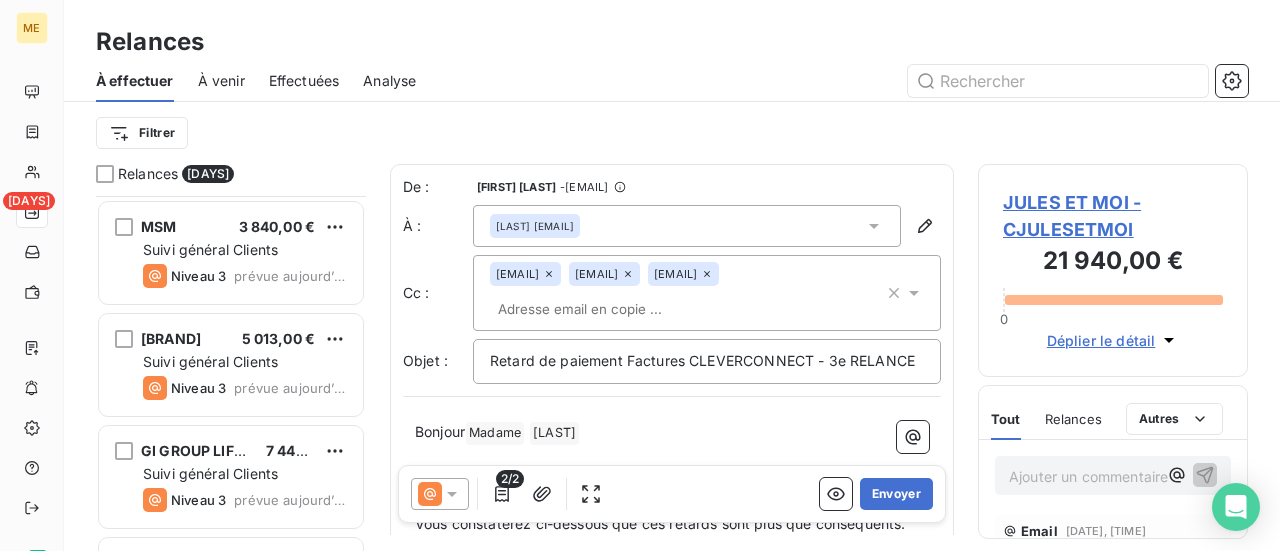 scroll, scrollTop: 4600, scrollLeft: 0, axis: vertical 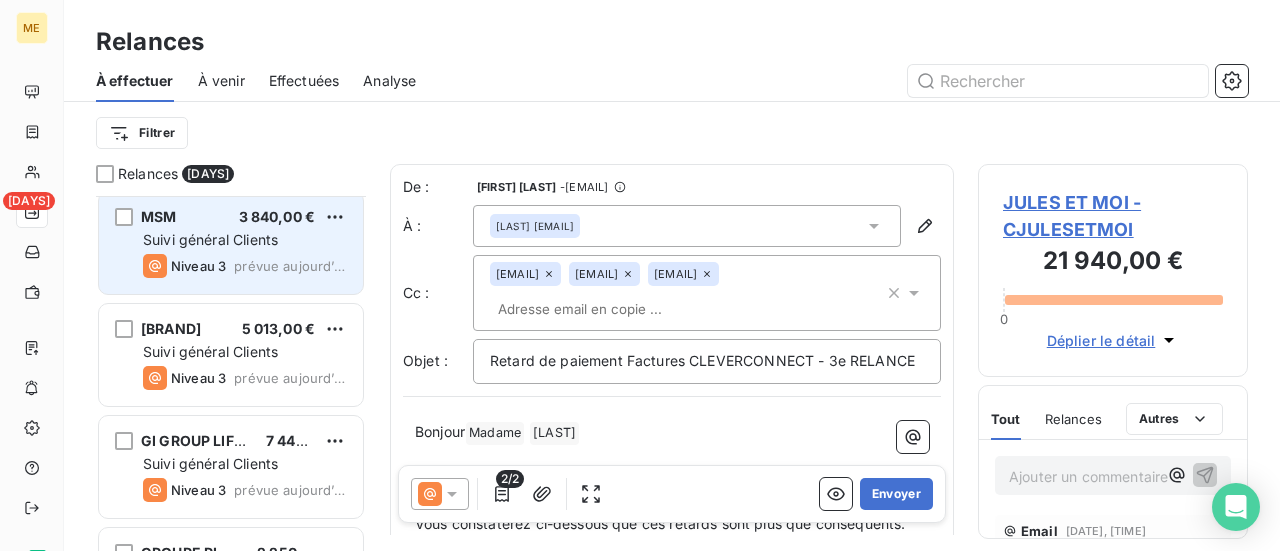 click on "prévue aujourd’hui" at bounding box center [290, 266] 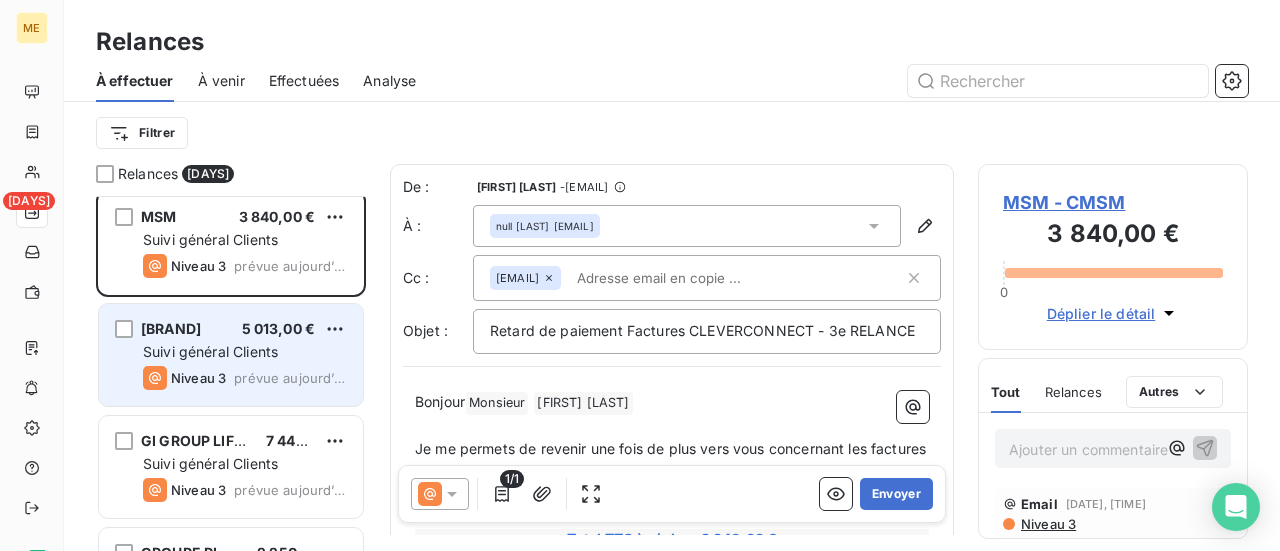 click on "Suivi général Clients" at bounding box center (245, 128) 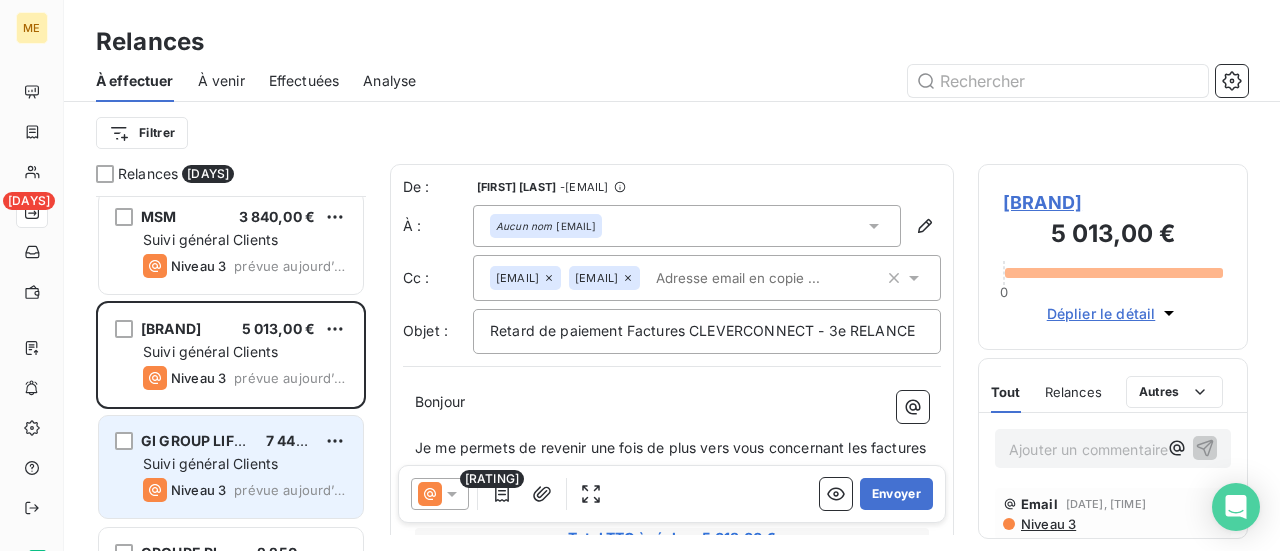 click on "GI GROUP LIFE SCIENCE" at bounding box center [190, 104] 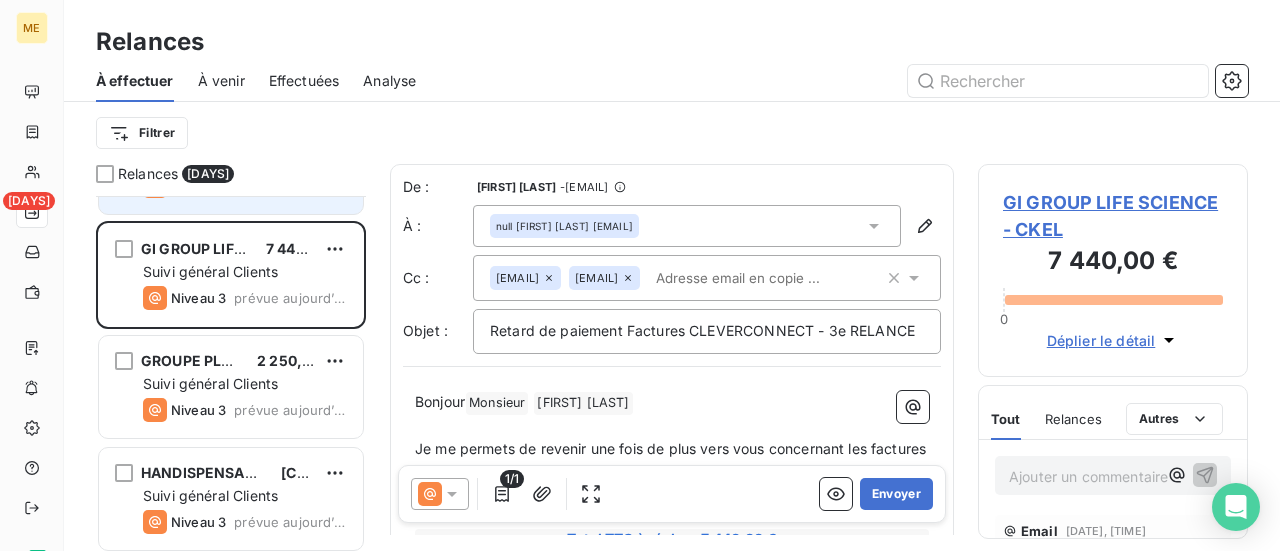 scroll, scrollTop: 4800, scrollLeft: 0, axis: vertical 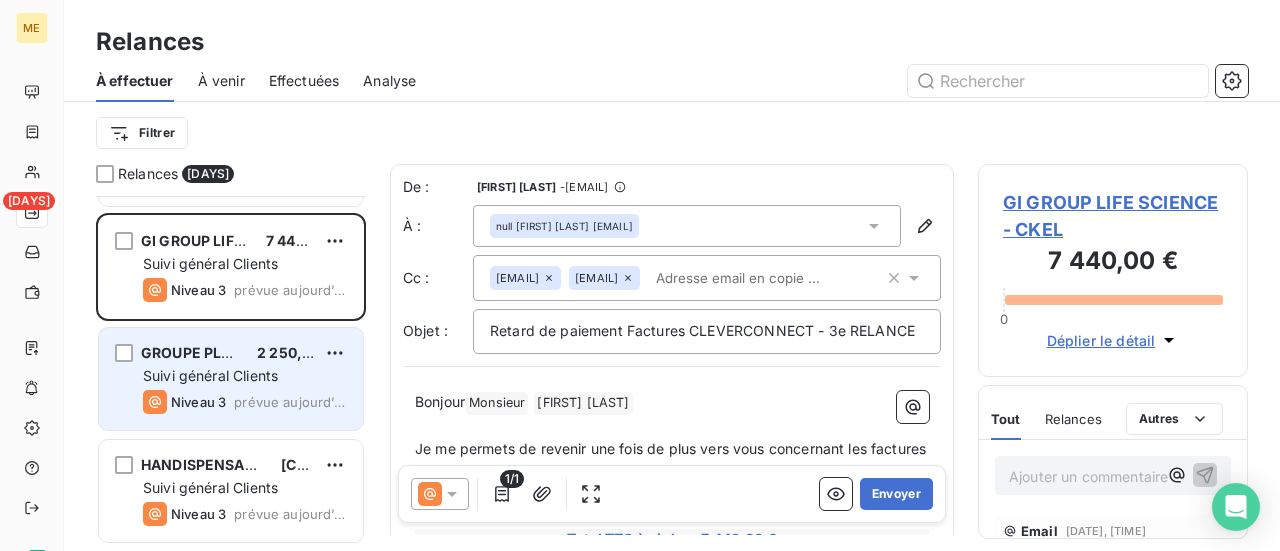 click on "Suivi général Clients" at bounding box center (210, 39) 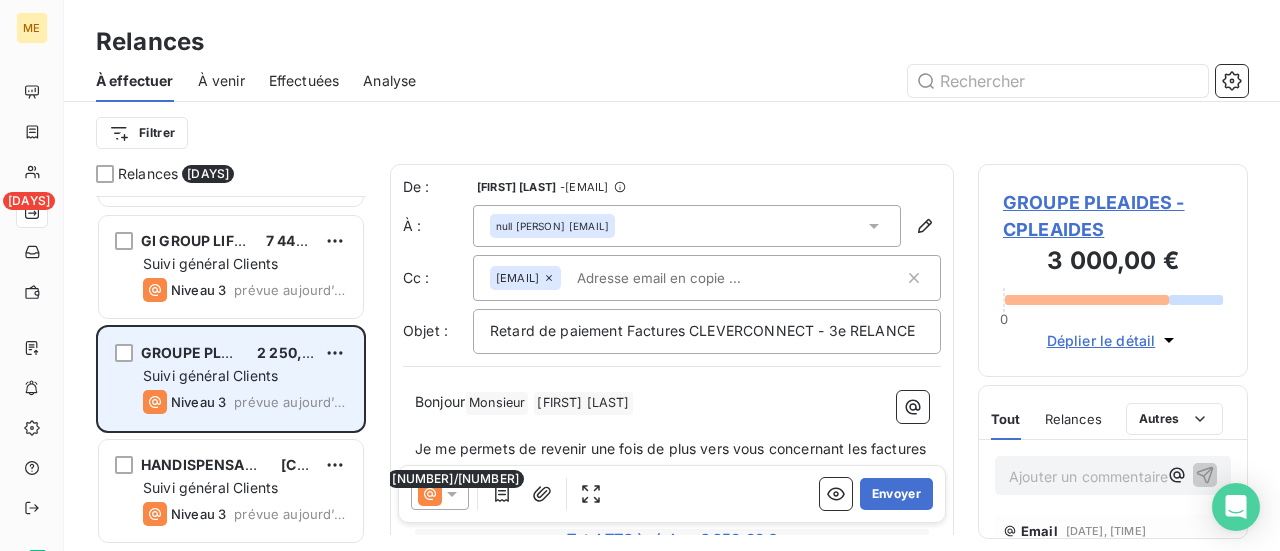 scroll, scrollTop: 4900, scrollLeft: 0, axis: vertical 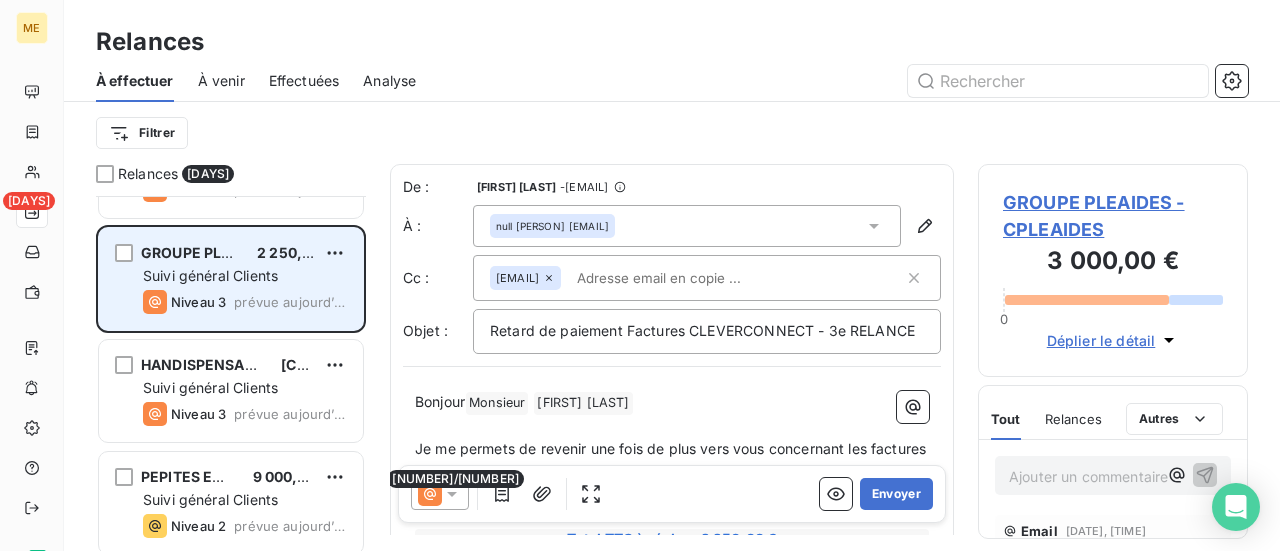 click on "Suivi général Clients" at bounding box center [210, 51] 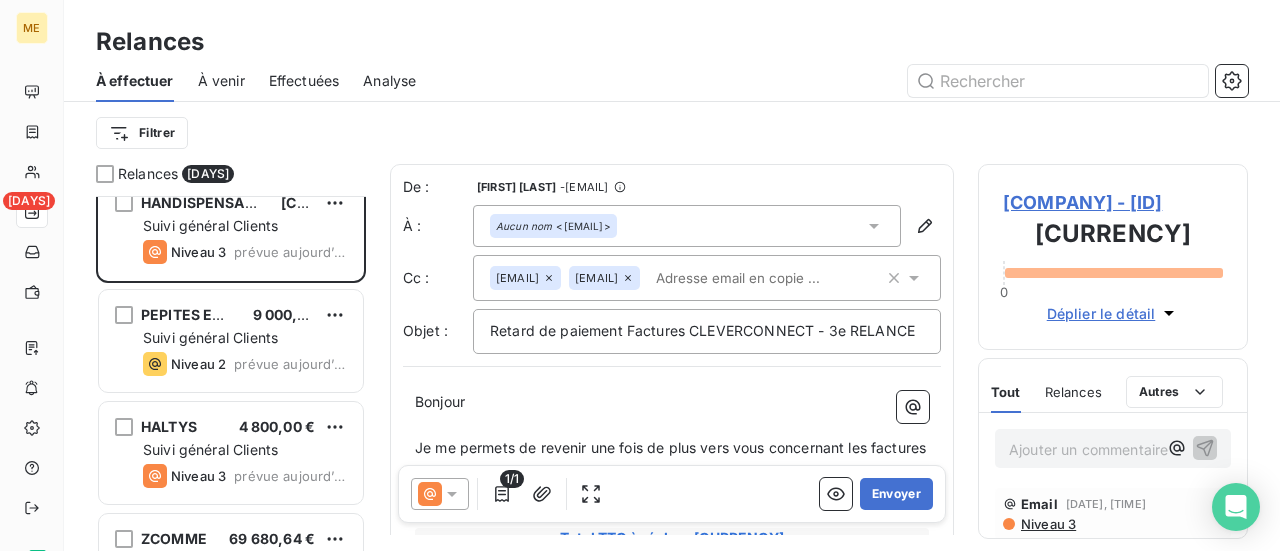 scroll, scrollTop: 5100, scrollLeft: 0, axis: vertical 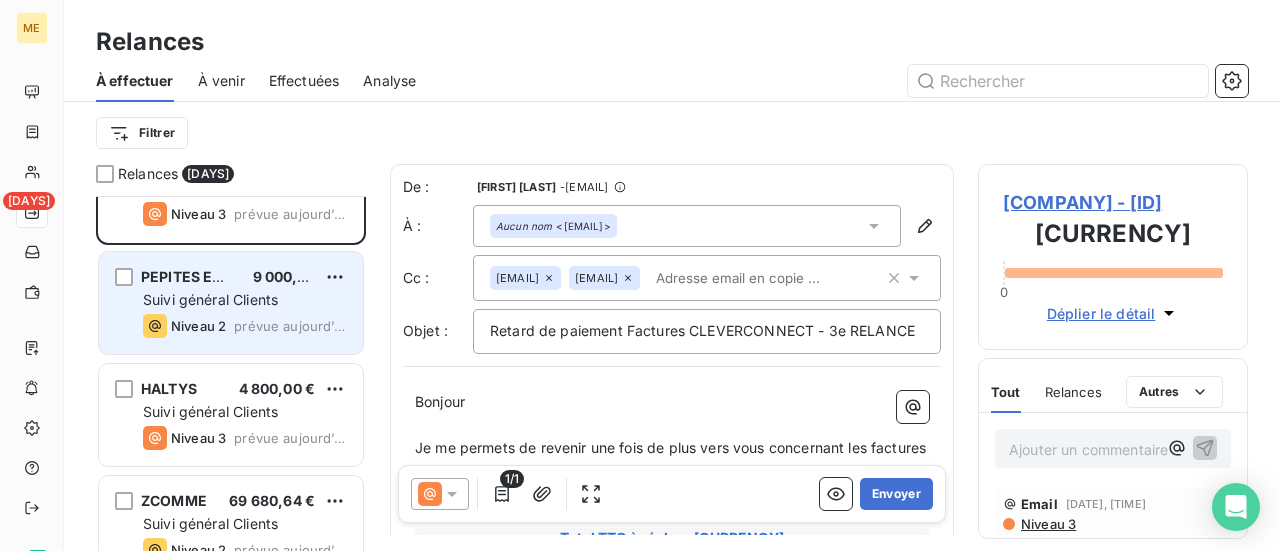click on "Suivi général Clients" at bounding box center (245, 76) 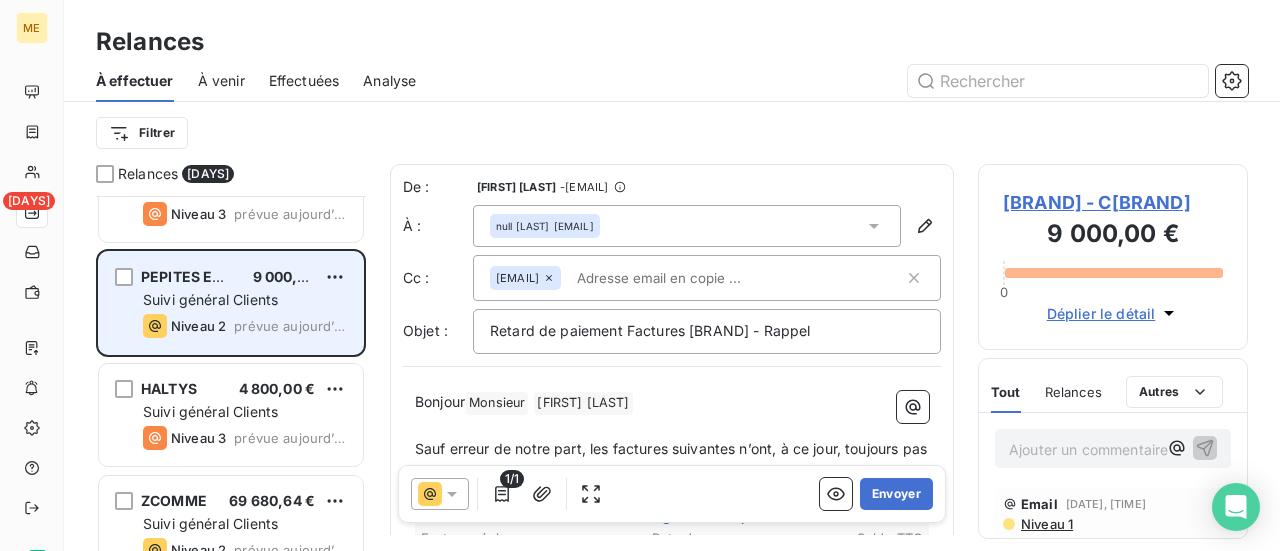 scroll, scrollTop: 5200, scrollLeft: 0, axis: vertical 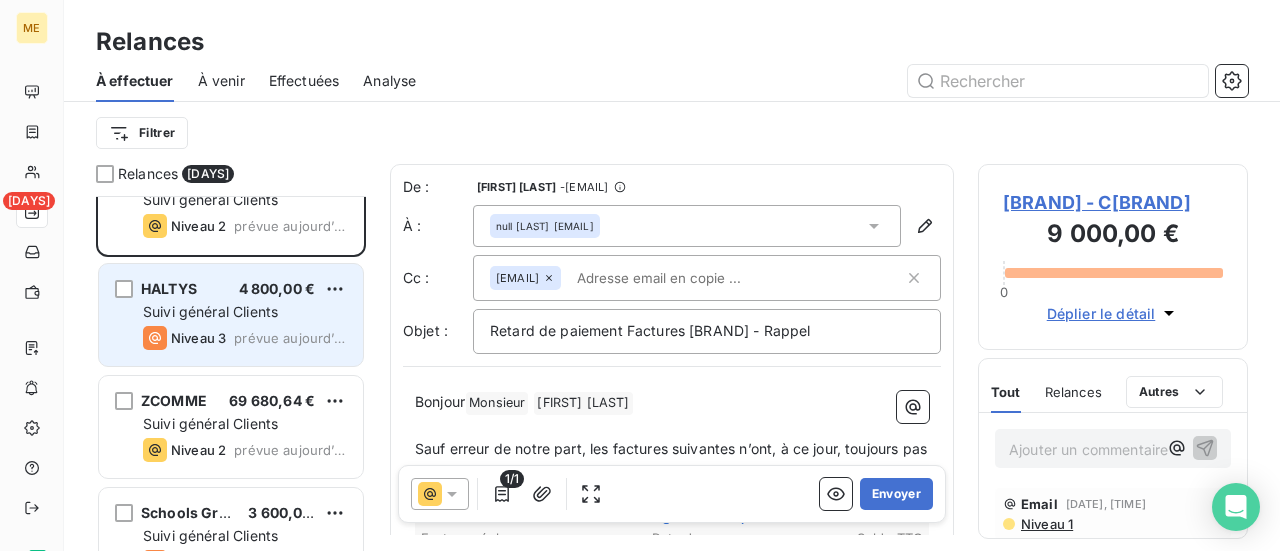 click on "HALTYS 4 800,00 € Suivi général Clients Niveau 3 prévue [TIME]" at bounding box center (231, 91) 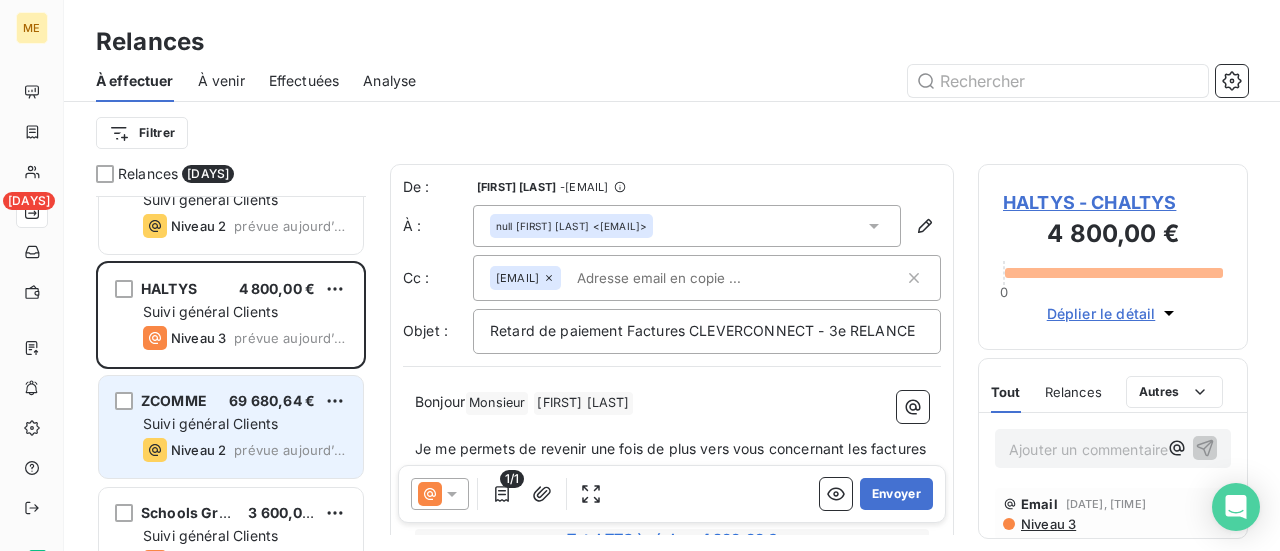 click on "Suivi général Clients" at bounding box center [210, 87] 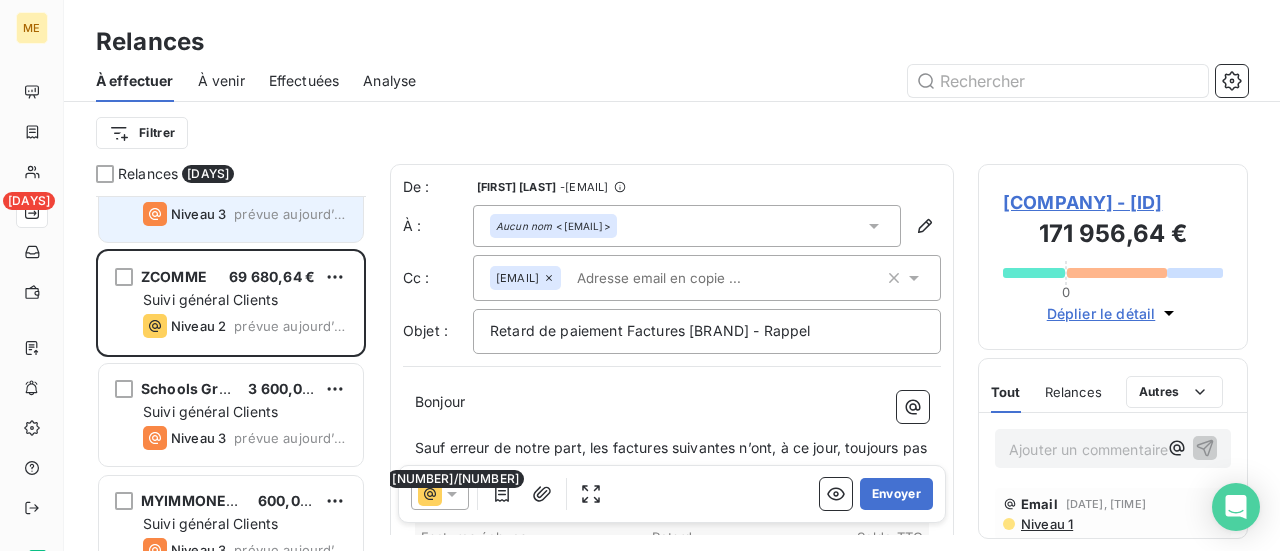 scroll, scrollTop: 5400, scrollLeft: 0, axis: vertical 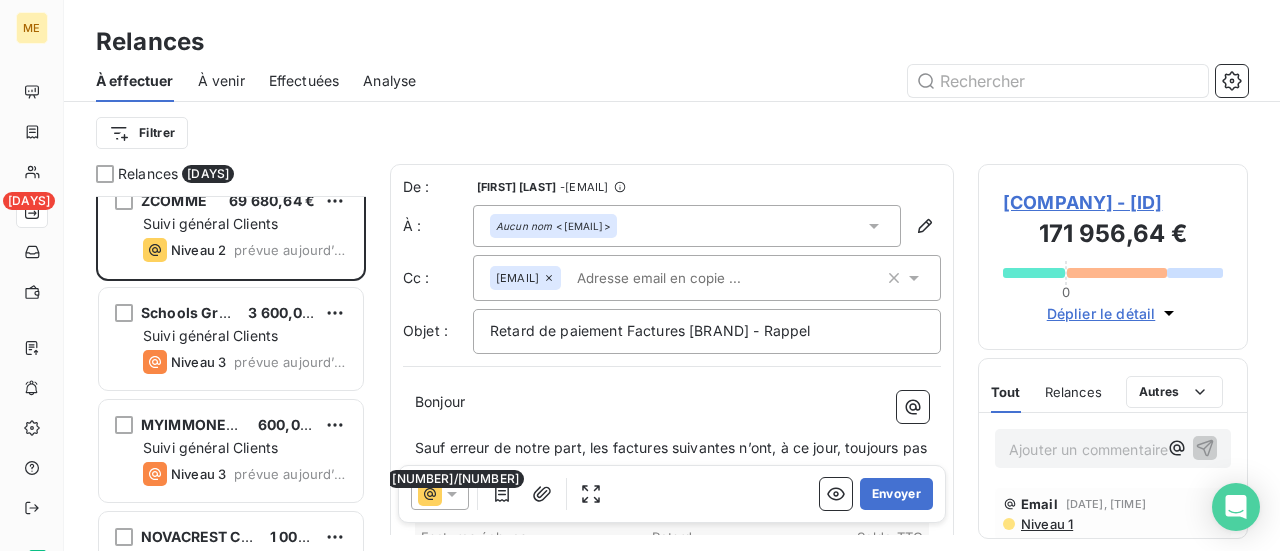 click on "Suivi général Clients" at bounding box center (210, 111) 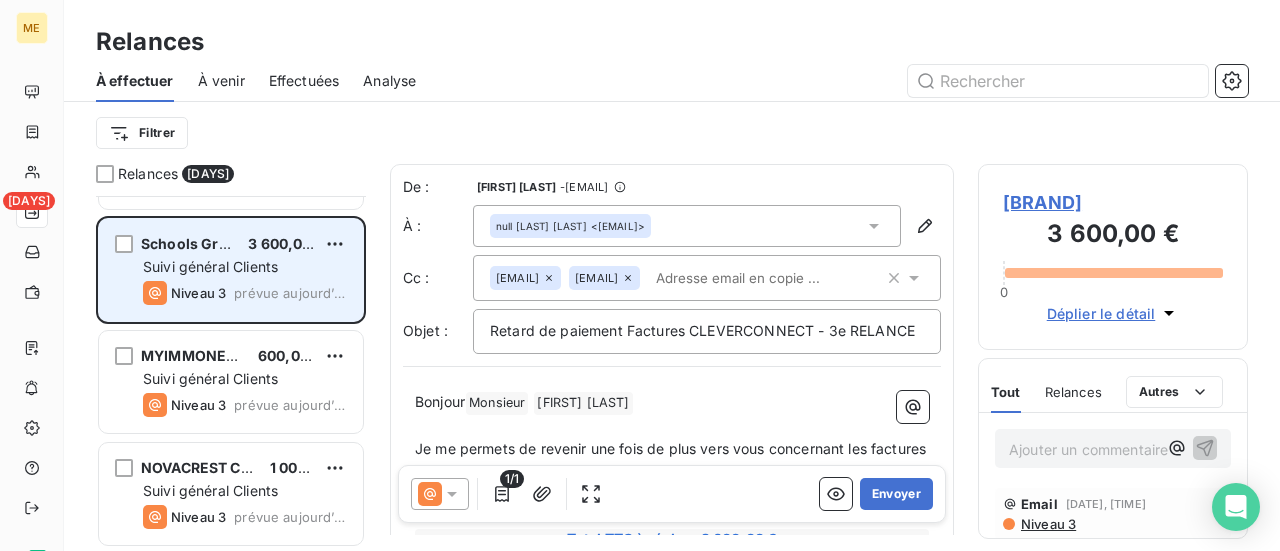 scroll, scrollTop: 5500, scrollLeft: 0, axis: vertical 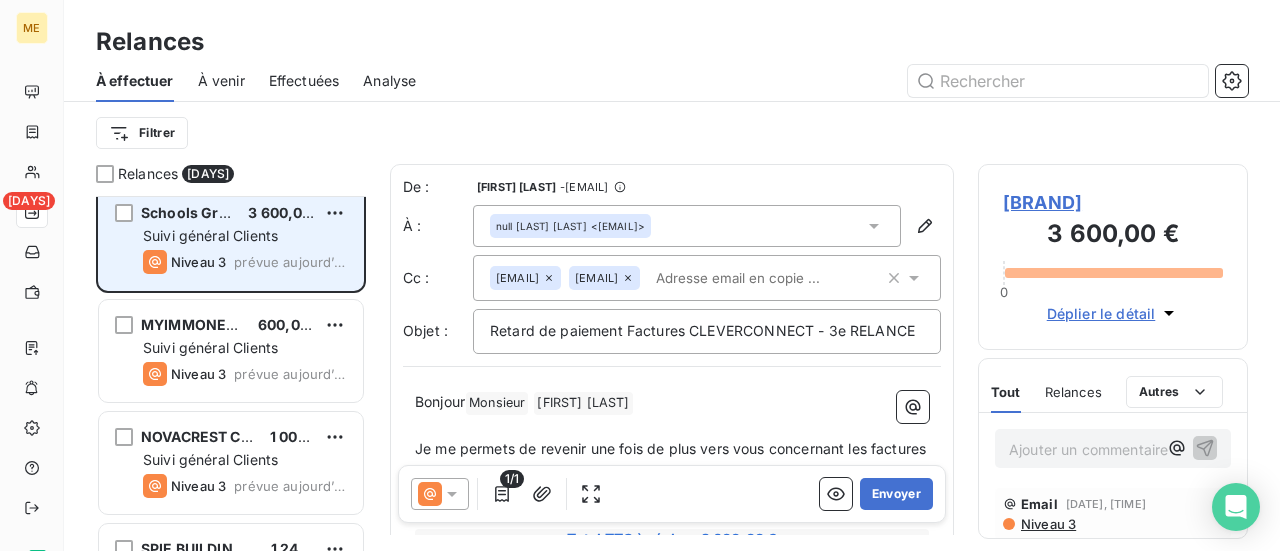 click on "Suivi général Clients" at bounding box center [210, 123] 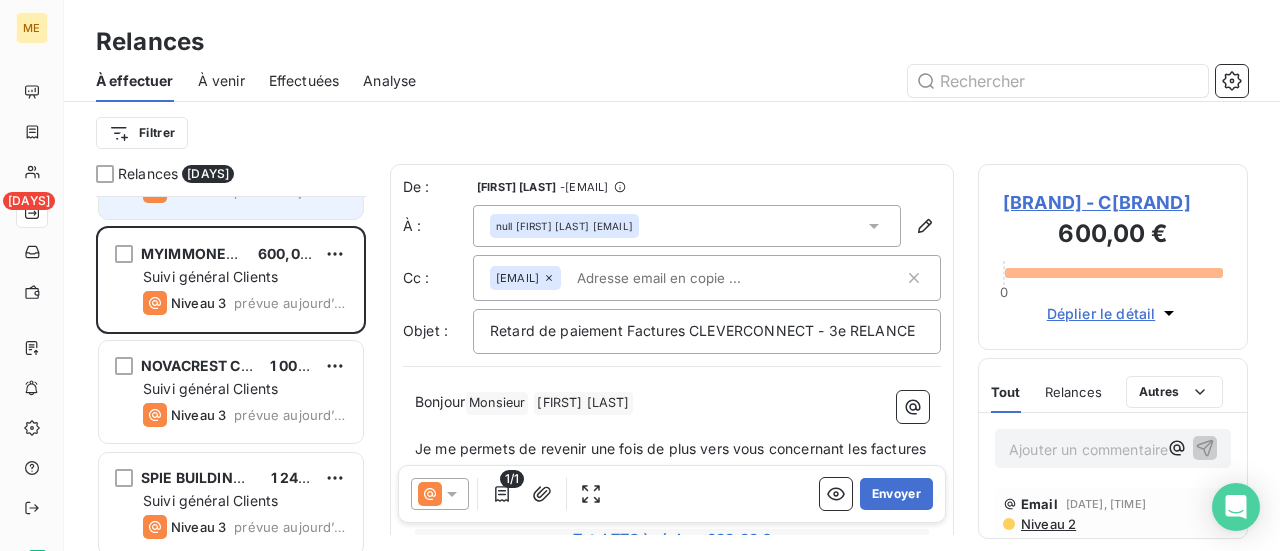 scroll, scrollTop: 5600, scrollLeft: 0, axis: vertical 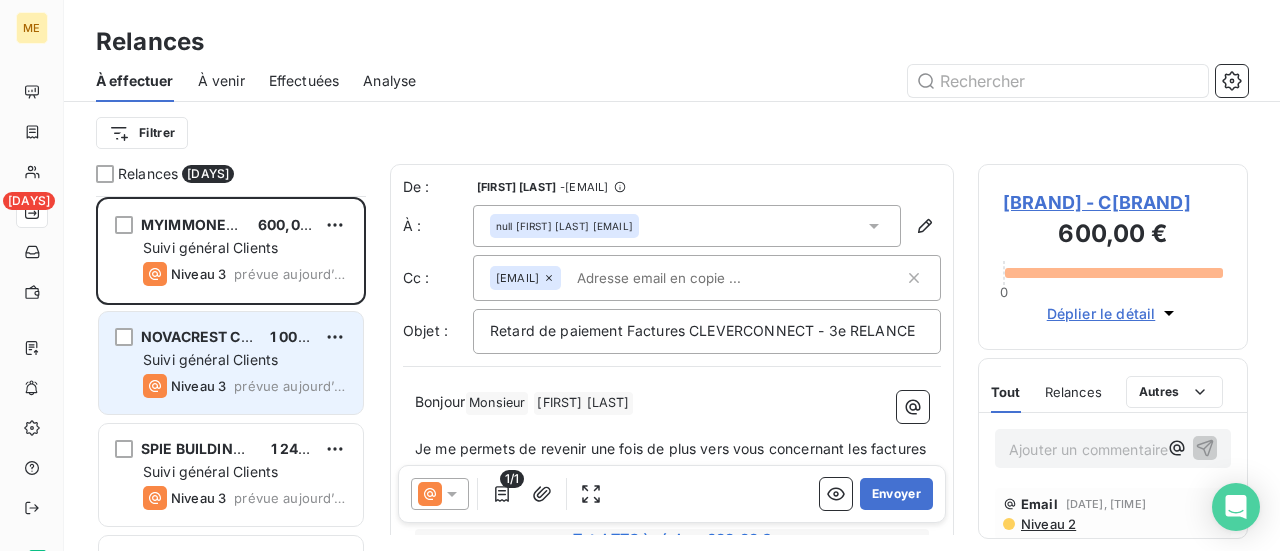 click on "Suivi général Clients" at bounding box center (210, 135) 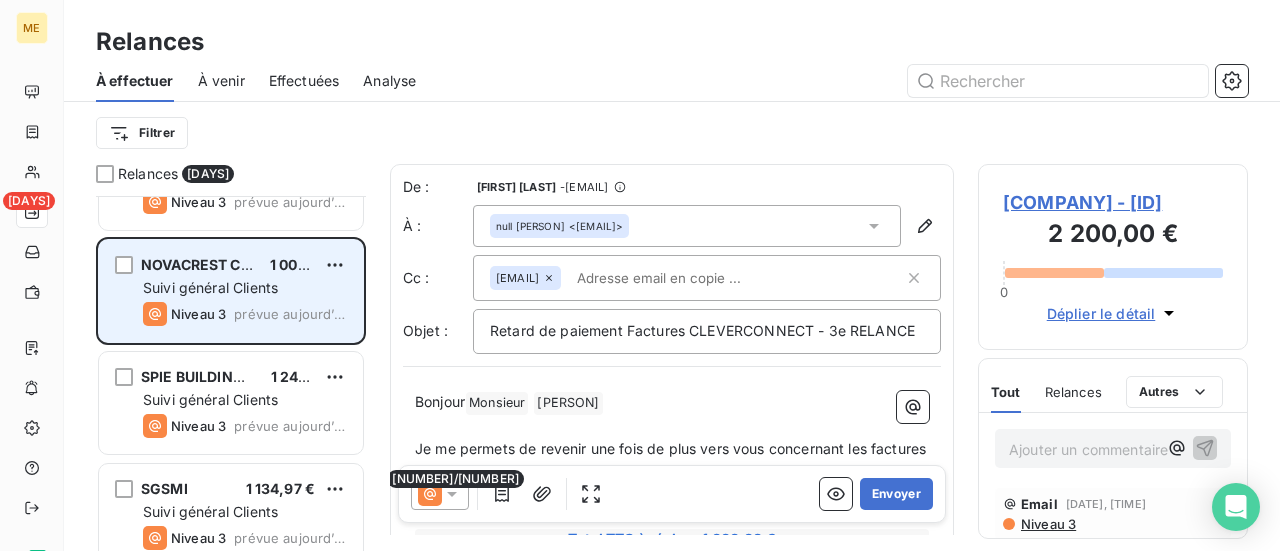 scroll, scrollTop: 5700, scrollLeft: 0, axis: vertical 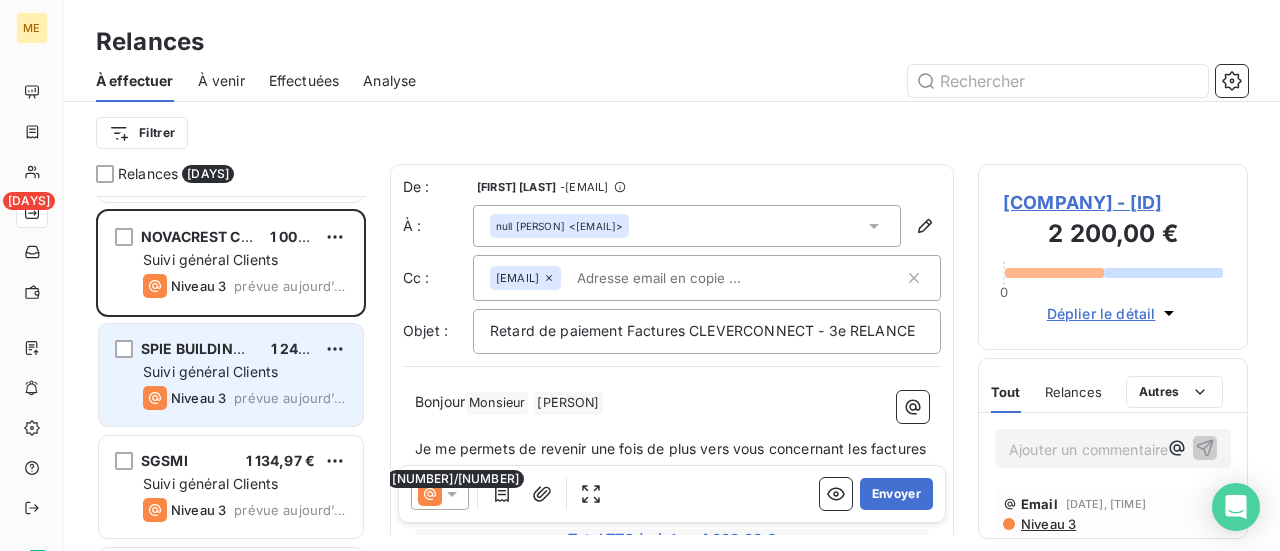 click on "[COMPANY] [CURRENCY] Suivi général Clients Niveau 3 prévue aujourd’hui" at bounding box center [231, 39] 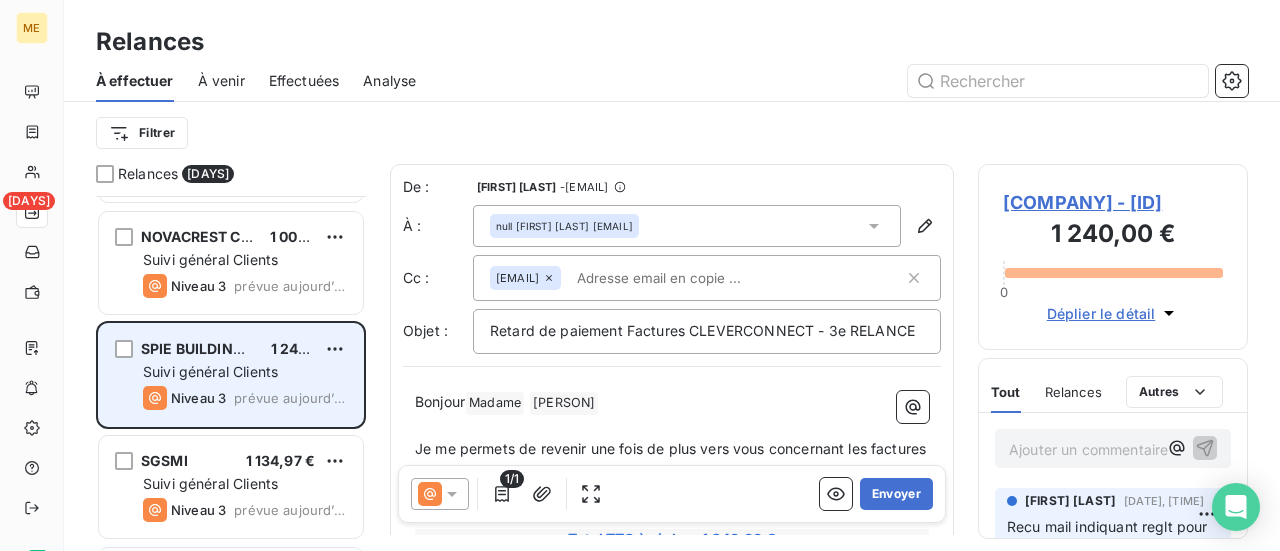 scroll, scrollTop: 5800, scrollLeft: 0, axis: vertical 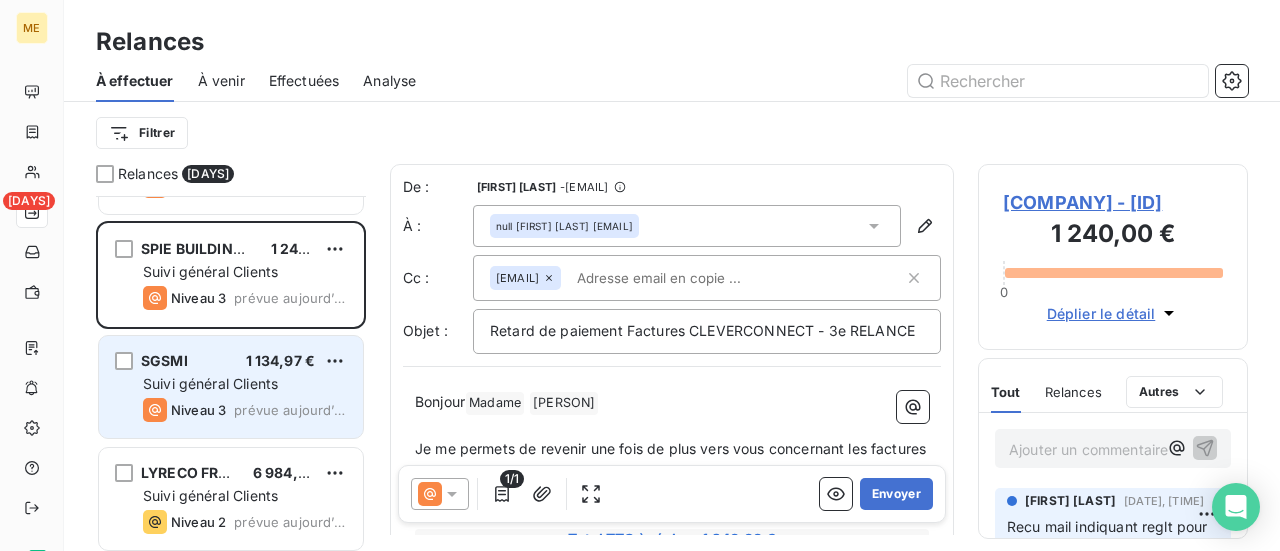 click on "SGSMI 1 134,97 €" at bounding box center (245, 25) 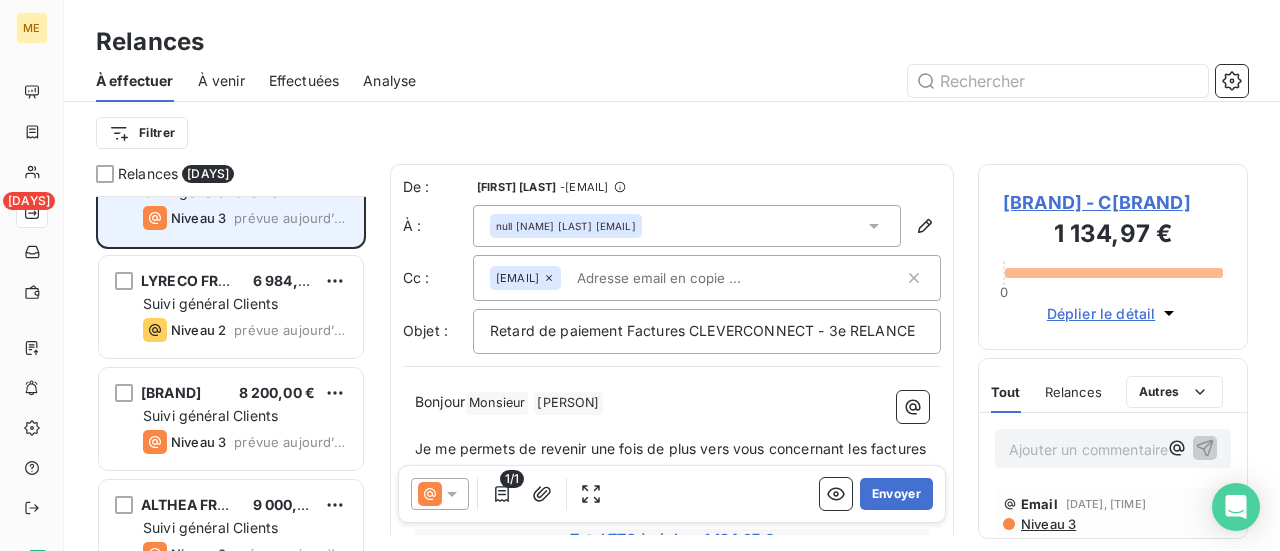 scroll, scrollTop: 6000, scrollLeft: 0, axis: vertical 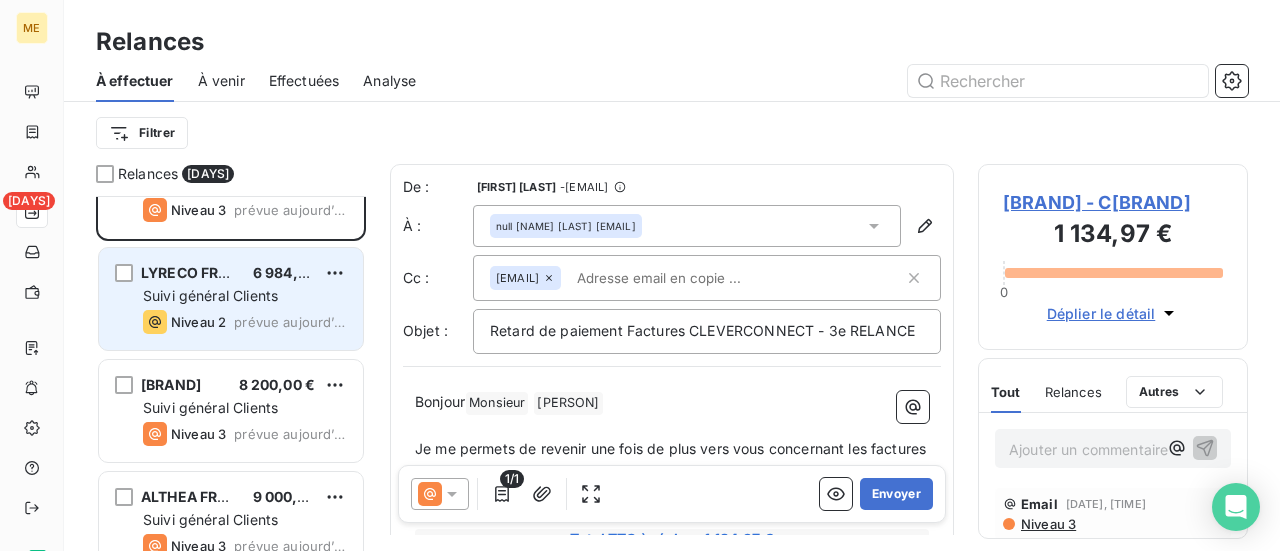 click on "Suivi général Clients" at bounding box center (245, 72) 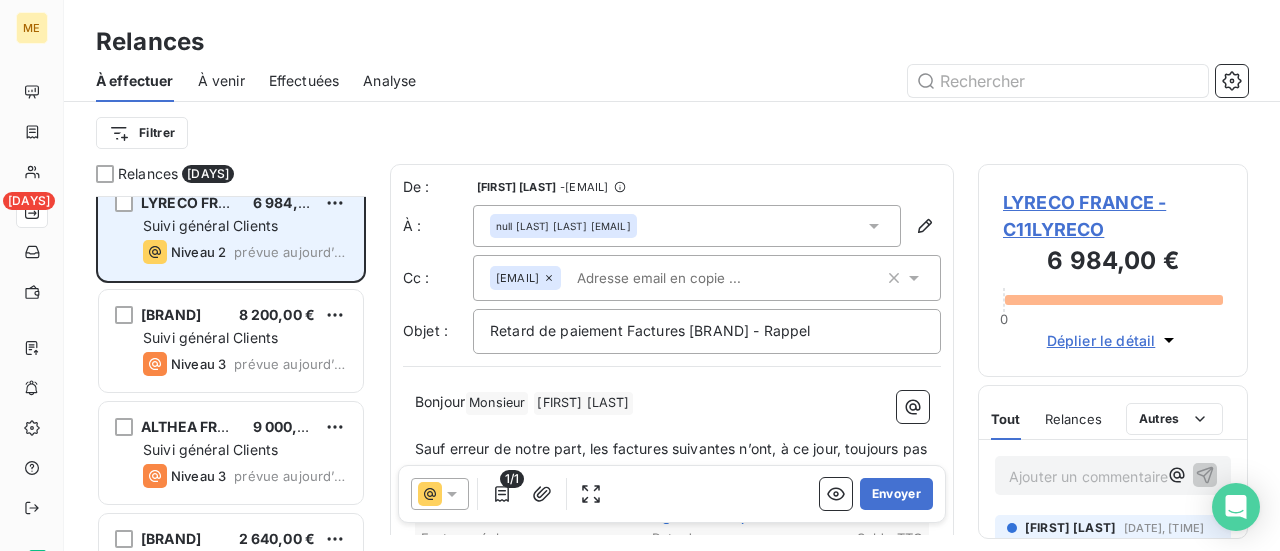 scroll, scrollTop: 6100, scrollLeft: 0, axis: vertical 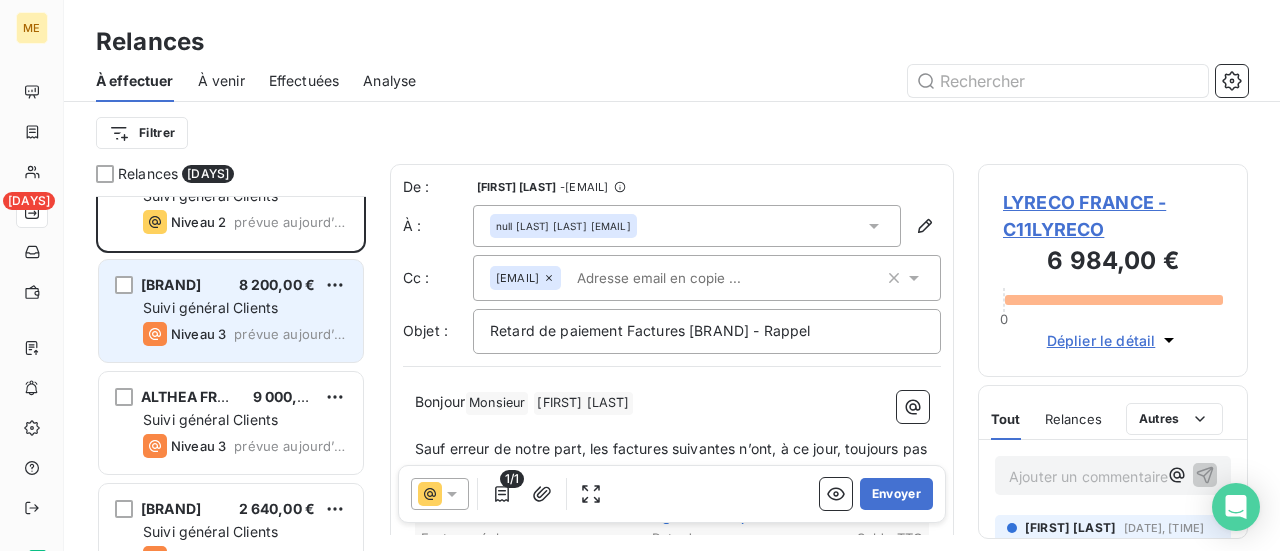 click on "prévue aujourd’hui" at bounding box center (290, 110) 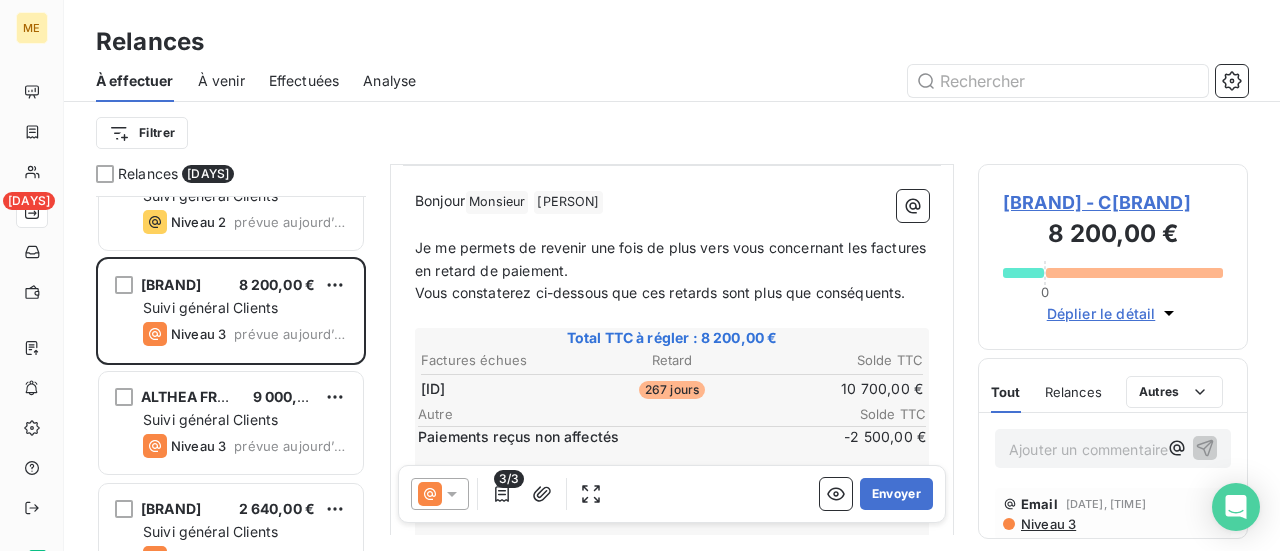 scroll, scrollTop: 302, scrollLeft: 0, axis: vertical 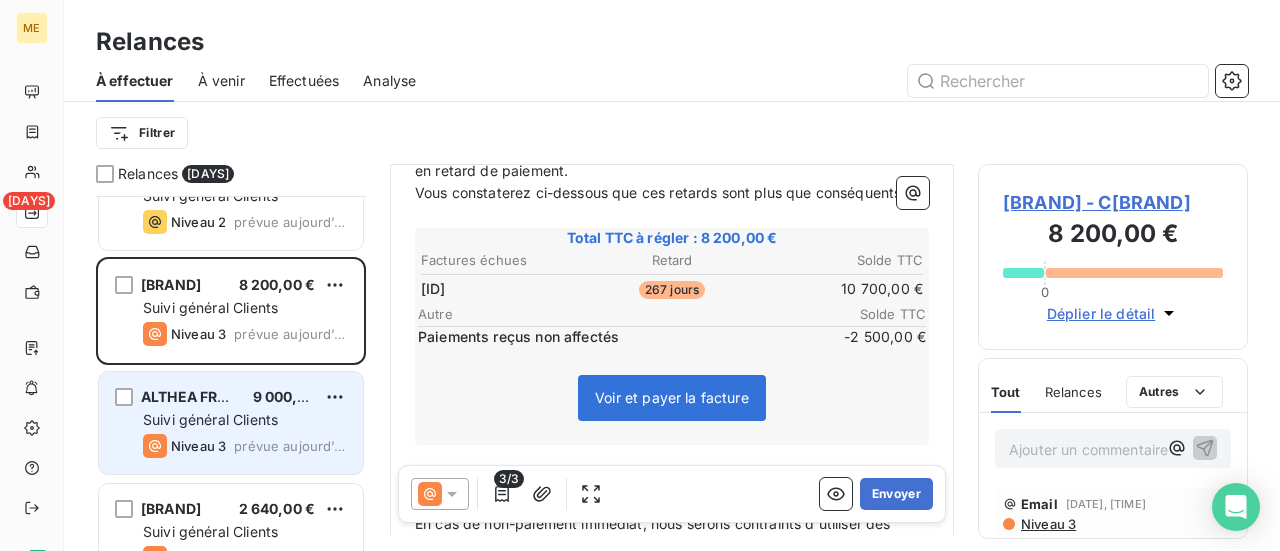 click on "[COMPANY] [CURRENCY]" at bounding box center [245, 61] 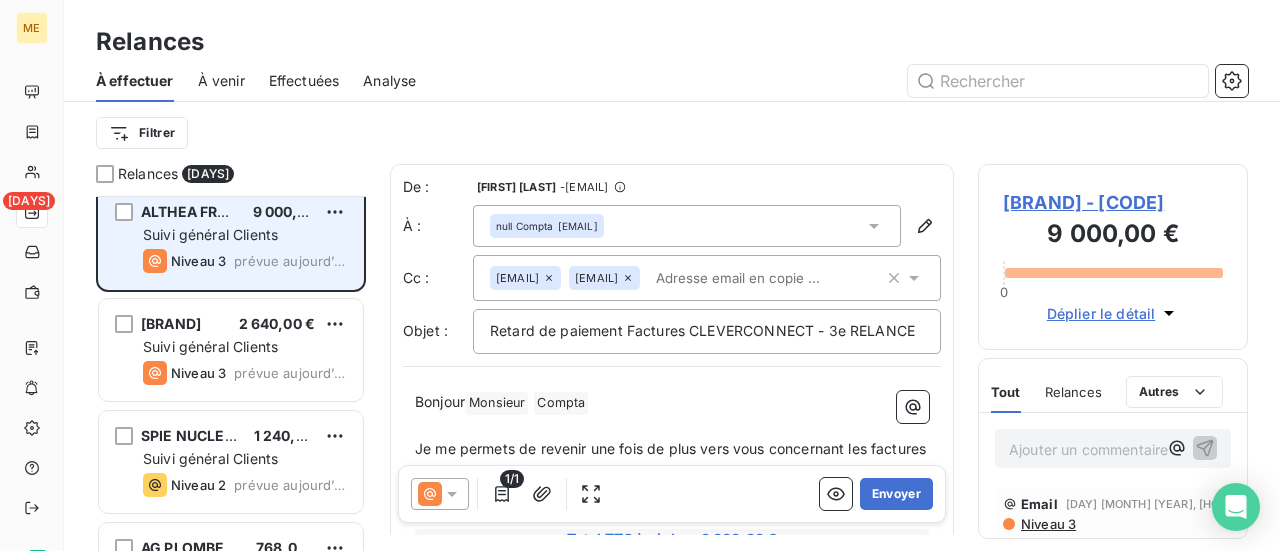 scroll, scrollTop: 6300, scrollLeft: 0, axis: vertical 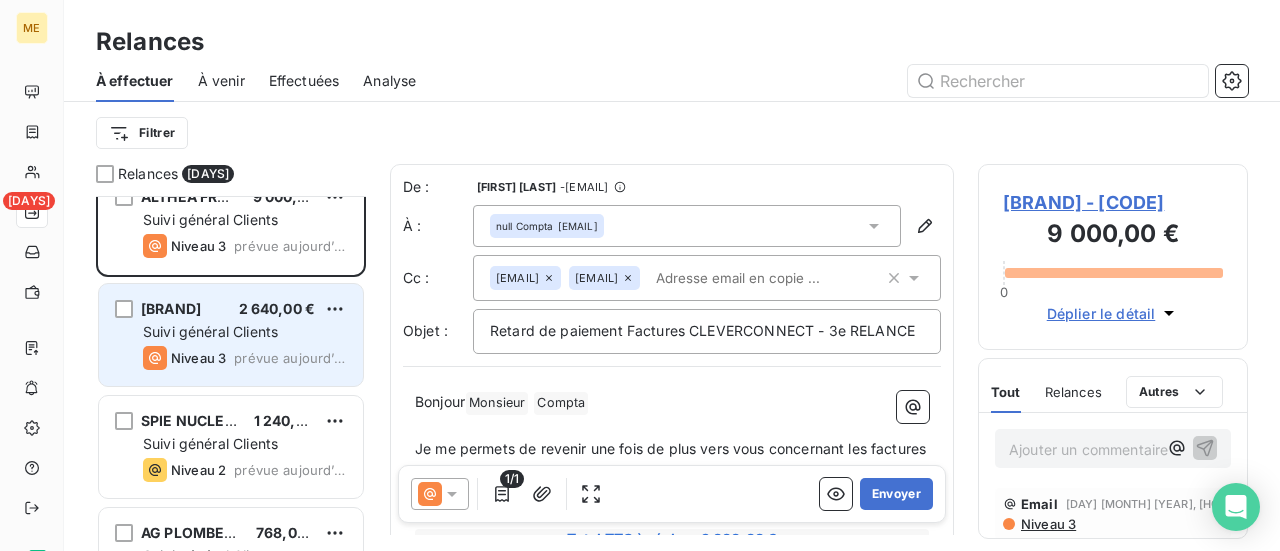 click on "prévue aujourd’hui" at bounding box center [290, 134] 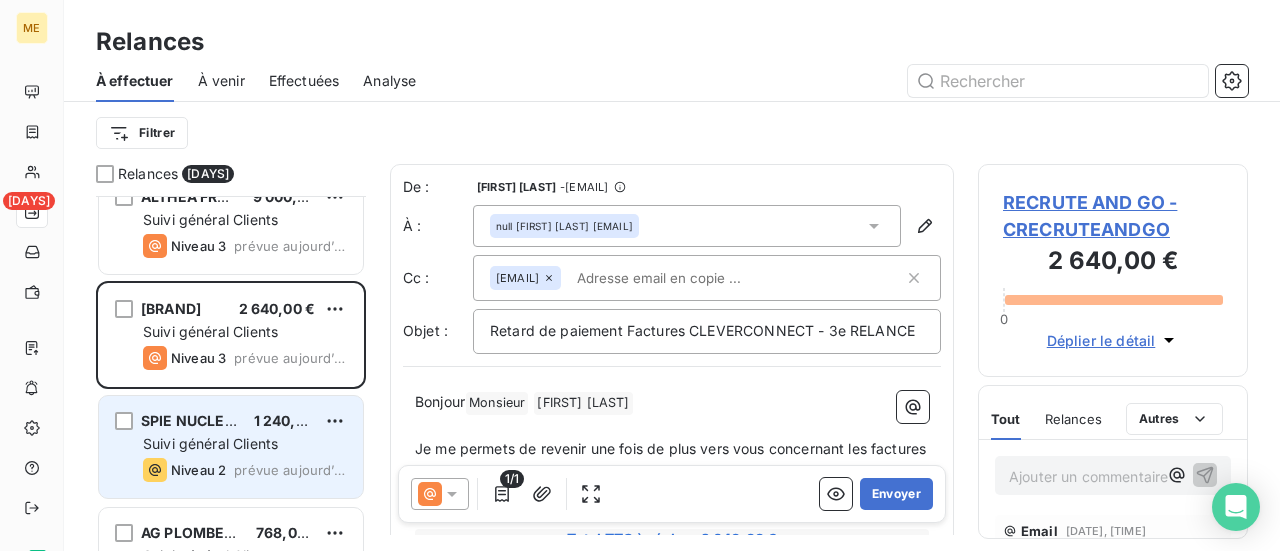 click on "[COMPANY] [CURRENCY]" at bounding box center [245, 85] 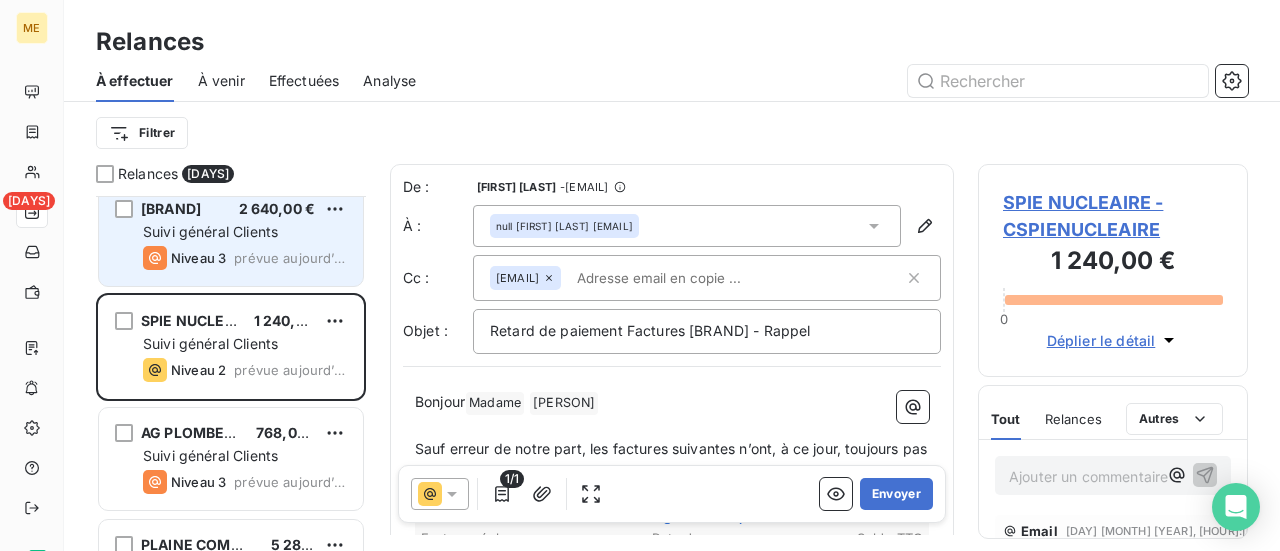 scroll, scrollTop: 6500, scrollLeft: 0, axis: vertical 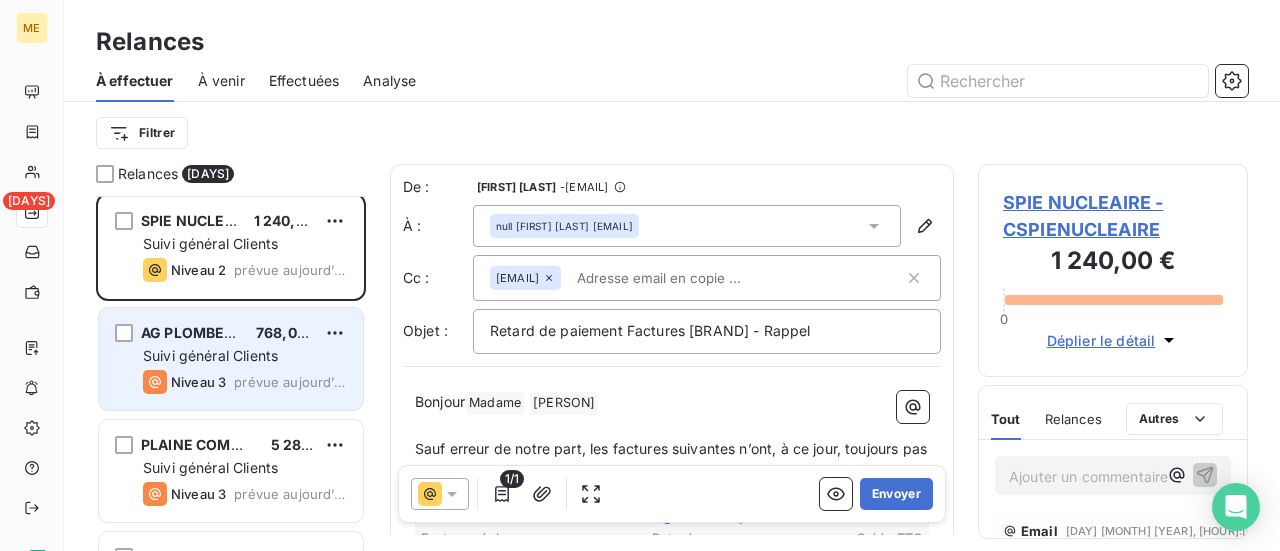click on "Suivi général Clients" at bounding box center [245, 132] 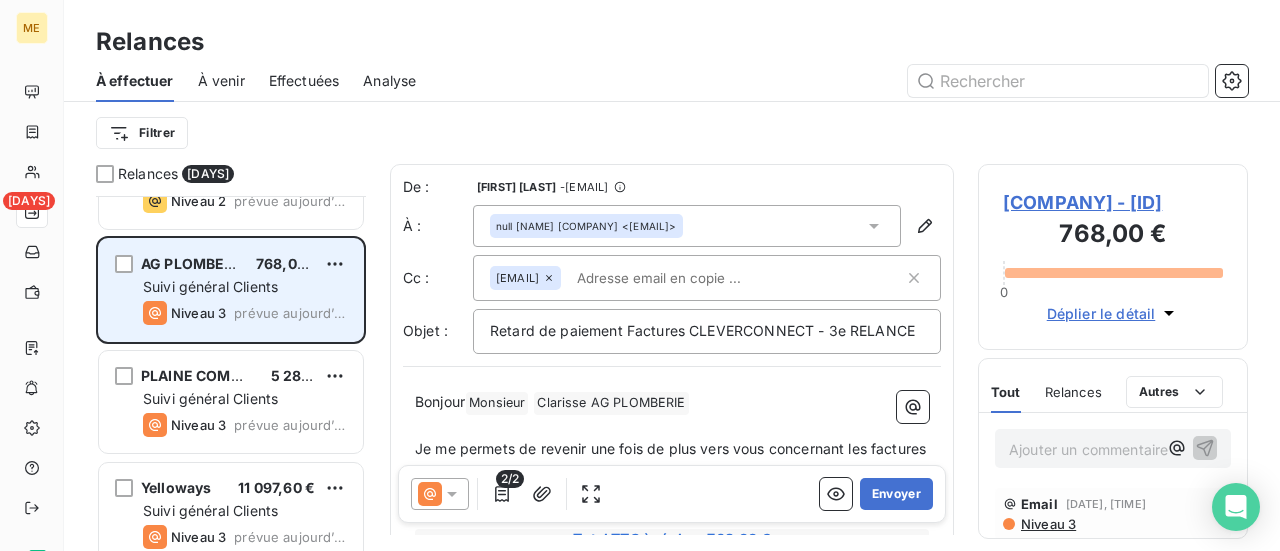 scroll, scrollTop: 6600, scrollLeft: 0, axis: vertical 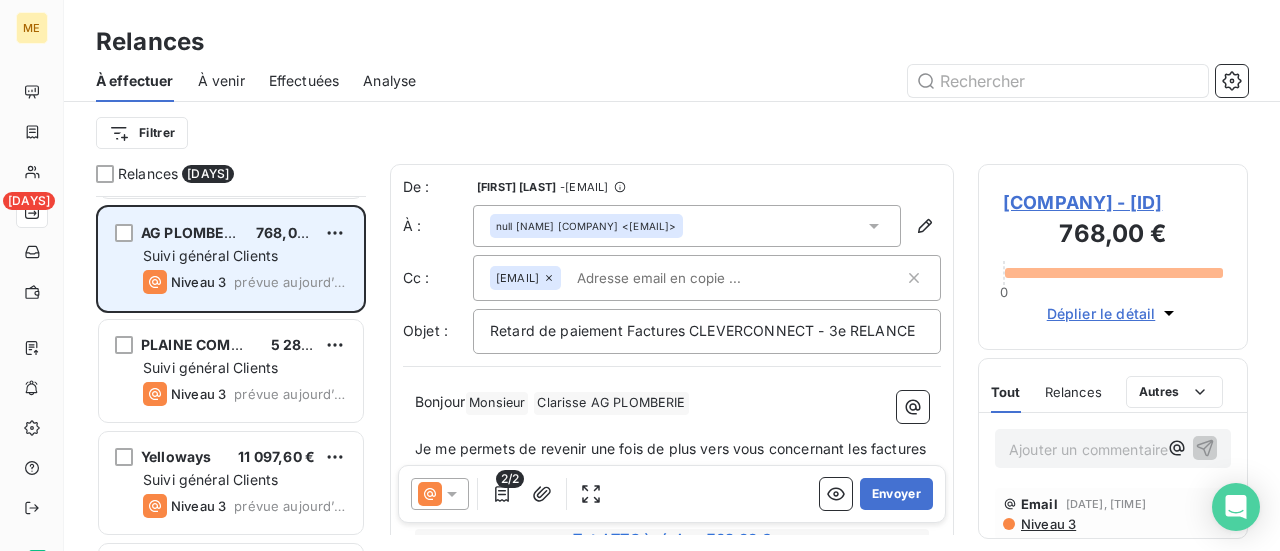 click on "Suivi général Clients" at bounding box center (210, 31) 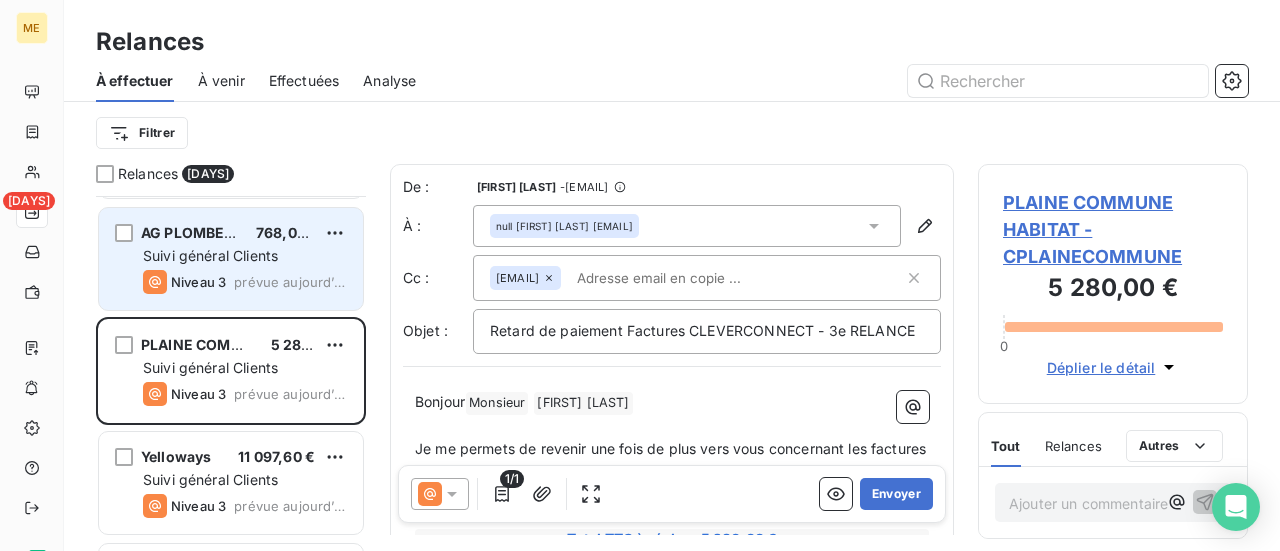 scroll, scrollTop: 6700, scrollLeft: 0, axis: vertical 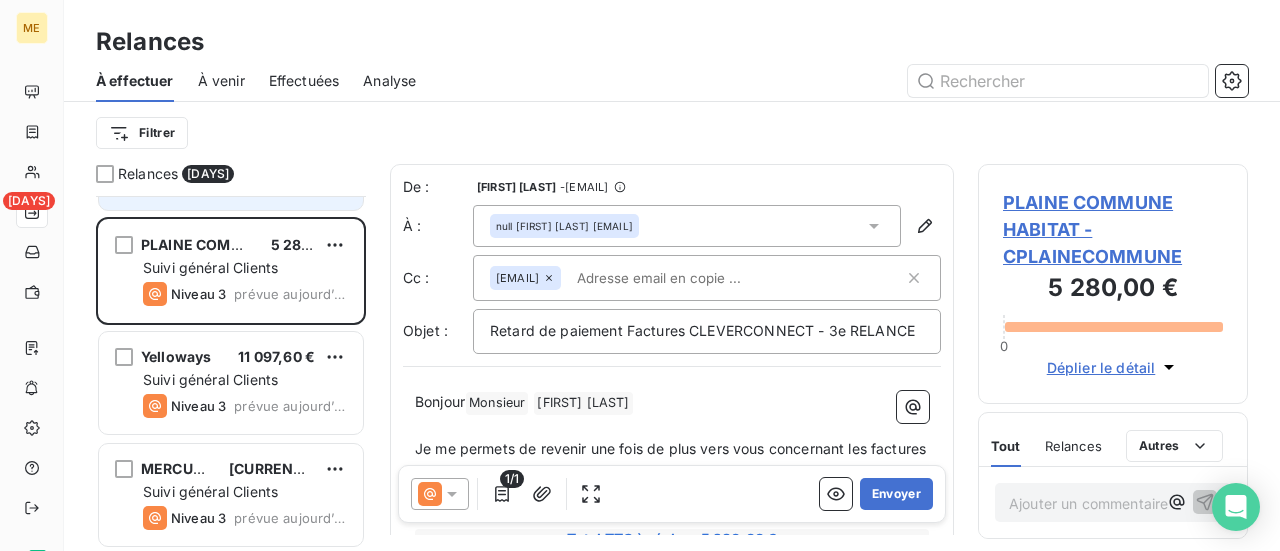 click on "11 097,60 €" at bounding box center (199, 20) 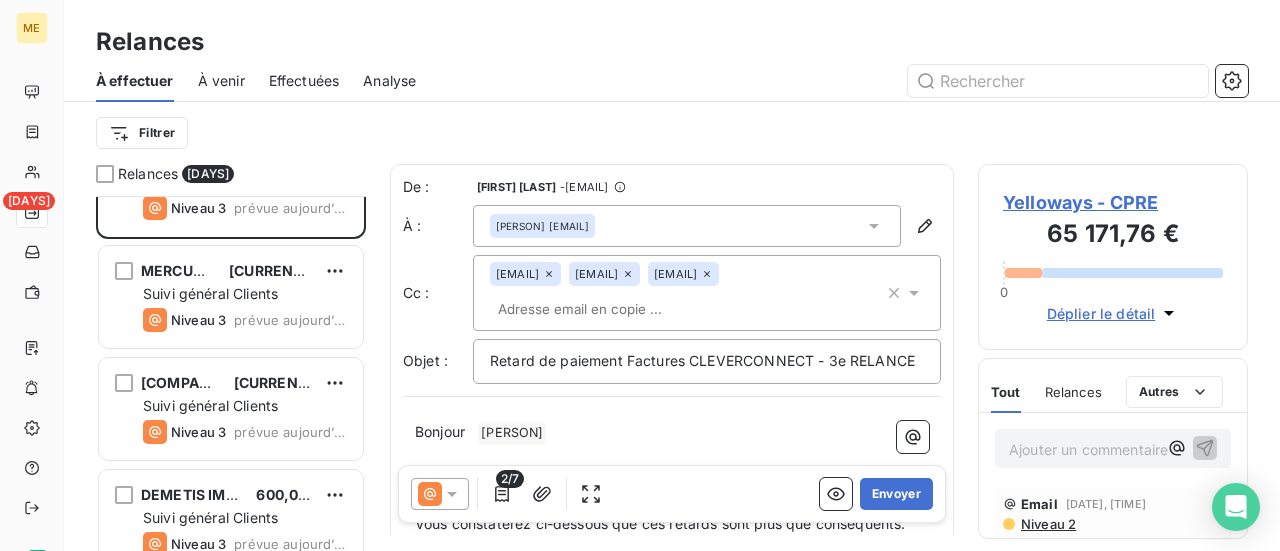scroll, scrollTop: 6900, scrollLeft: 0, axis: vertical 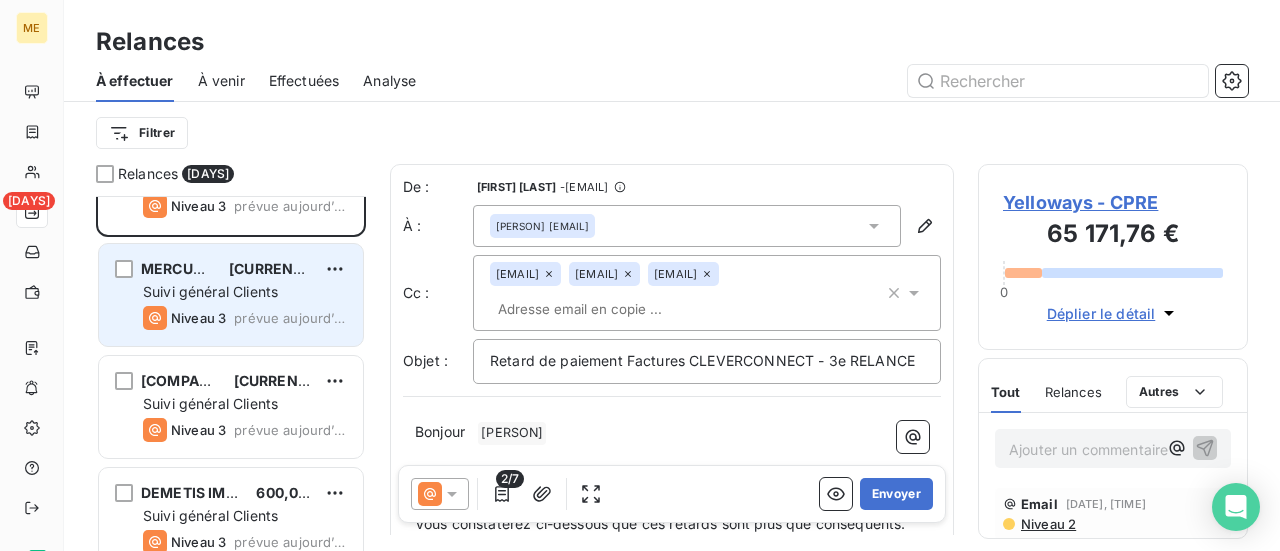 click on "Suivi général Clients" at bounding box center (245, 68) 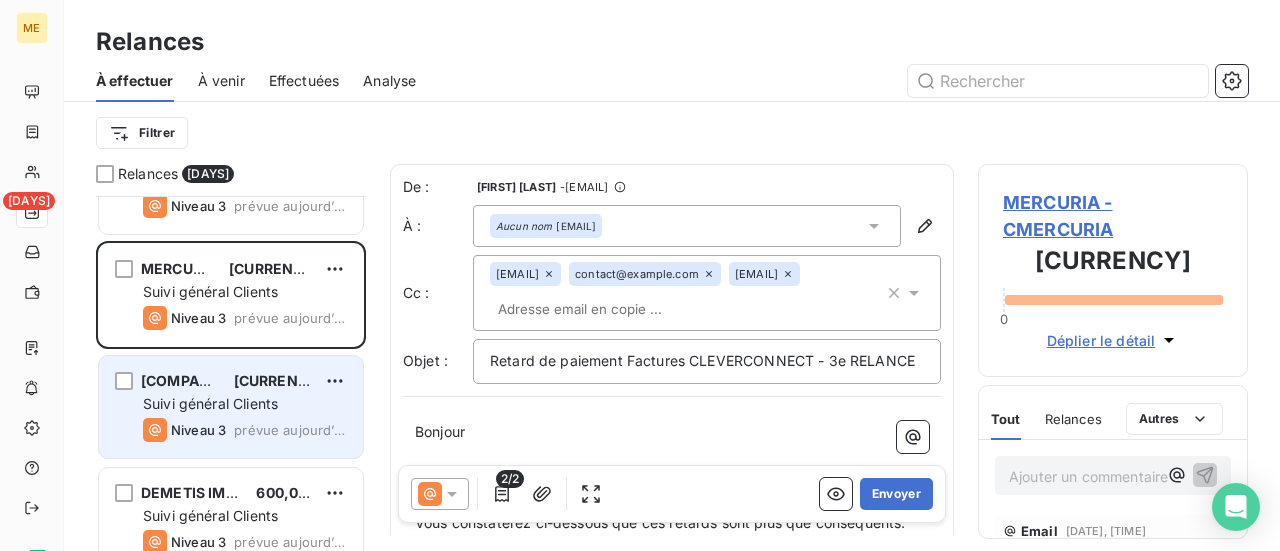 click on "[CURRENCY]" at bounding box center [239, 44] 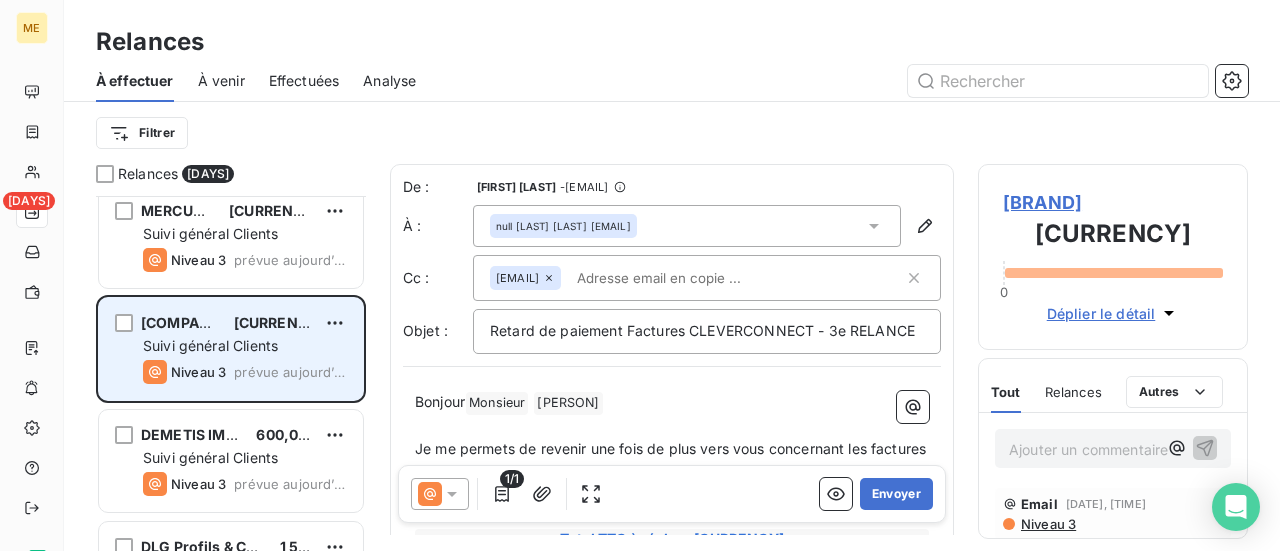 scroll, scrollTop: 7000, scrollLeft: 0, axis: vertical 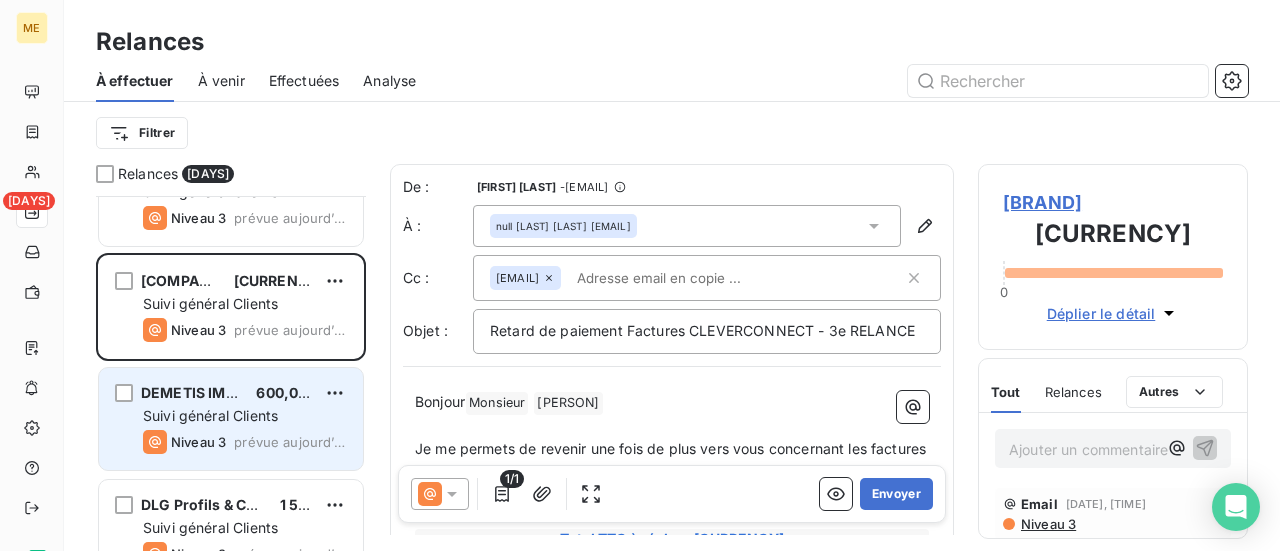 click on "[COMPANY] [CURRENCY] Suivi général Clients Niveau 3 prévue aujourd’hui" at bounding box center [231, 83] 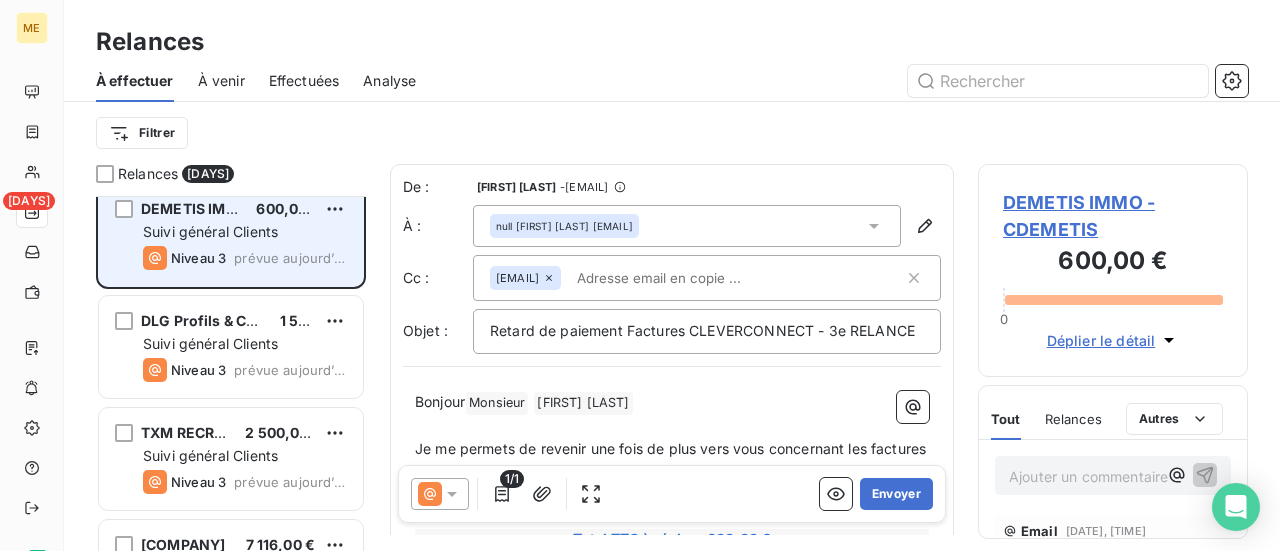 scroll, scrollTop: 7200, scrollLeft: 0, axis: vertical 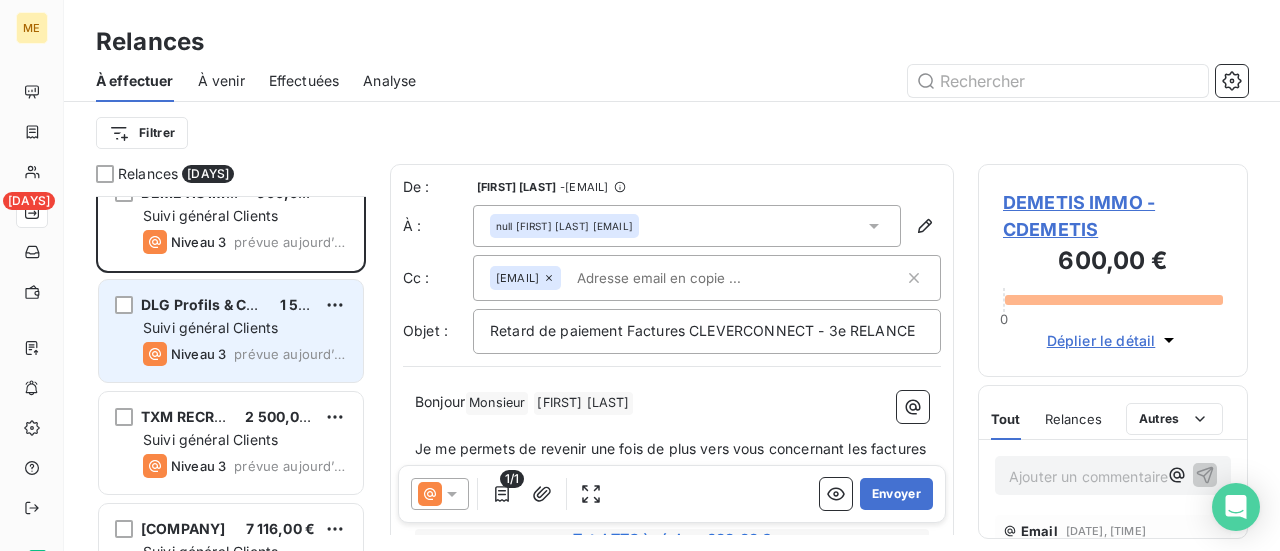 click on "Niveau 3 prévue aujourd’hui" at bounding box center [245, 130] 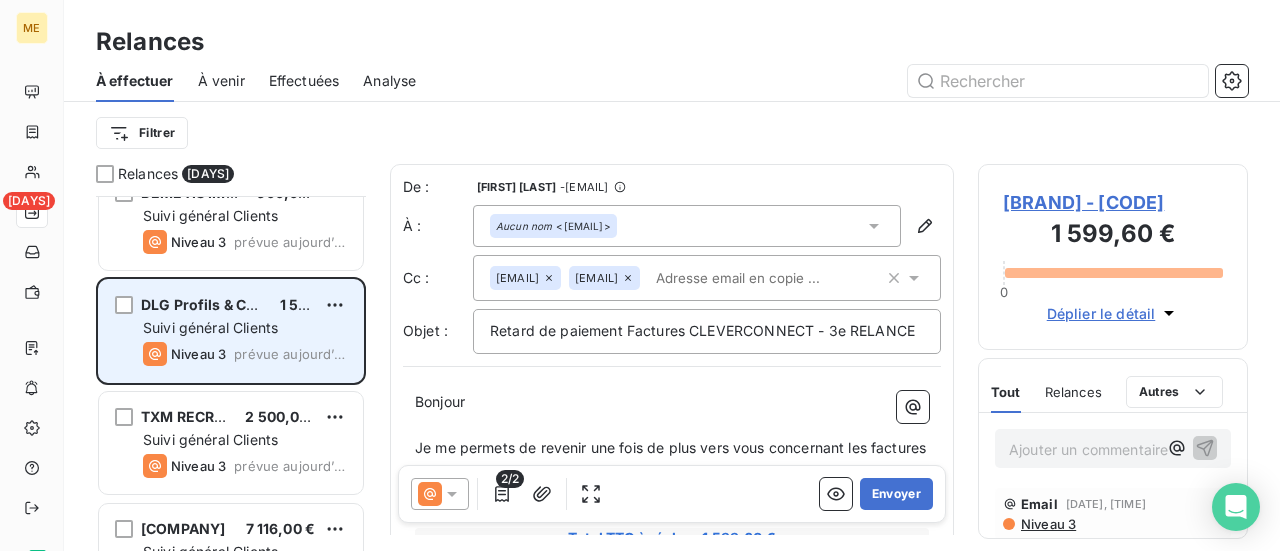 scroll, scrollTop: 7300, scrollLeft: 0, axis: vertical 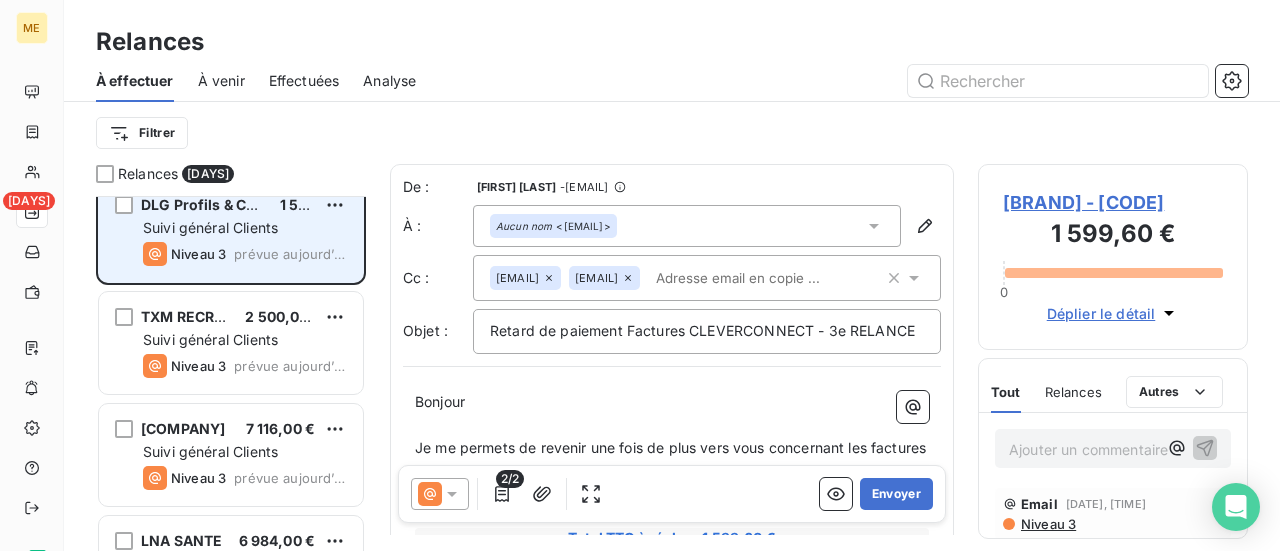 click on "Suivi général Clients" at bounding box center (210, 115) 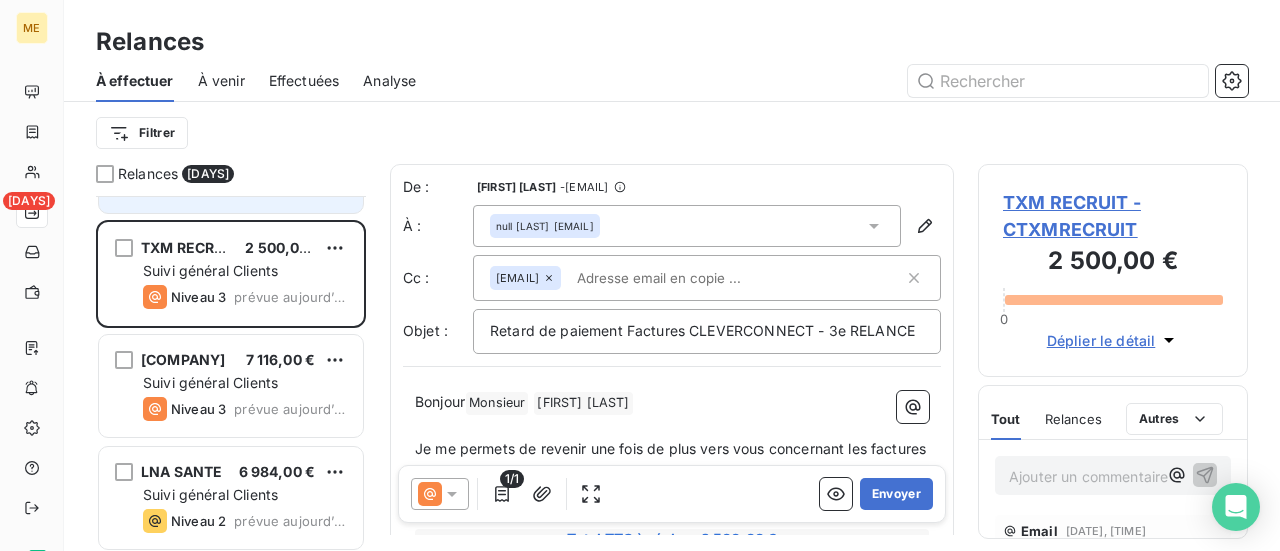 scroll, scrollTop: 7400, scrollLeft: 0, axis: vertical 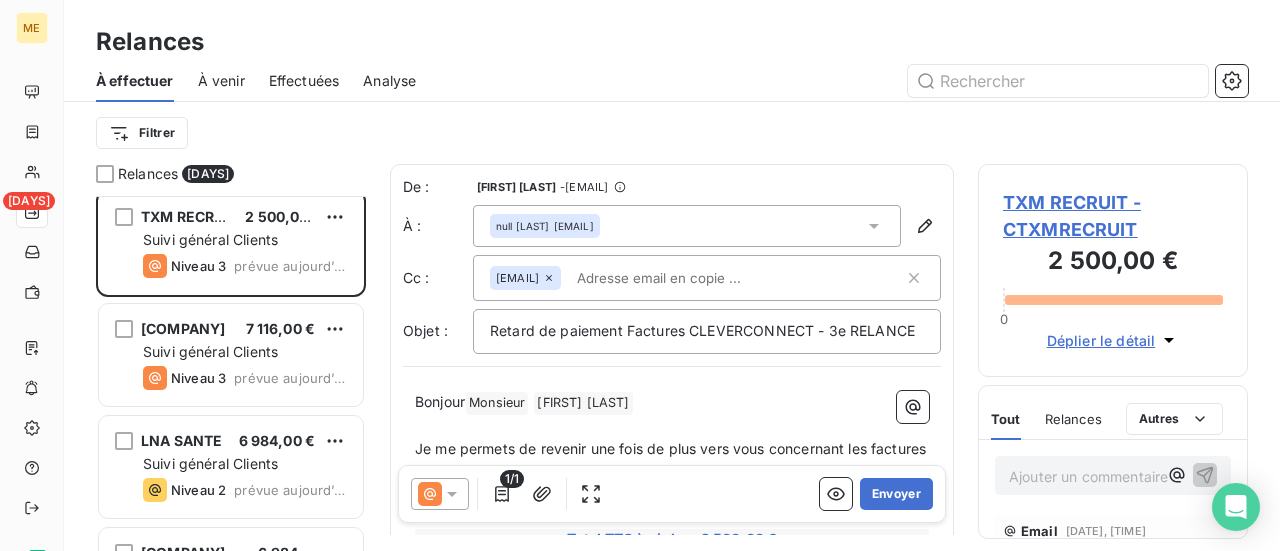 click on "Suivi général Clients" at bounding box center [210, 127] 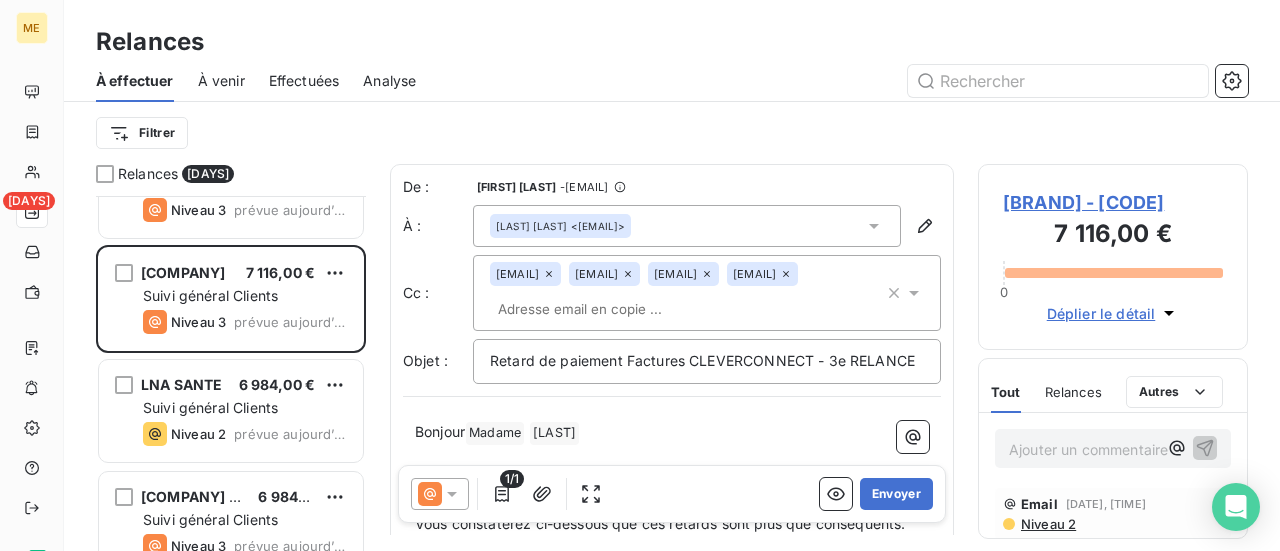 scroll, scrollTop: 7485, scrollLeft: 0, axis: vertical 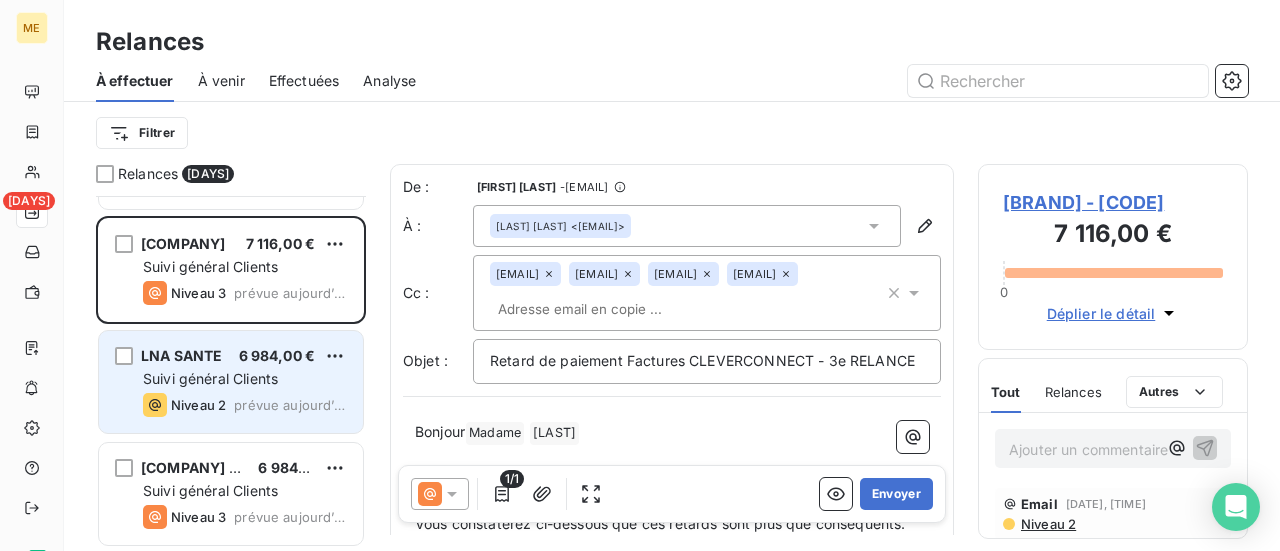 click on "6 984,00 €" at bounding box center (297, 20) 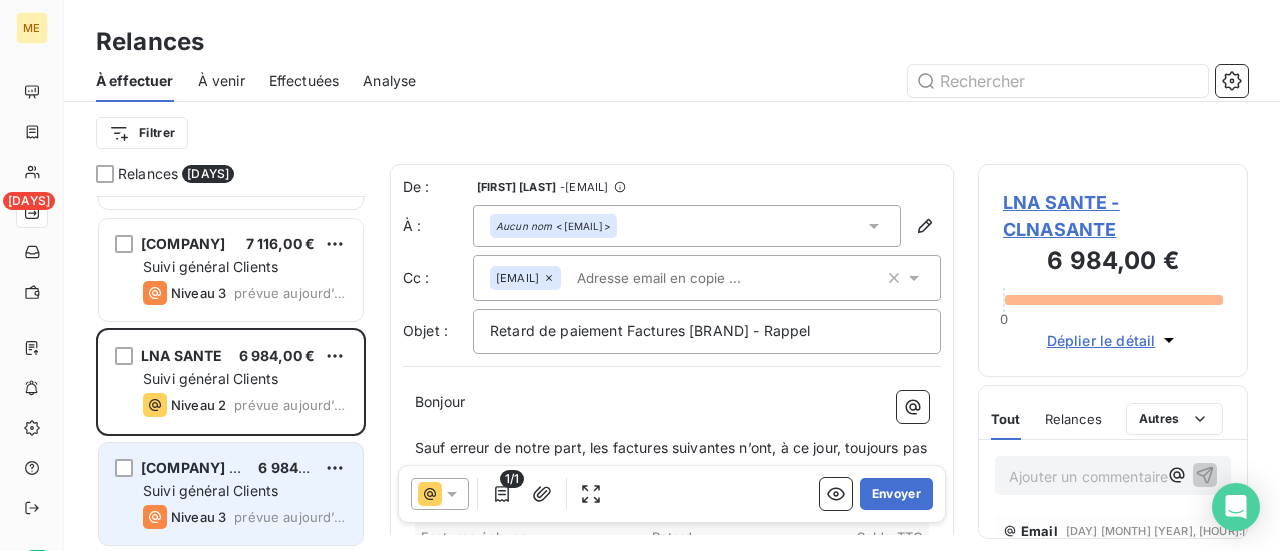 click on "6 984,00 €" at bounding box center (270, 19) 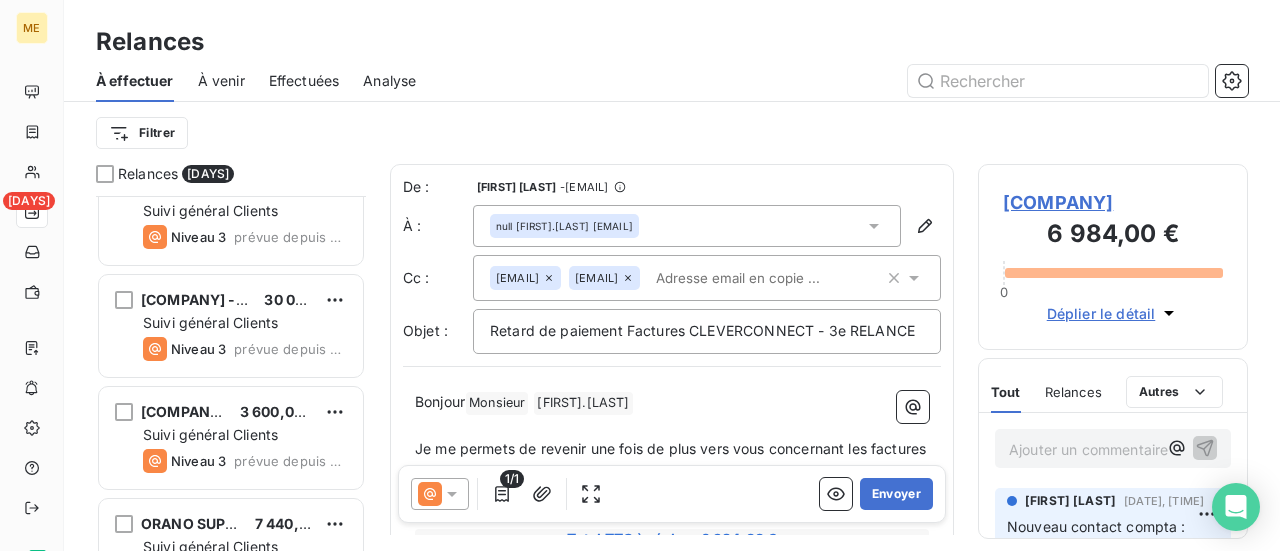 scroll, scrollTop: 0, scrollLeft: 0, axis: both 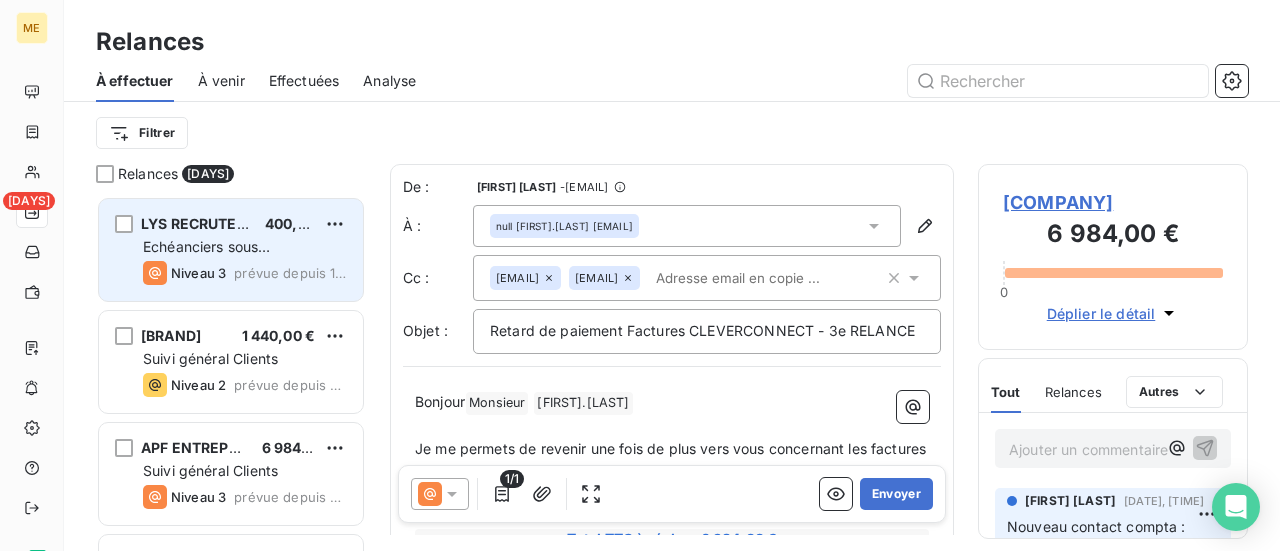 click on "400,03 €" at bounding box center (290, 224) 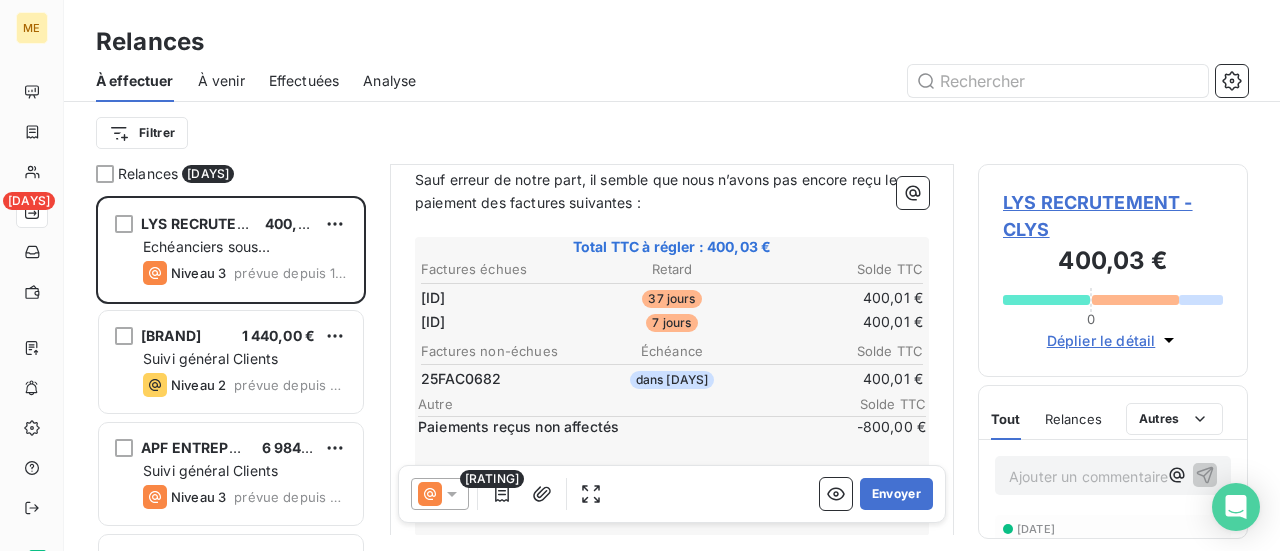 scroll, scrollTop: 300, scrollLeft: 0, axis: vertical 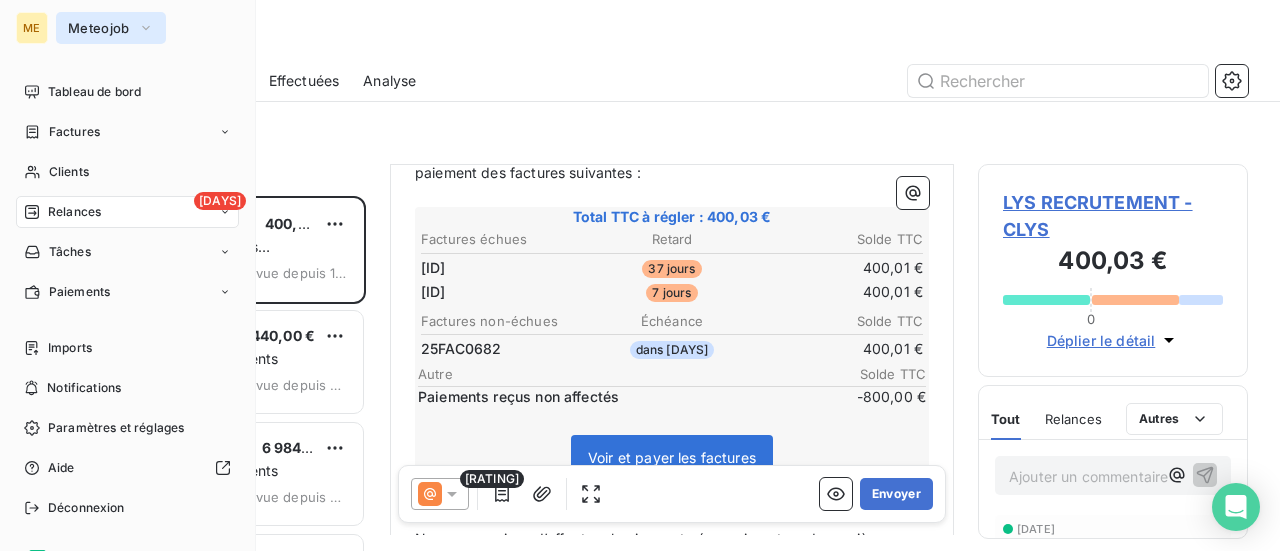 click on "Meteojob" at bounding box center (99, 28) 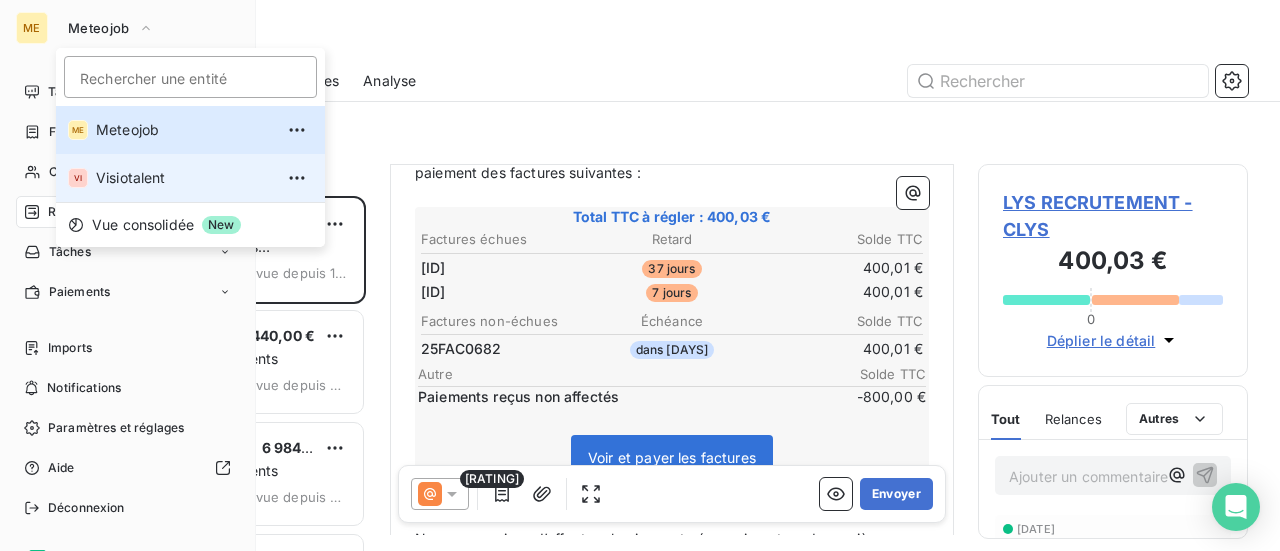 click on "Visiotalent" at bounding box center [184, 178] 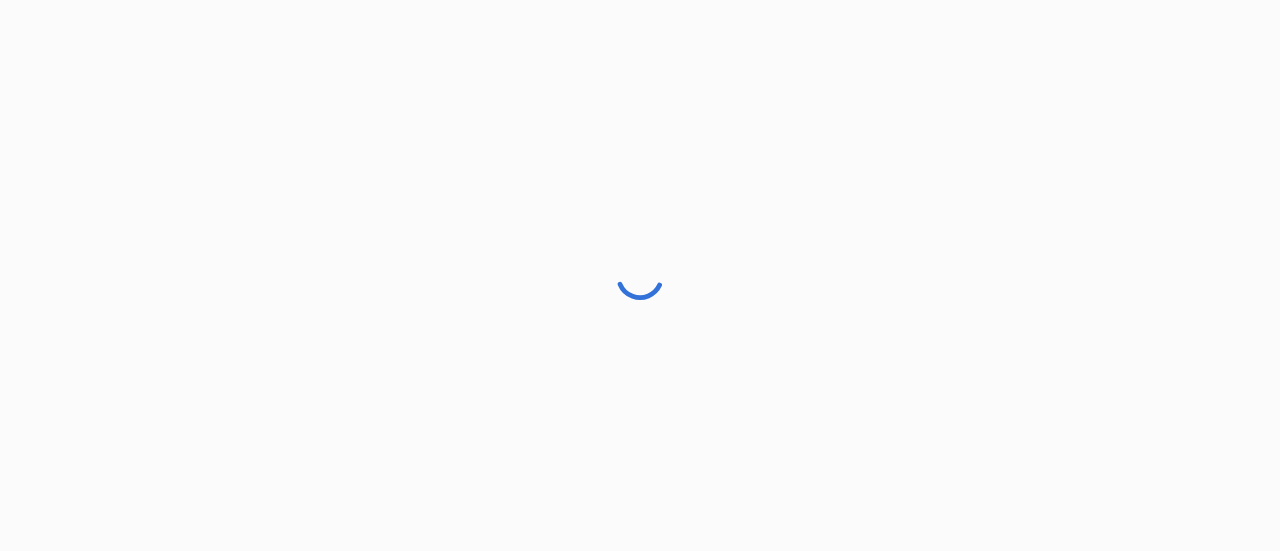 scroll, scrollTop: 0, scrollLeft: 0, axis: both 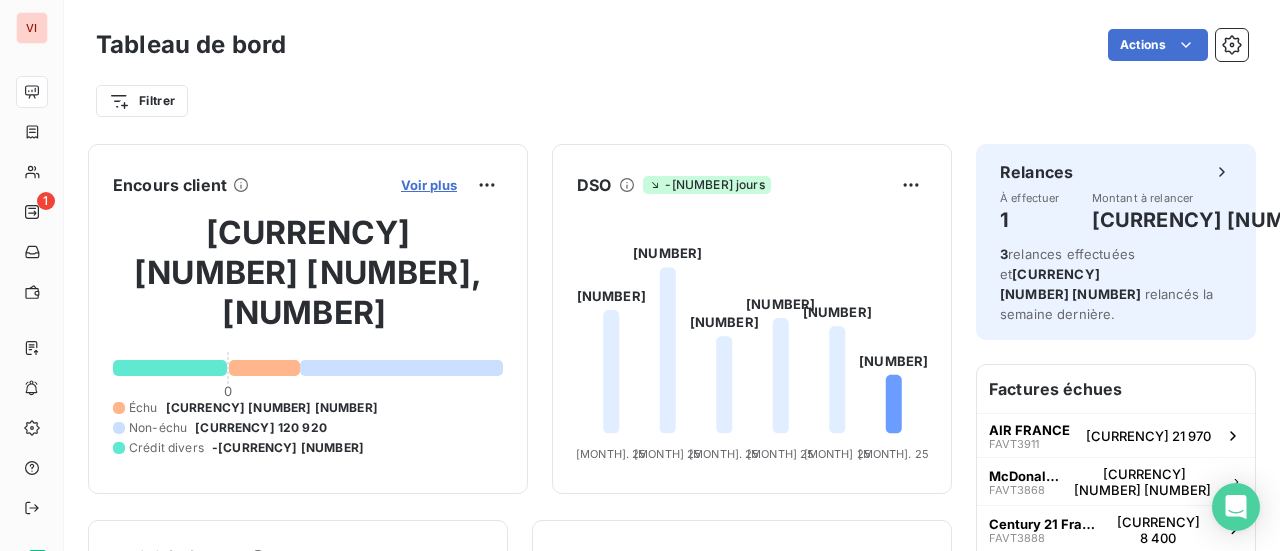 click on "Voir plus" at bounding box center [429, 185] 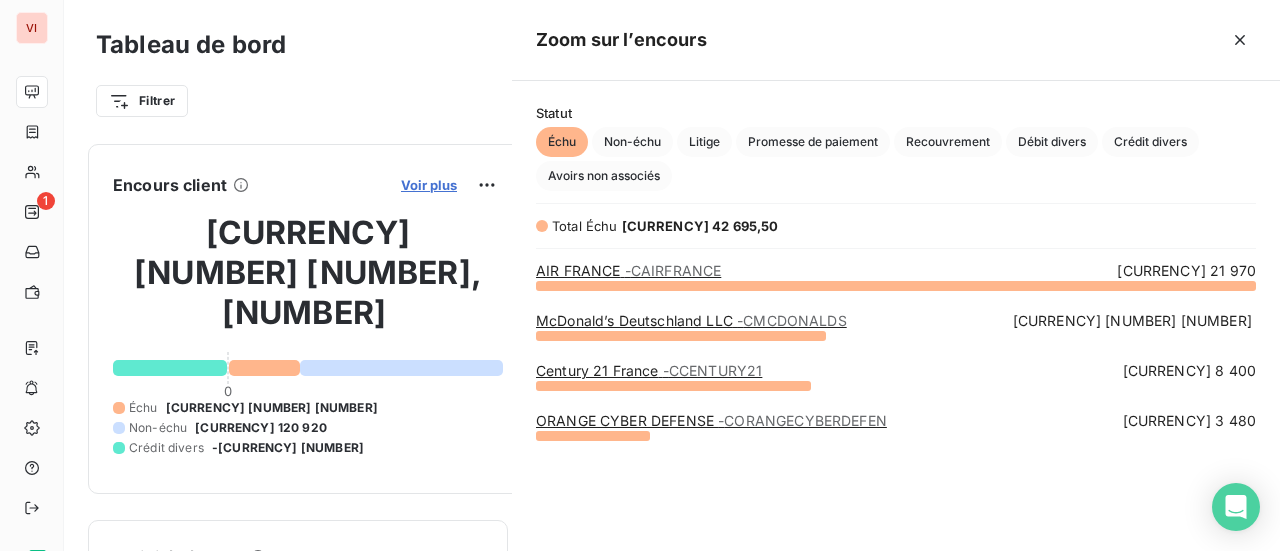 scroll, scrollTop: 16, scrollLeft: 16, axis: both 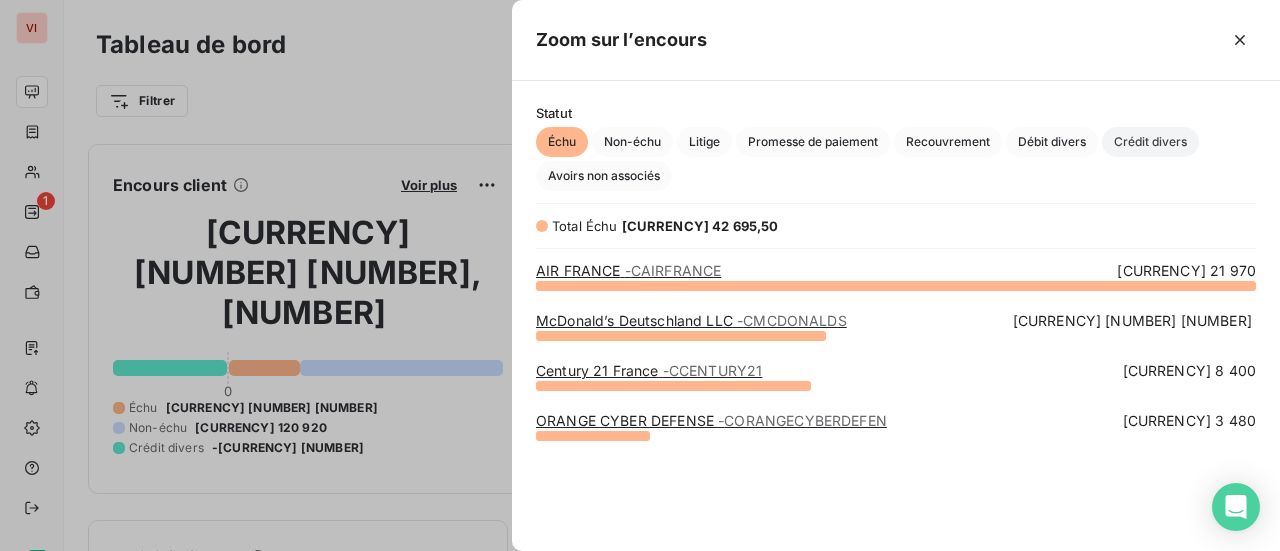 click on "Crédit divers" at bounding box center (632, 142) 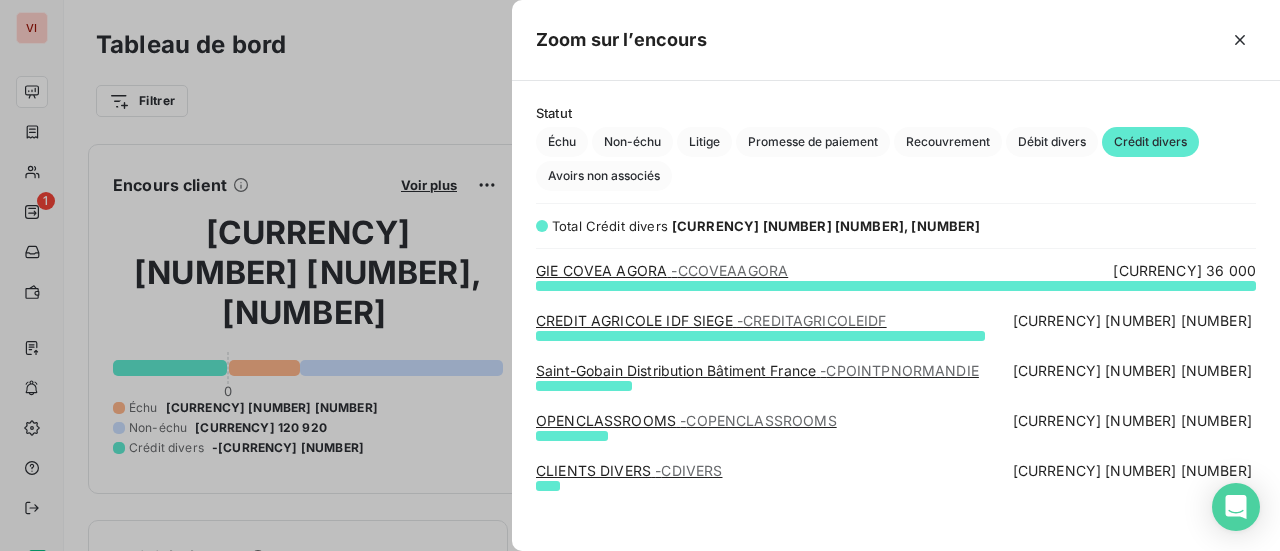 scroll, scrollTop: 16, scrollLeft: 16, axis: both 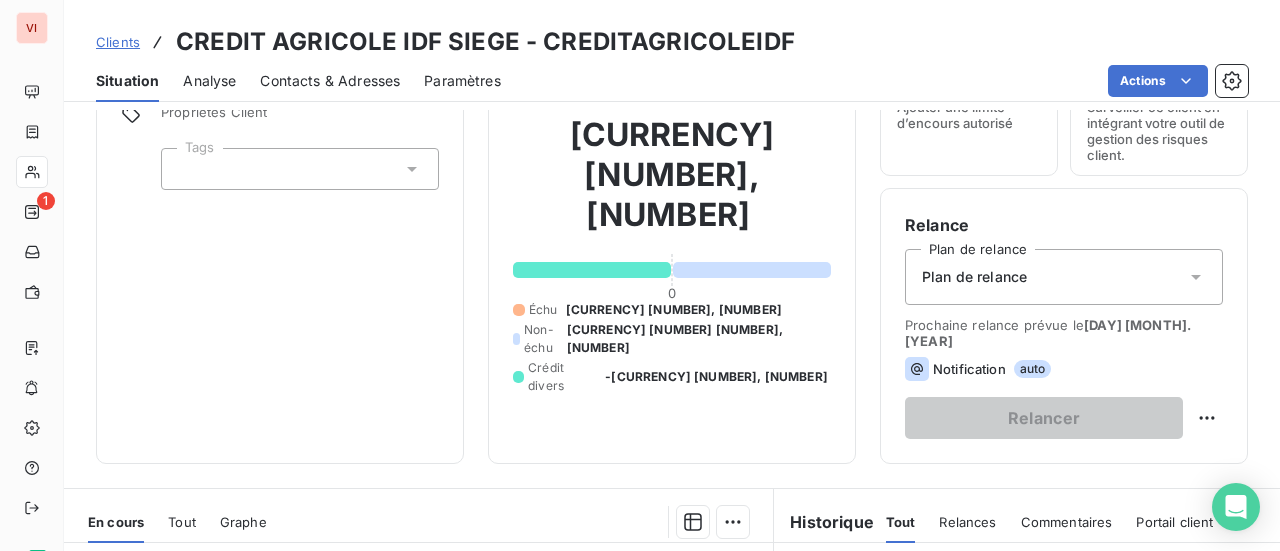 click on "Informations client Propriétés Client Tags" at bounding box center (280, 243) 